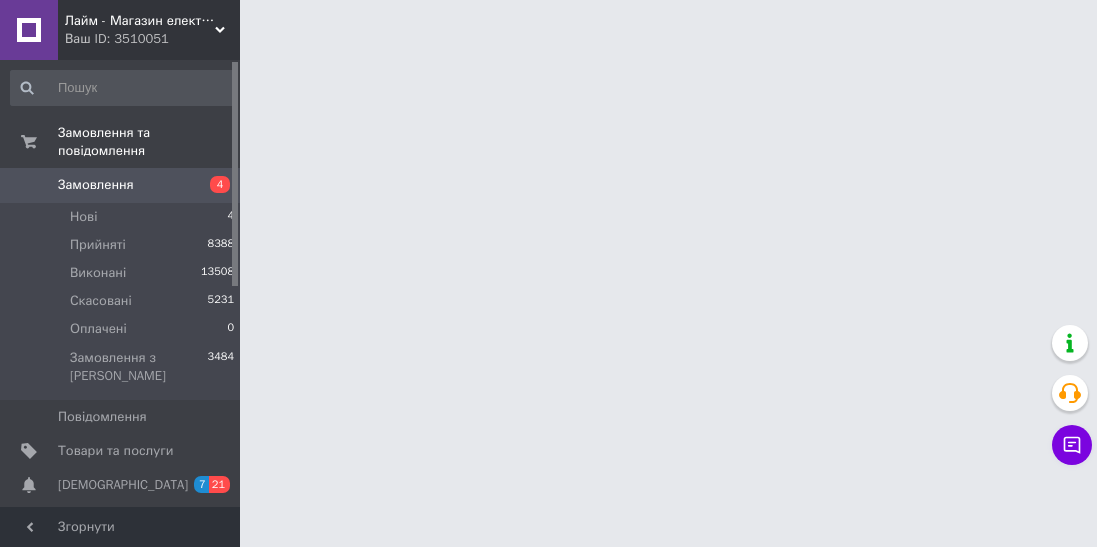 scroll, scrollTop: 0, scrollLeft: 0, axis: both 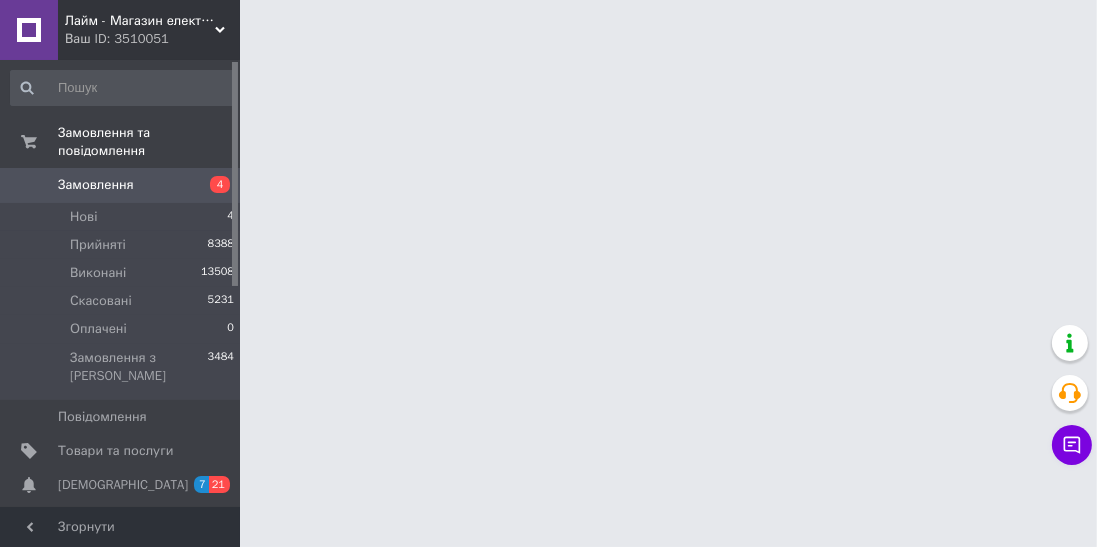 click on "Лайм - Магазин електроніки та аксесуарів! Ваш ID: 3510051 Сайт Лайм - Магазин електроніки та аксес... Кабінет покупця Перевірити стан системи Сторінка на порталі Довідка Вийти Замовлення та повідомлення Замовлення 4 Нові 4 Прийняті 8388 Виконані 13508 Скасовані 5231 Оплачені 0 Замовлення з Розетки 3484 Повідомлення 0 Товари та послуги Сповіщення 7 21 Показники роботи компанії Панель управління Відгуки Клієнти Каталог ProSale Аналітика Інструменти веб-майстра та SEO Управління сайтом Гаманець компанії [PERSON_NAME]" at bounding box center [548, 25] 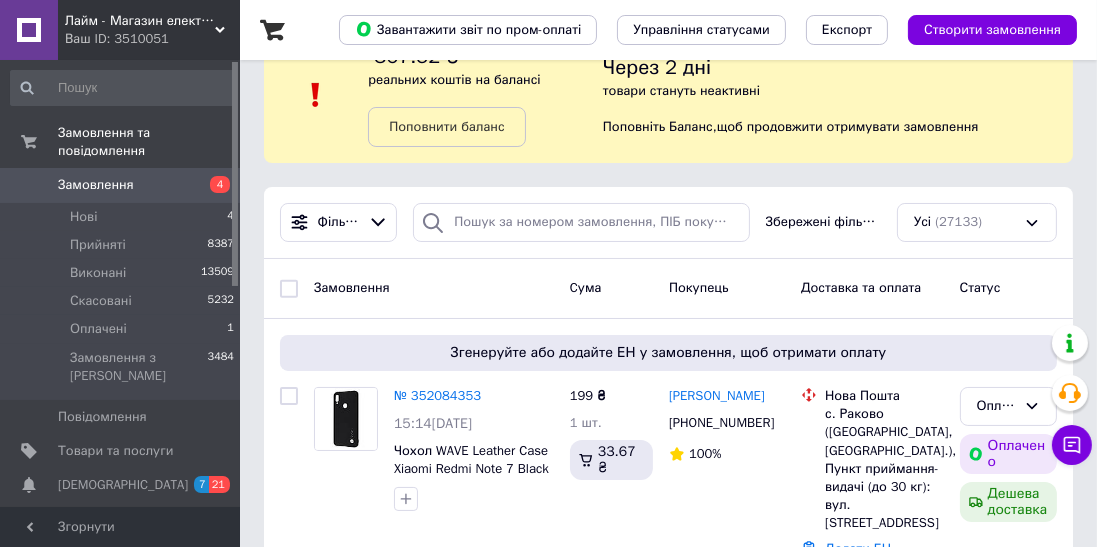scroll, scrollTop: 68, scrollLeft: 0, axis: vertical 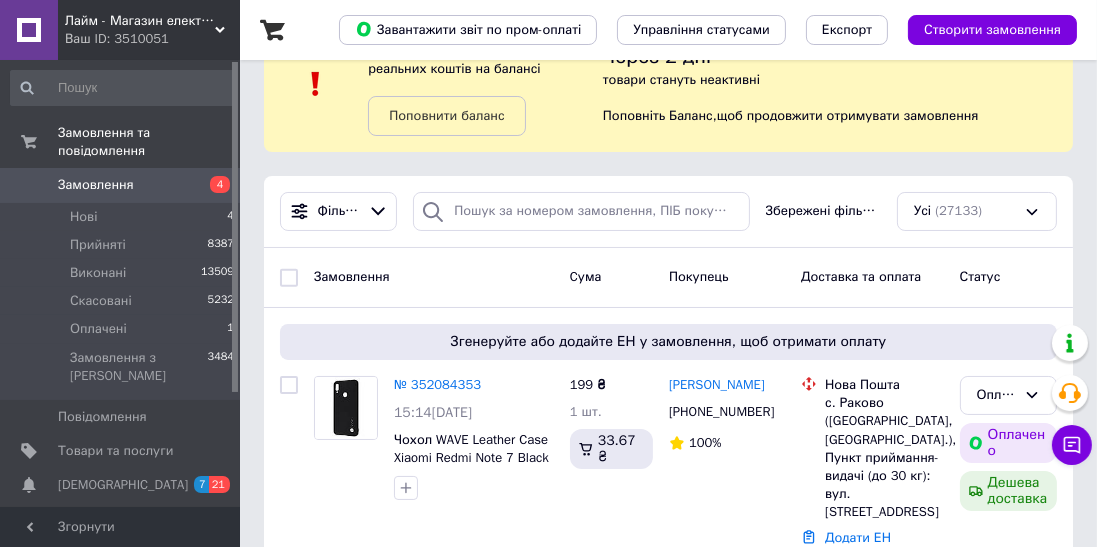 click on "Оплачено" at bounding box center (1008, 395) 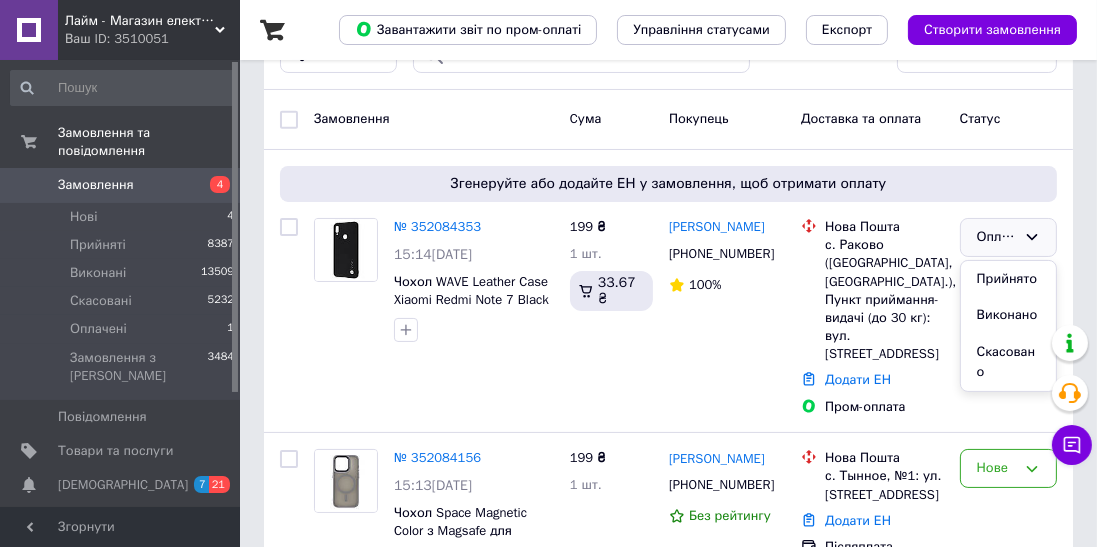 scroll, scrollTop: 227, scrollLeft: 0, axis: vertical 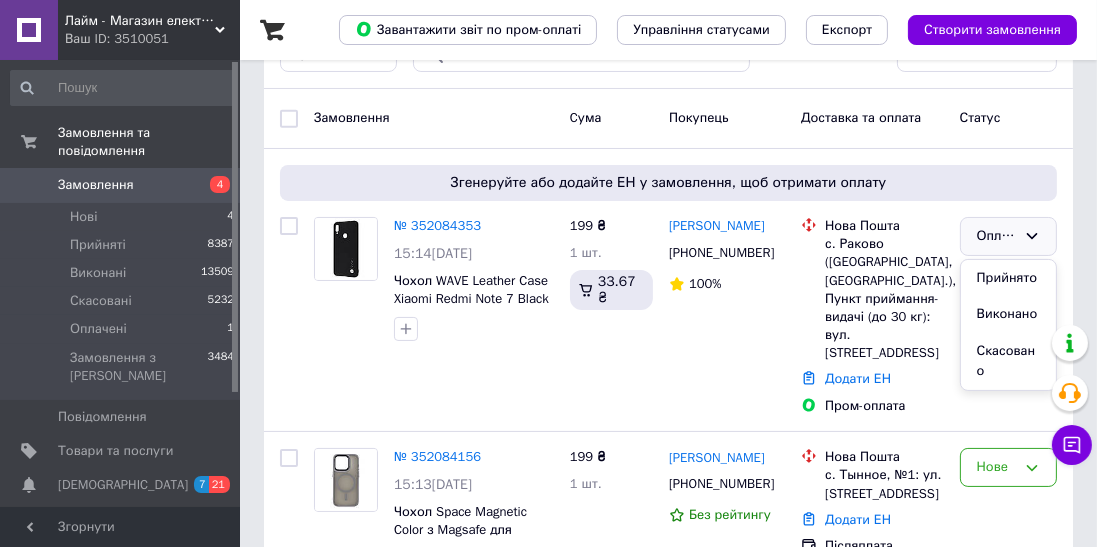 click on "Прийнято" at bounding box center [1008, 278] 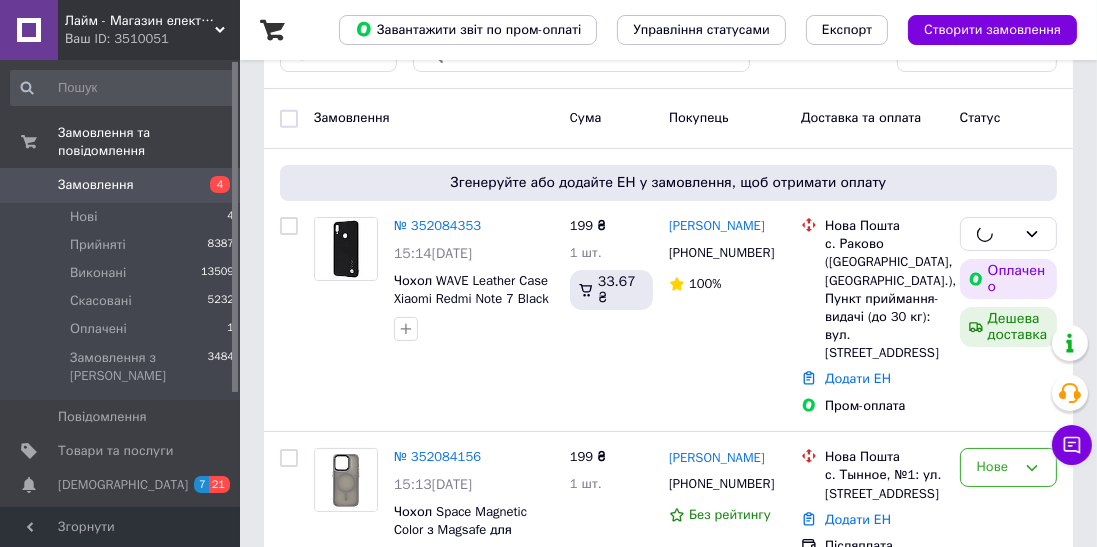 click on "Згенеруйте або додайте ЕН у замовлення, щоб отримати оплату" at bounding box center [668, 183] 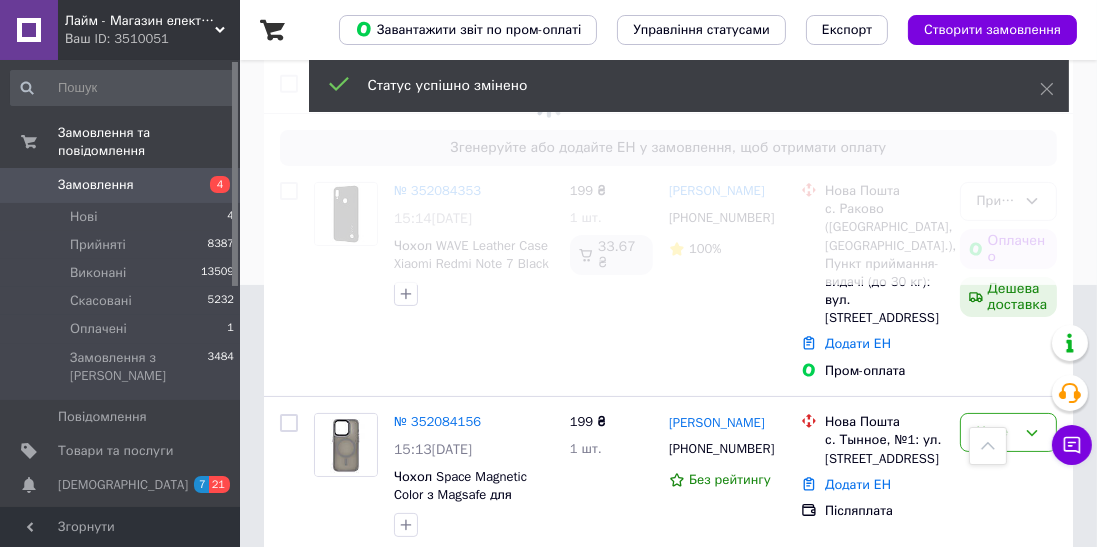 scroll, scrollTop: 205, scrollLeft: 0, axis: vertical 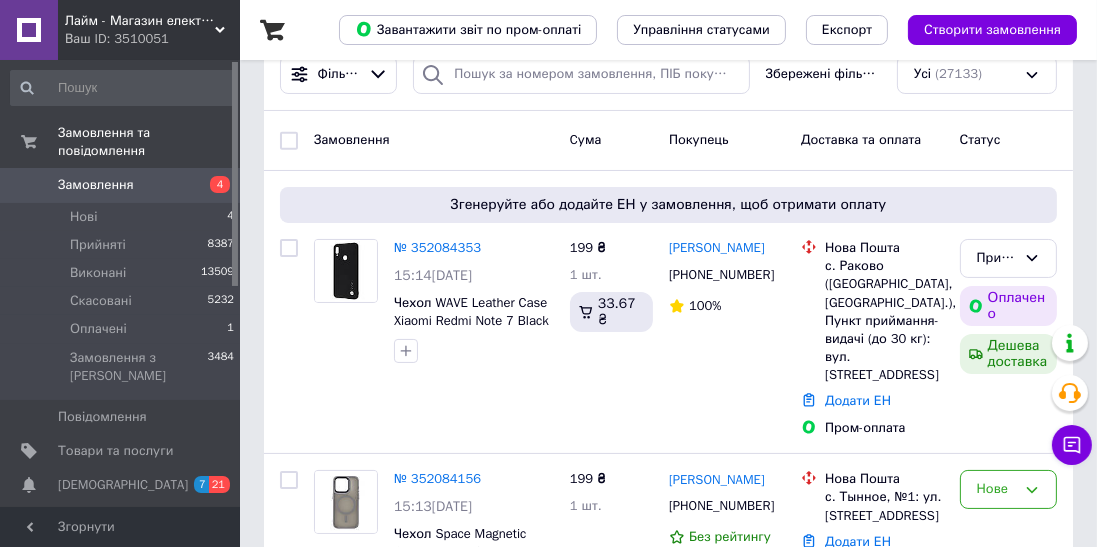click on "№ 352084353" at bounding box center (437, 247) 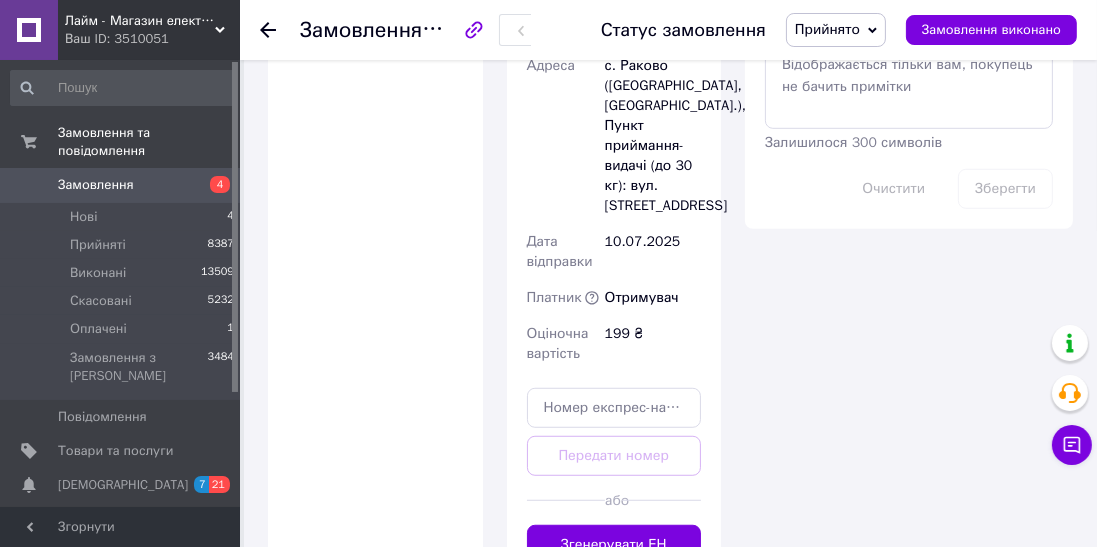 scroll, scrollTop: 1298, scrollLeft: 0, axis: vertical 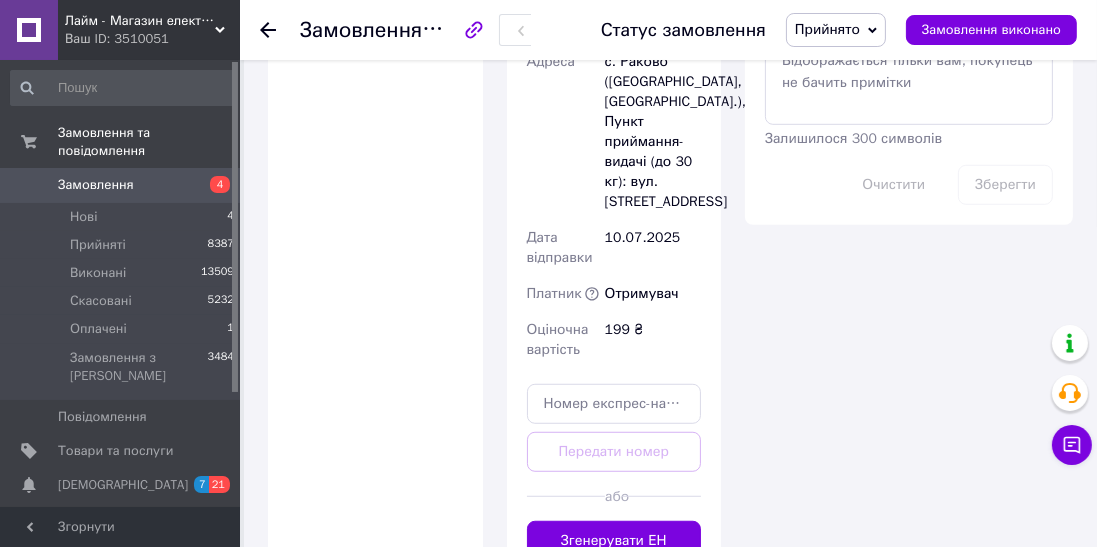click on "Згенерувати ЕН" at bounding box center [614, 541] 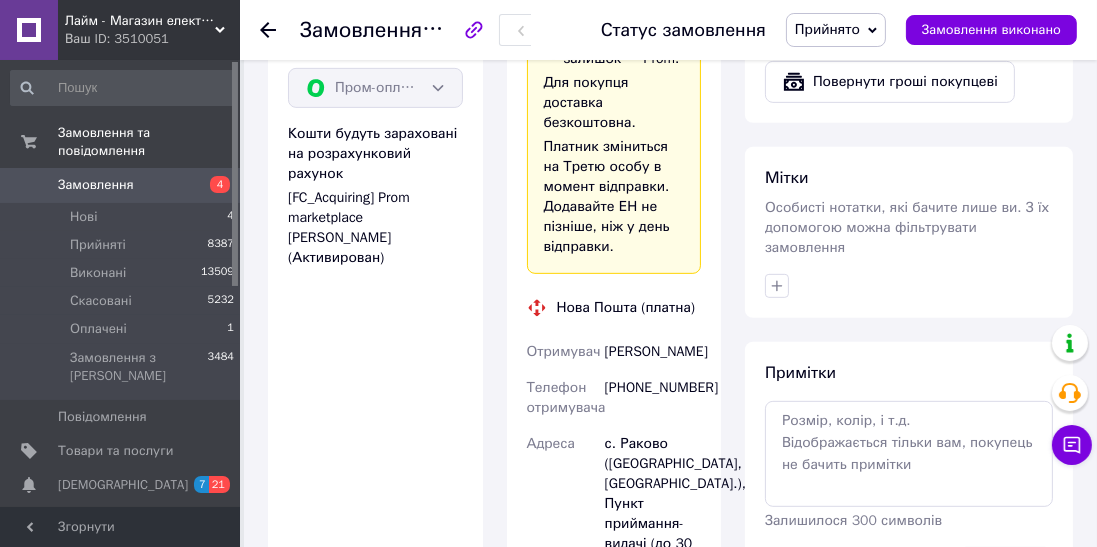 scroll, scrollTop: 825, scrollLeft: 0, axis: vertical 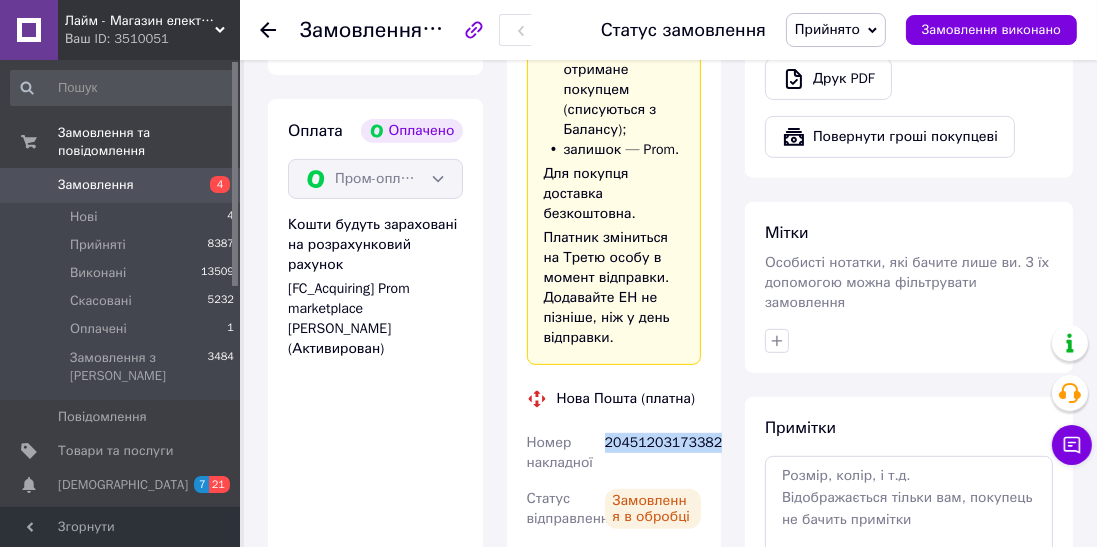 copy on "20451203173382" 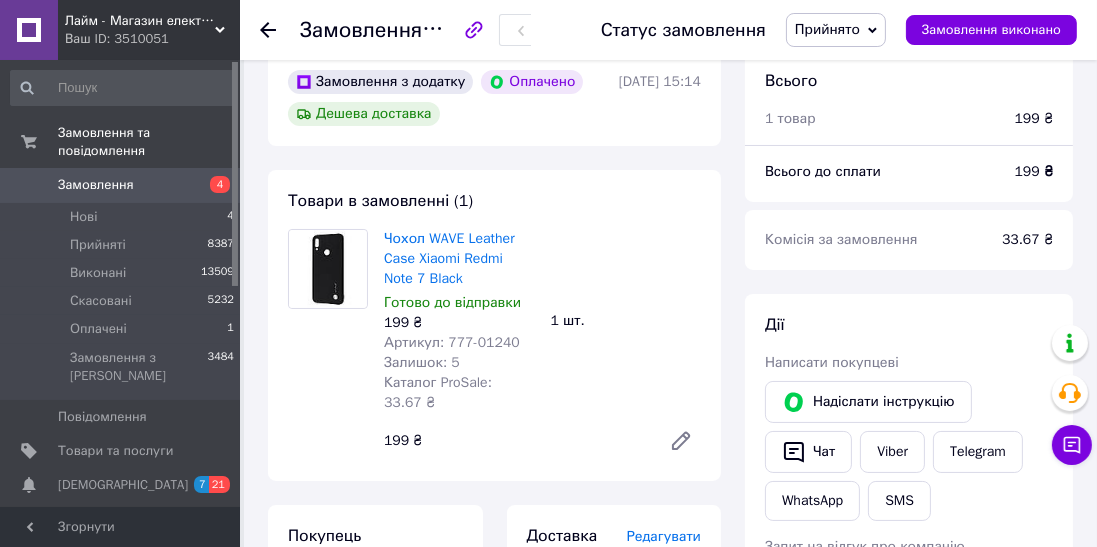 scroll, scrollTop: 0, scrollLeft: 0, axis: both 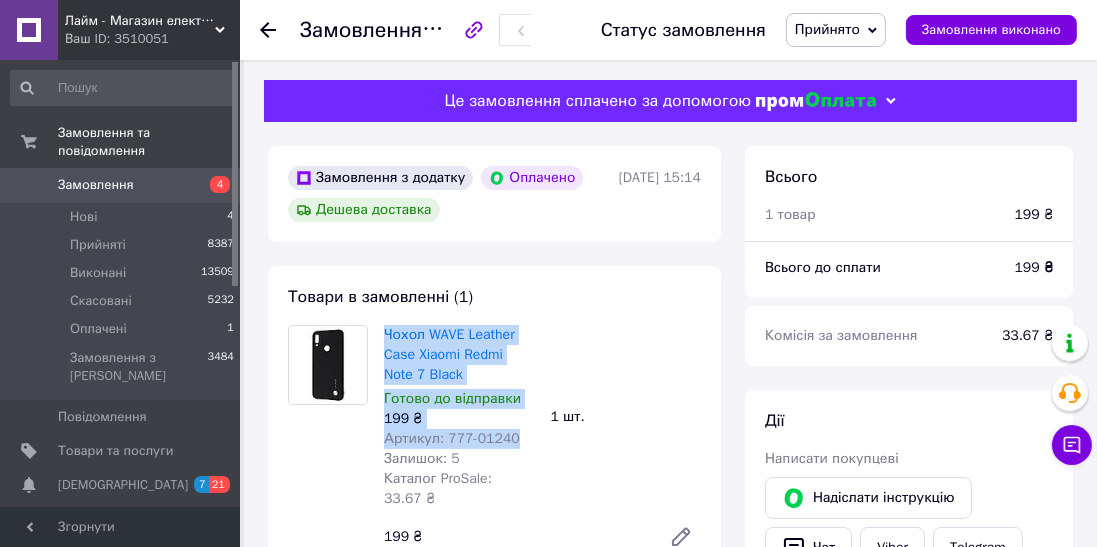 copy on "Чохол WAVE Leather Case Xiaomi Redmi Note 7 Black Готово до відправки 199 ₴ Артикул: 777-01240" 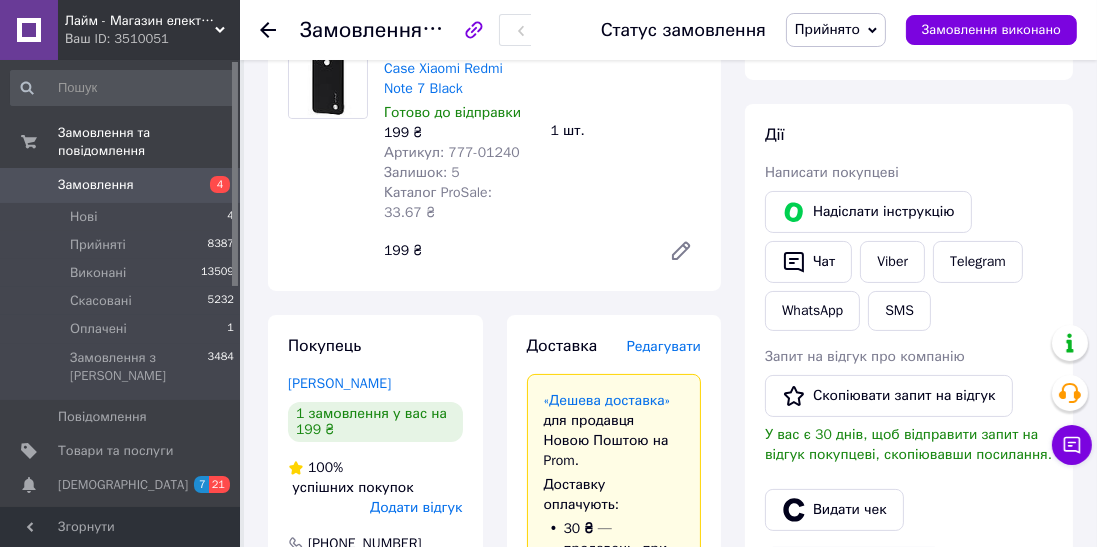 scroll, scrollTop: 341, scrollLeft: 0, axis: vertical 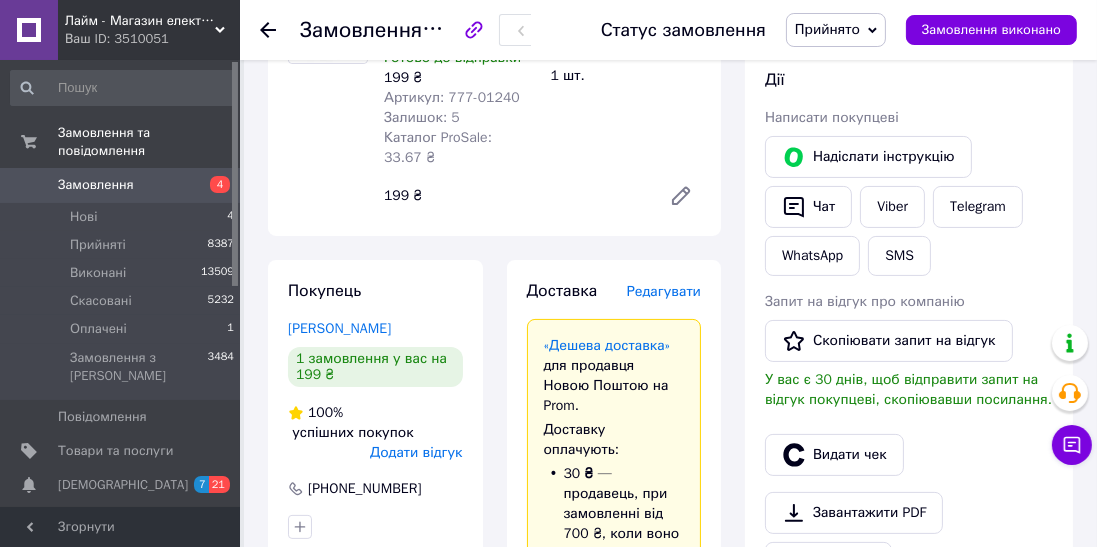 click on "SMS" at bounding box center (899, 256) 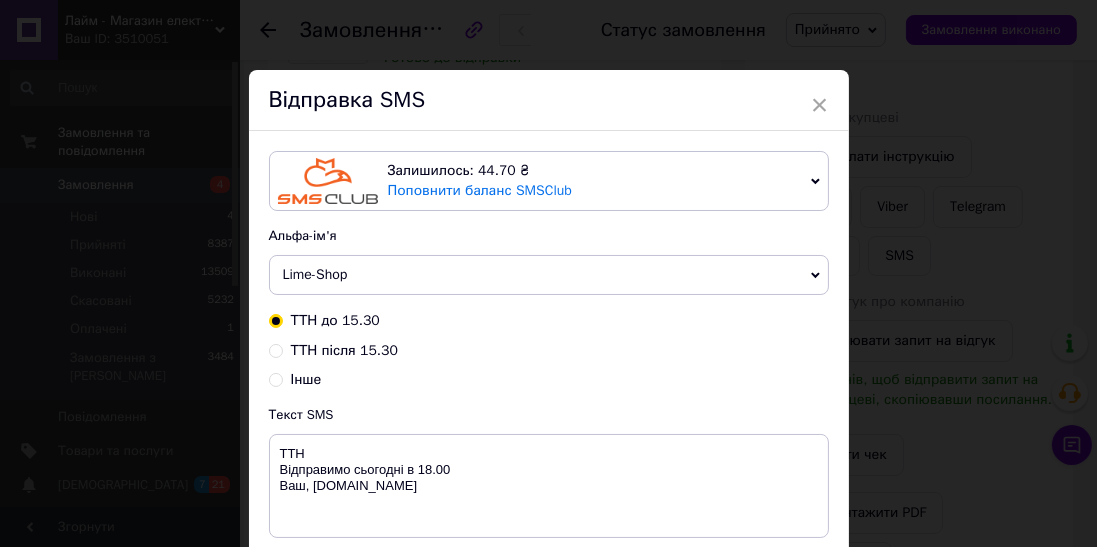 click on "Текст SMS" at bounding box center [549, 415] 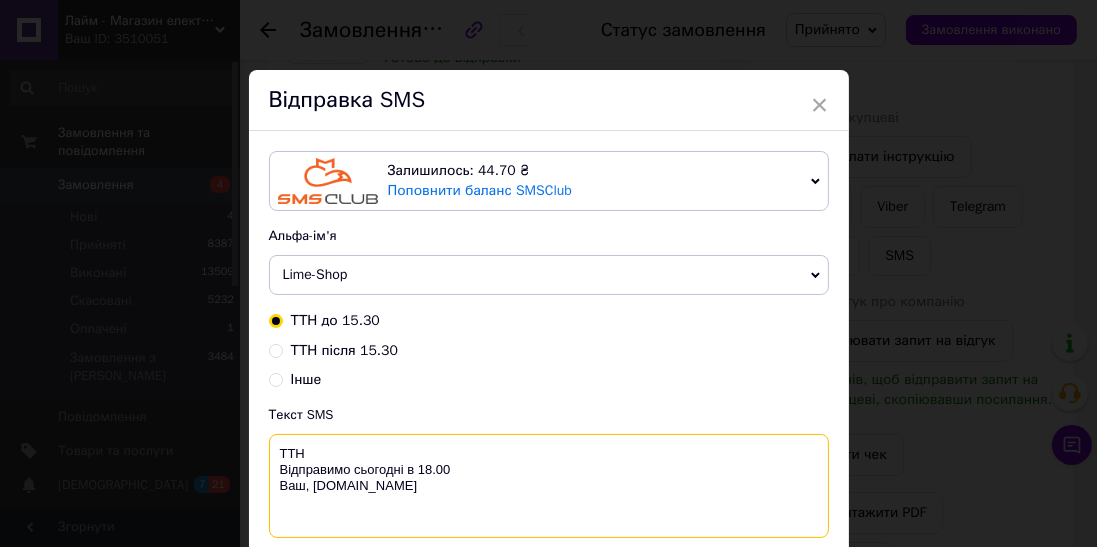 click on "ТТН
Відправимо сьогодні в 18.00
Ваш, [DOMAIN_NAME]" at bounding box center [549, 486] 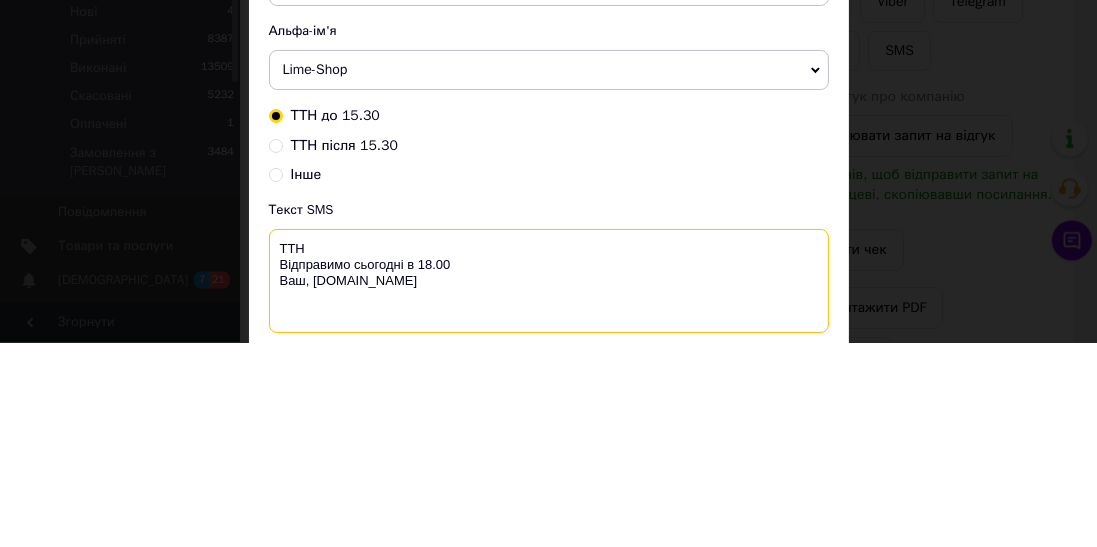 scroll, scrollTop: 341, scrollLeft: 0, axis: vertical 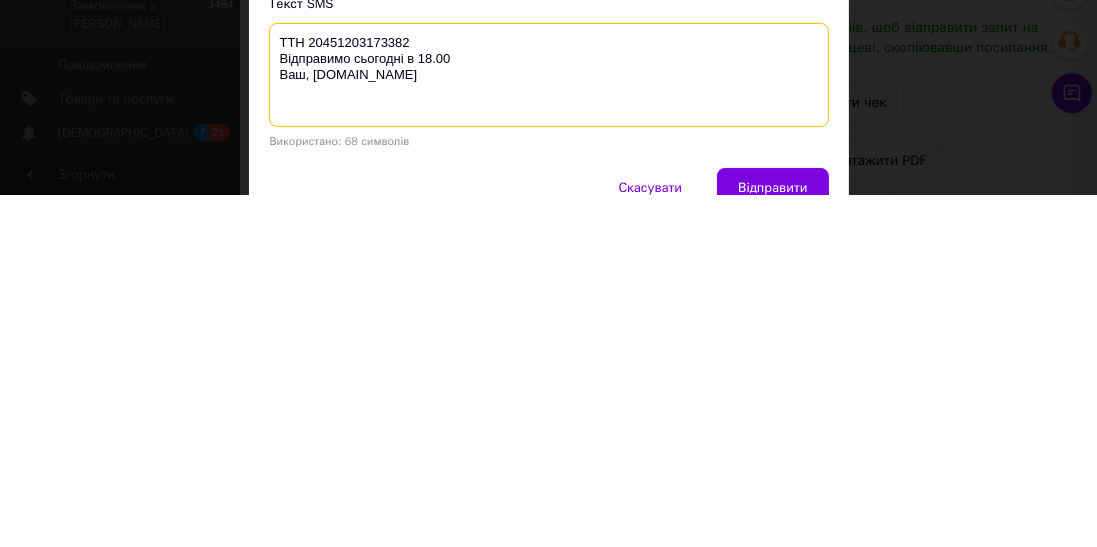 type on "ТТН 20451203173382
Відправимо сьогодні в 18.00
Ваш, [DOMAIN_NAME]" 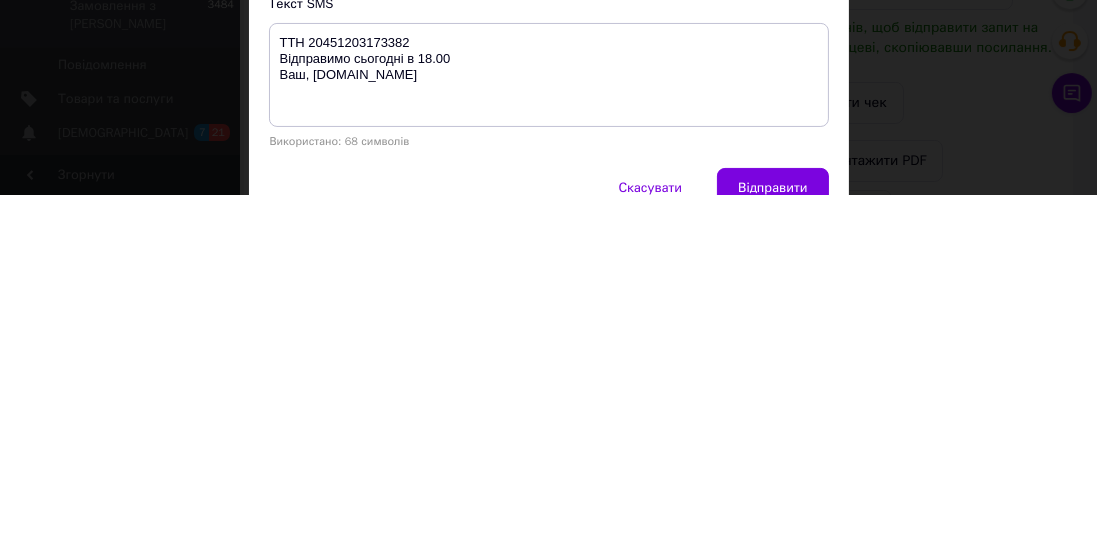 click on "Відправити" at bounding box center [772, 540] 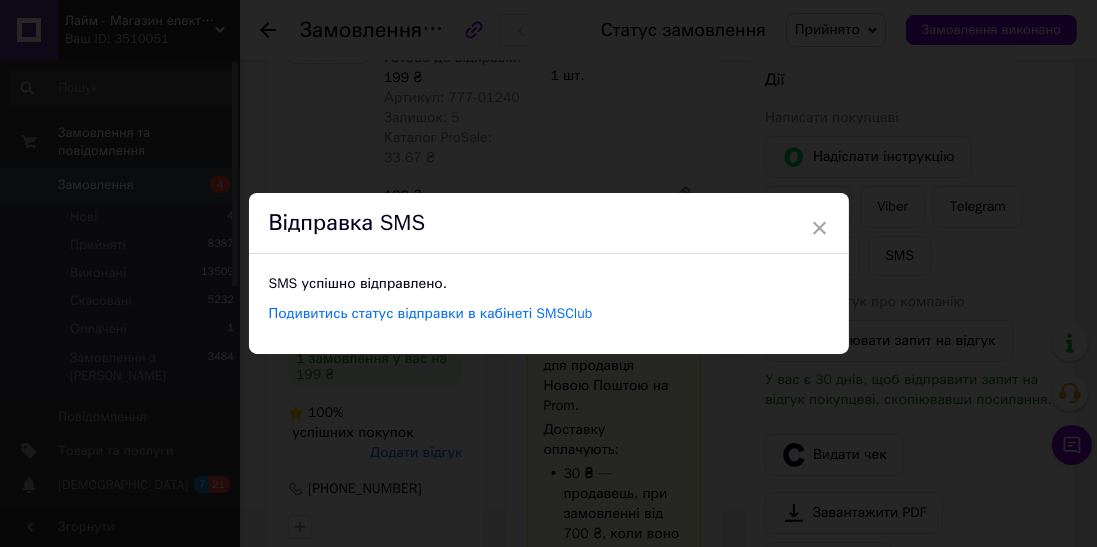 scroll, scrollTop: 0, scrollLeft: 0, axis: both 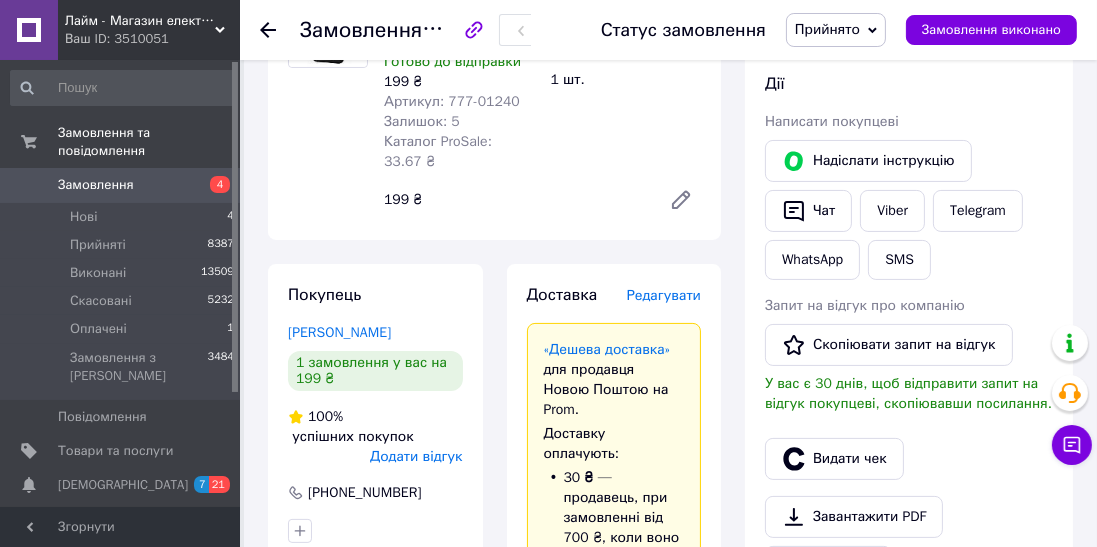 click on "Видати чек" at bounding box center [834, 459] 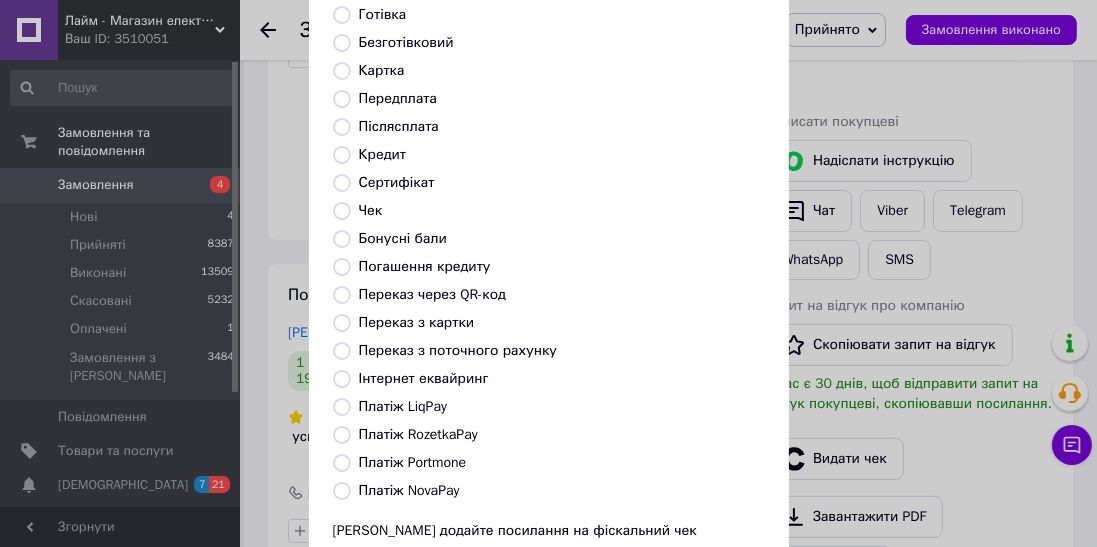 scroll, scrollTop: 214, scrollLeft: 0, axis: vertical 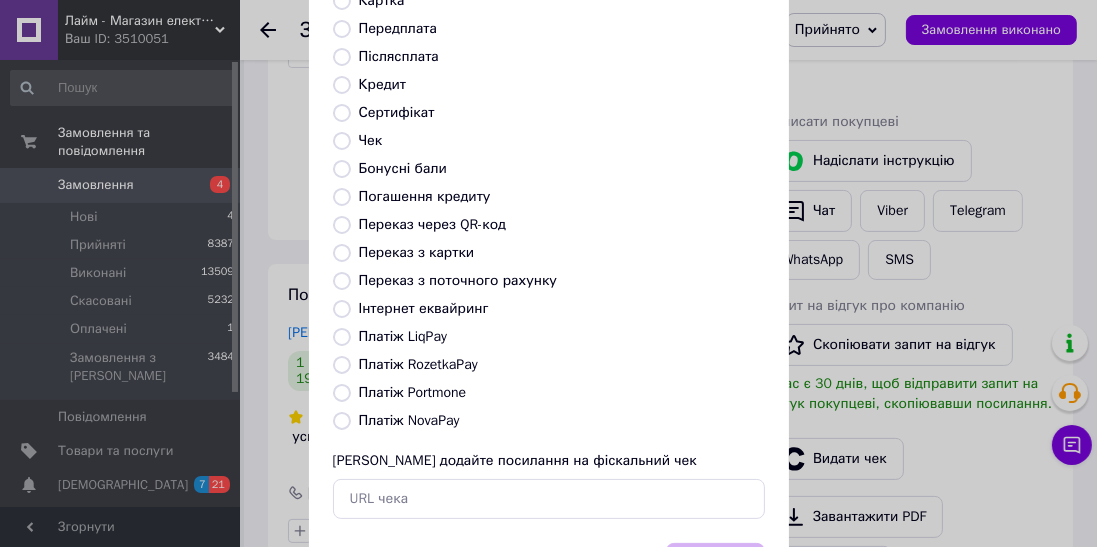 click on "Платіж RozetkaPay" at bounding box center (418, 364) 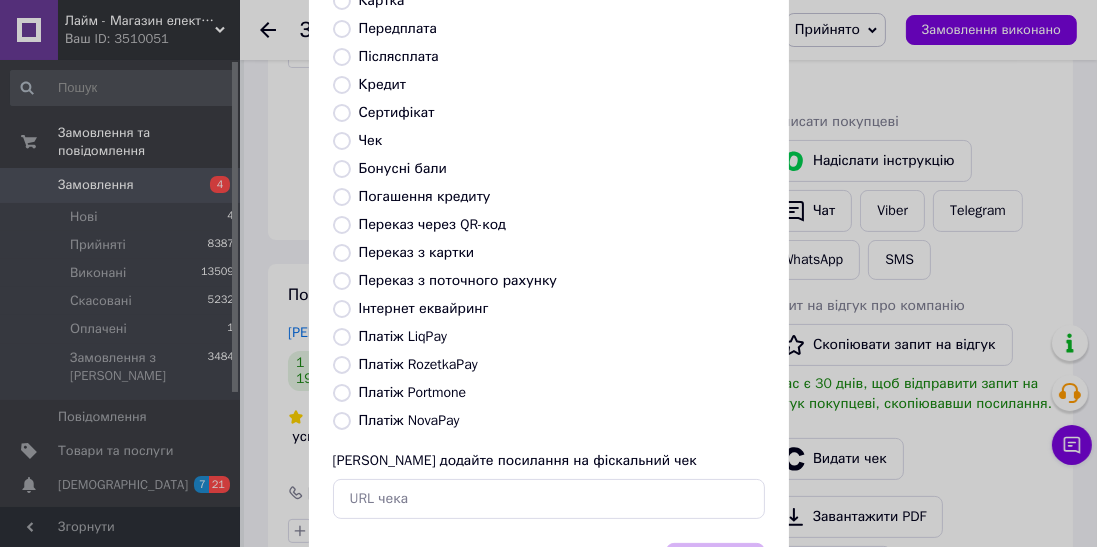 radio on "true" 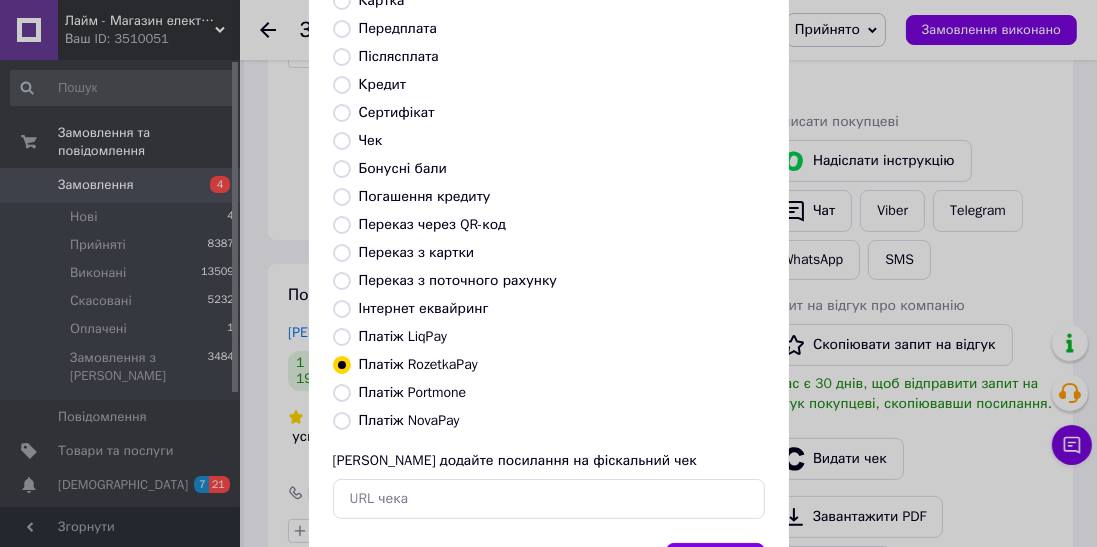 click on "Вибрати" at bounding box center (715, 564) 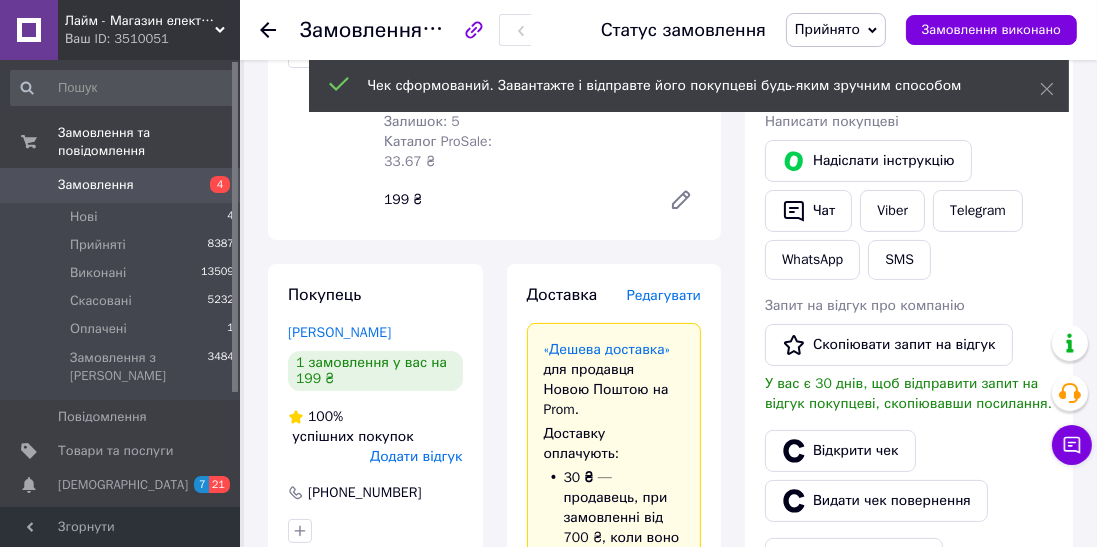 click 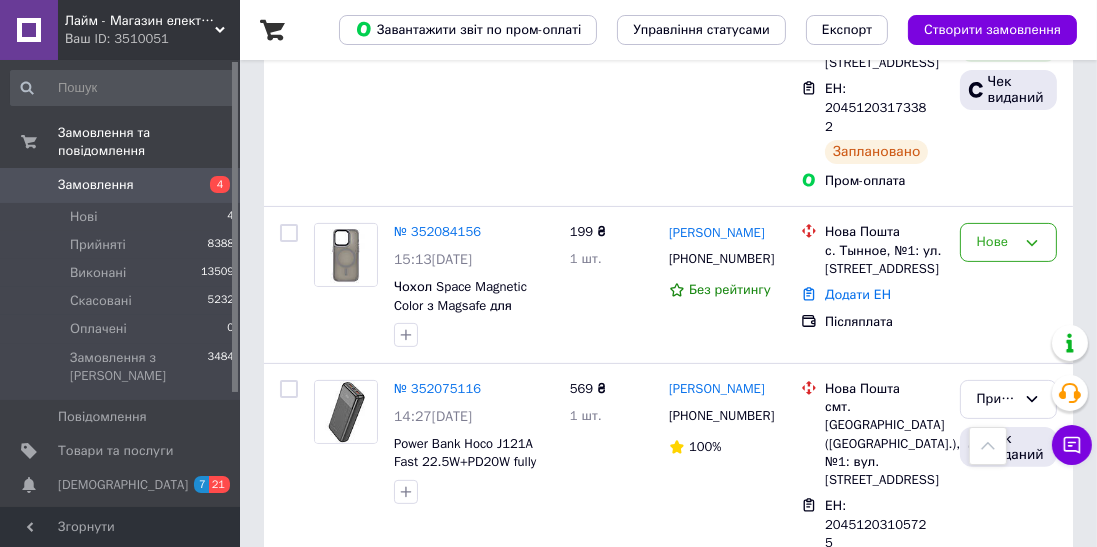 click on "№ 352084156" at bounding box center (437, 231) 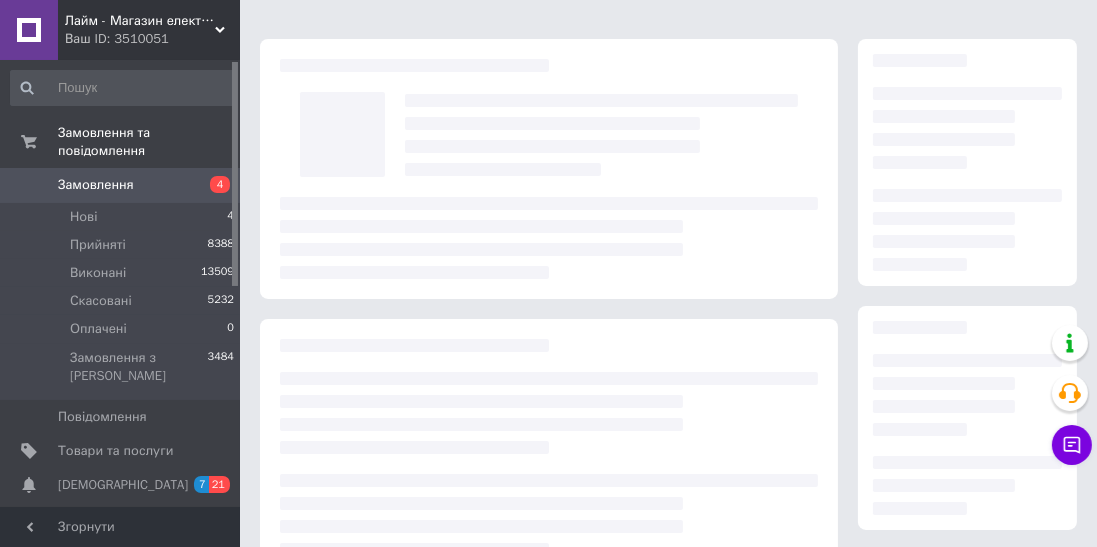 scroll, scrollTop: 0, scrollLeft: 0, axis: both 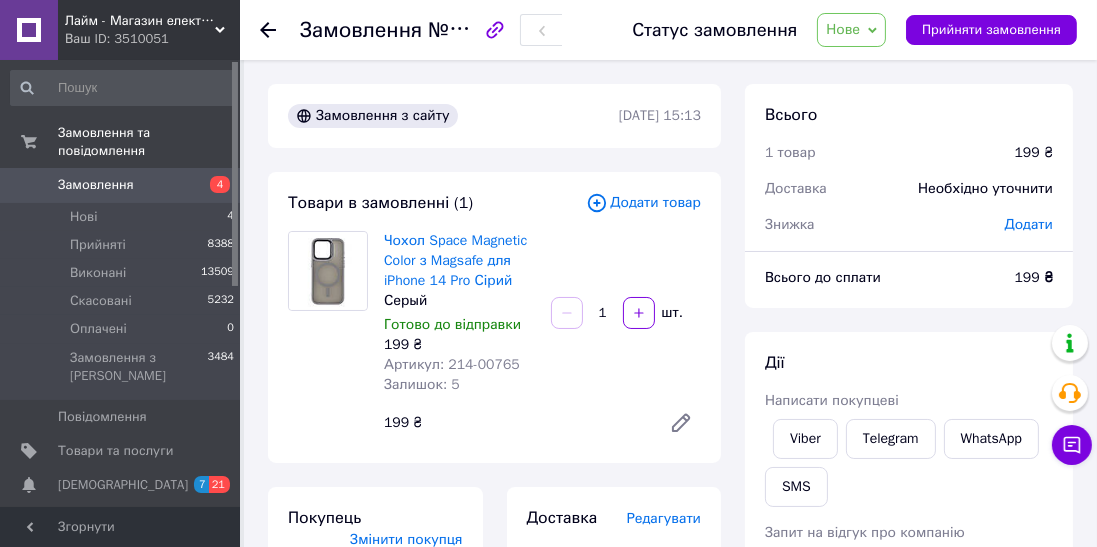 click on "Viber" at bounding box center (805, 439) 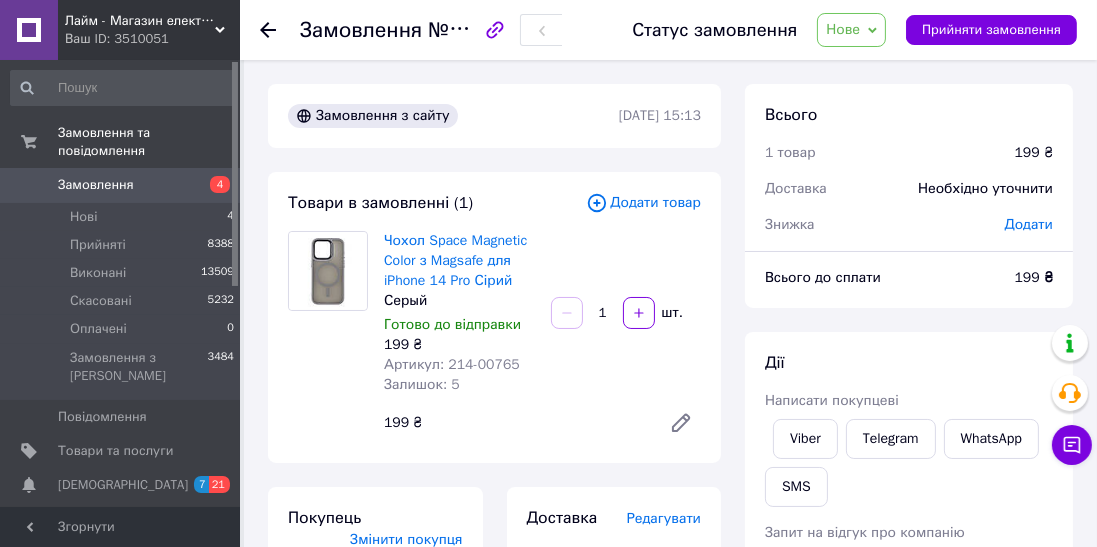 click on "Нове" at bounding box center (843, 29) 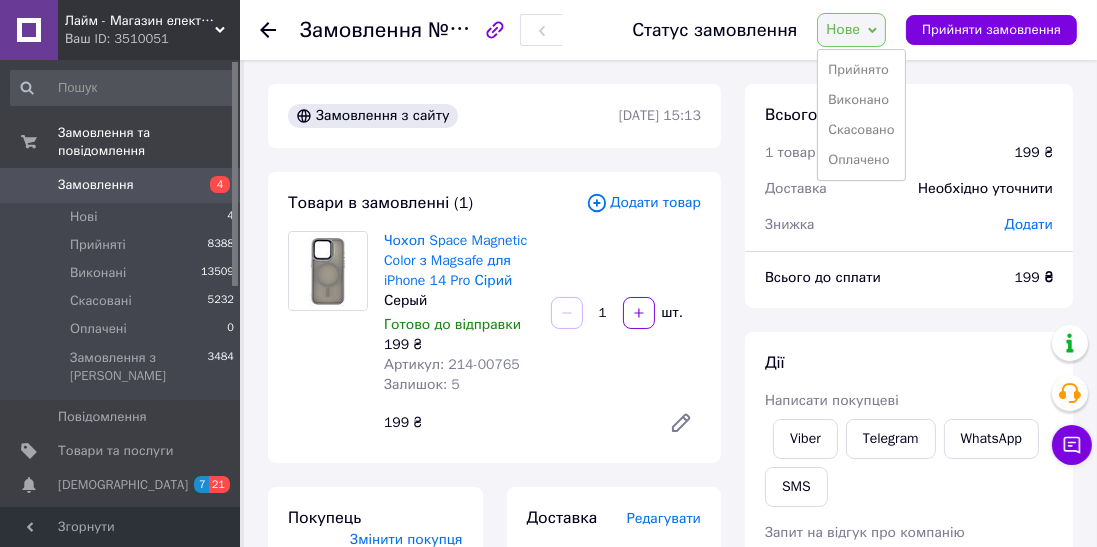 click on "Скасовано" at bounding box center [861, 130] 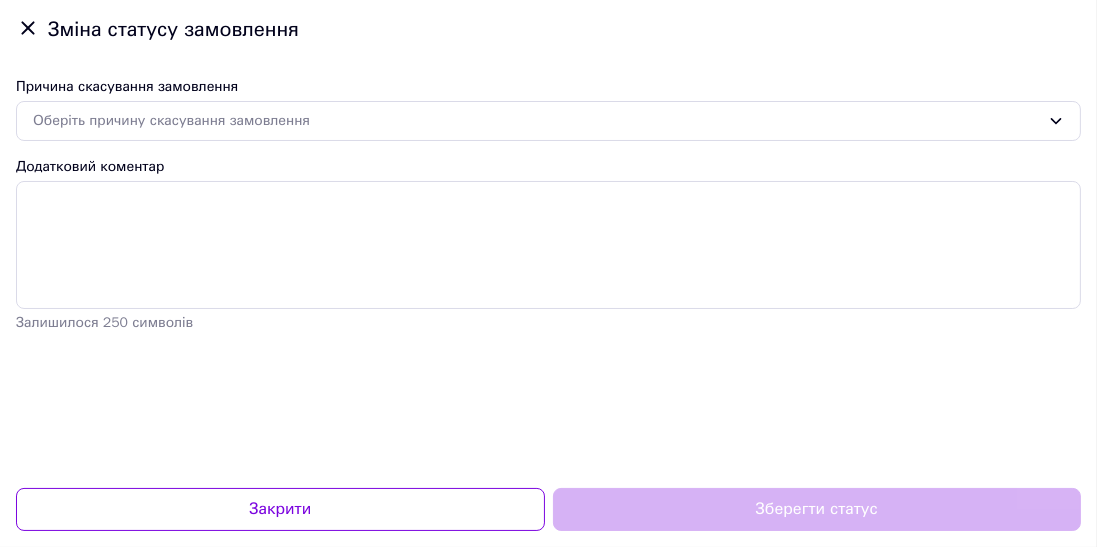 click on "Оберіть причину скасування замовлення" at bounding box center [536, 121] 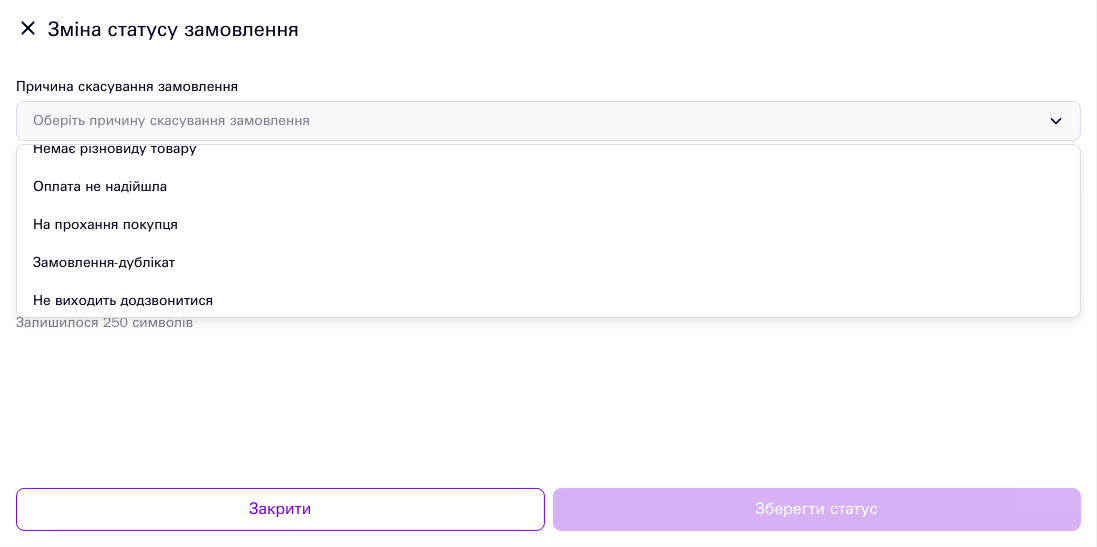 scroll, scrollTop: 56, scrollLeft: 0, axis: vertical 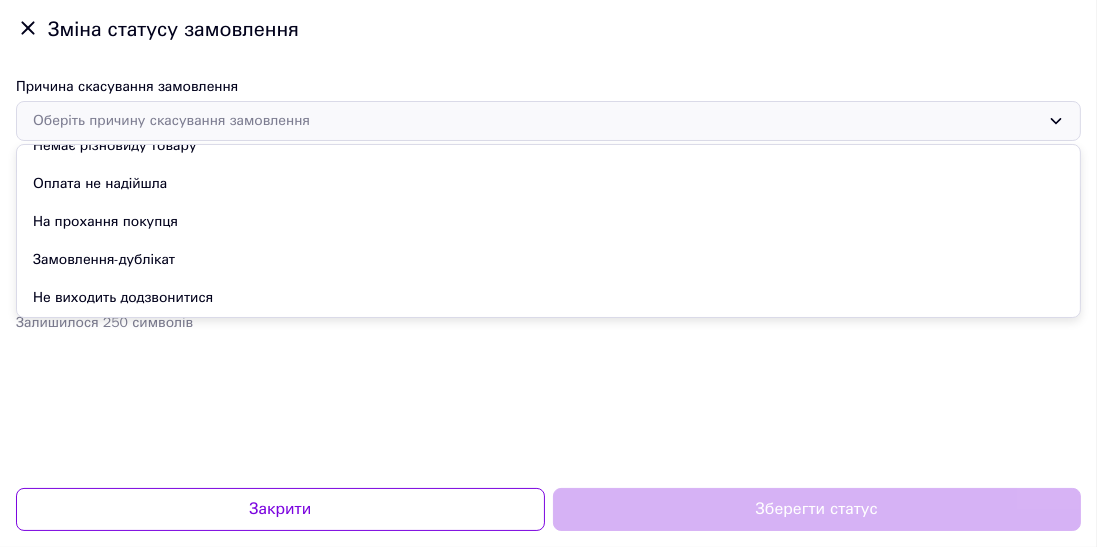 click on "На прохання покупця" at bounding box center (548, 222) 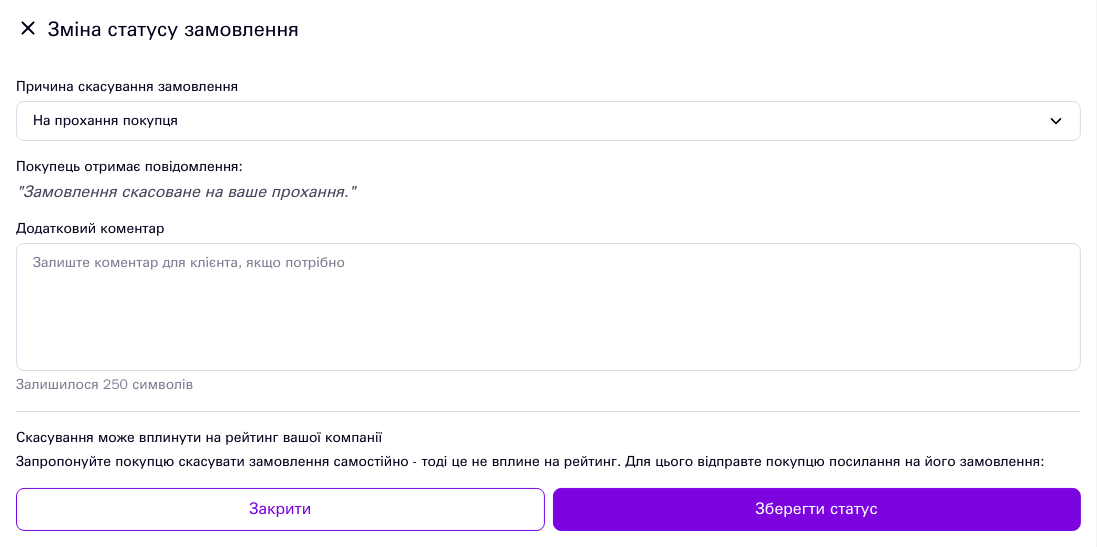 scroll, scrollTop: 96, scrollLeft: 0, axis: vertical 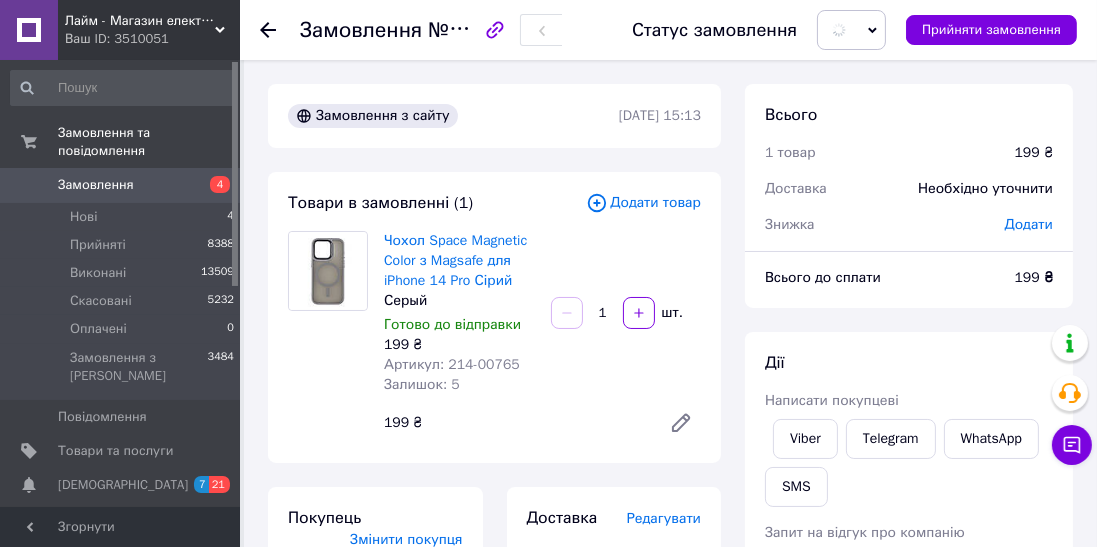 click on "Замовлення 4" at bounding box center (123, 185) 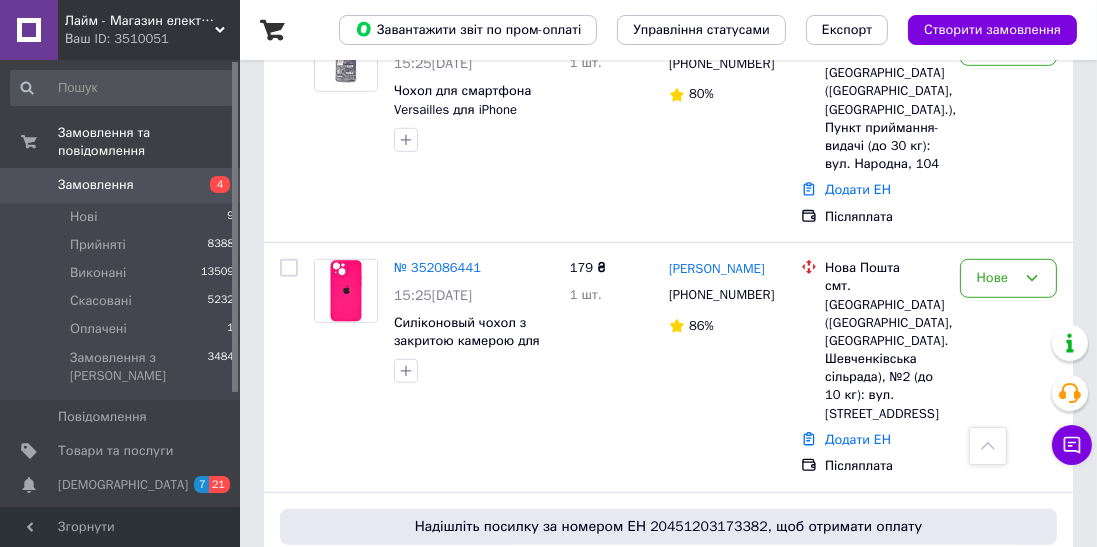 scroll, scrollTop: 1212, scrollLeft: 0, axis: vertical 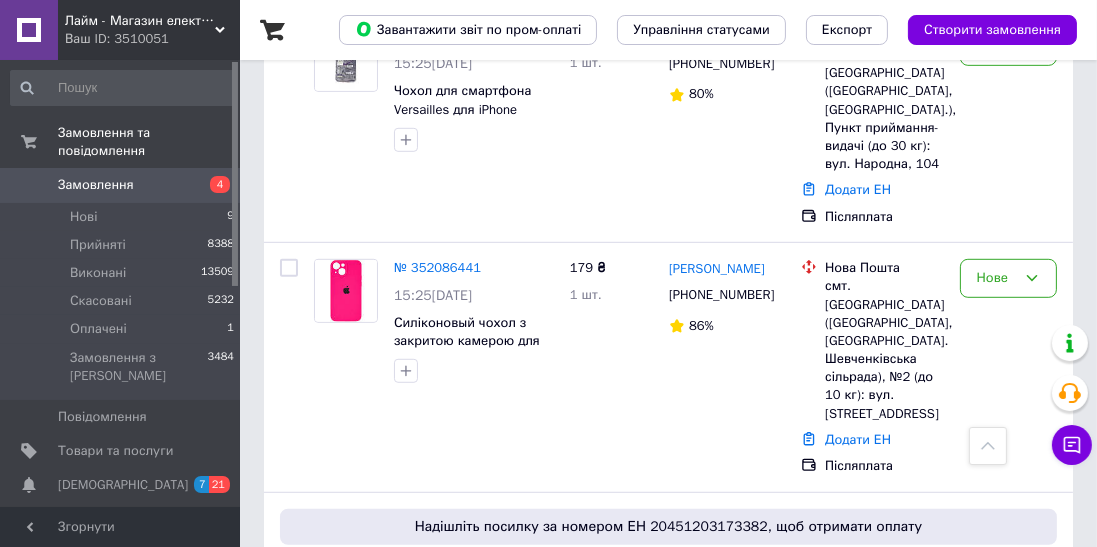 click 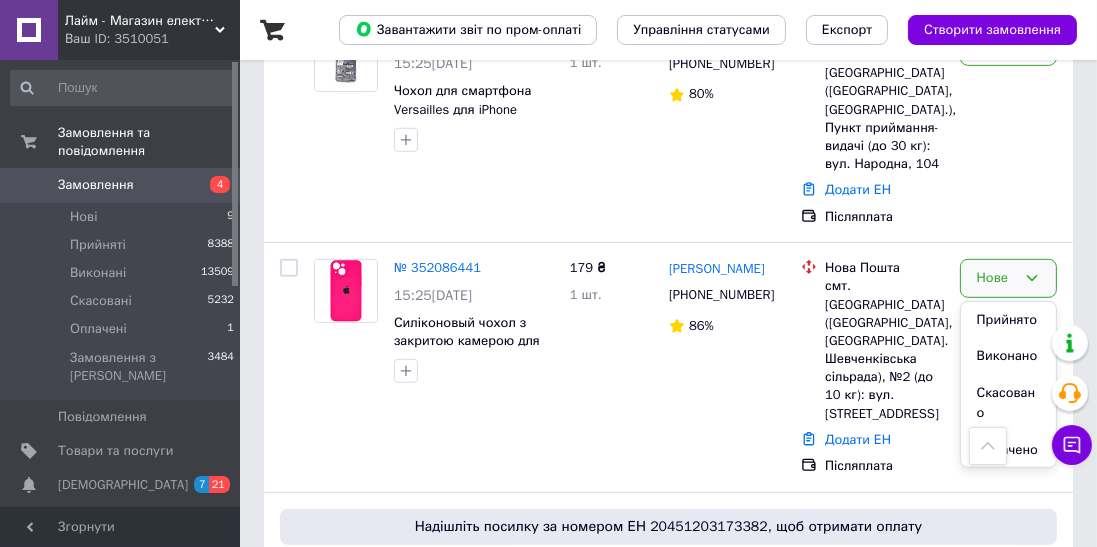 click on "Прийнято" at bounding box center [1008, 320] 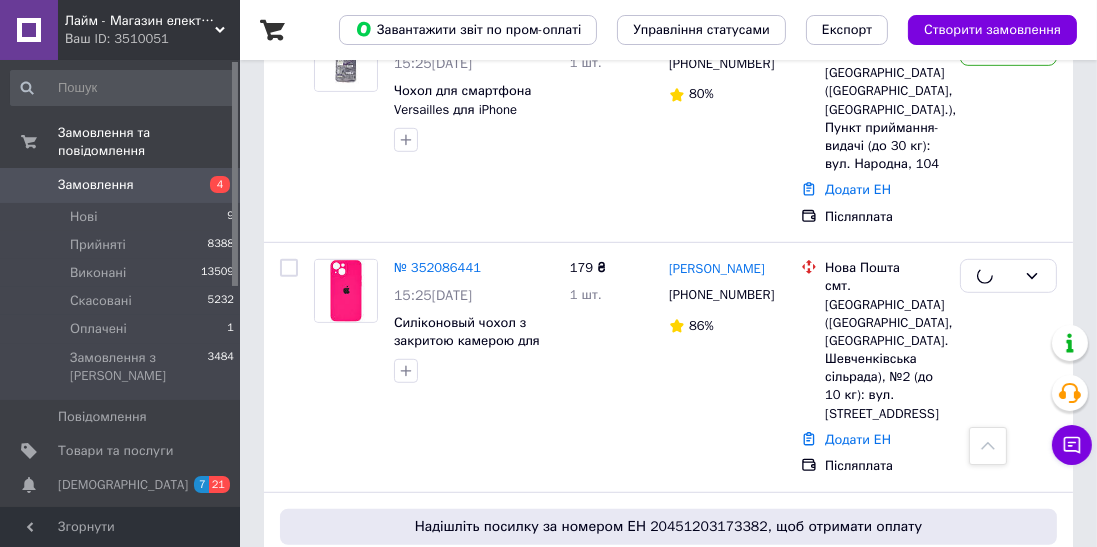 click on "№ 352086441" at bounding box center [437, 267] 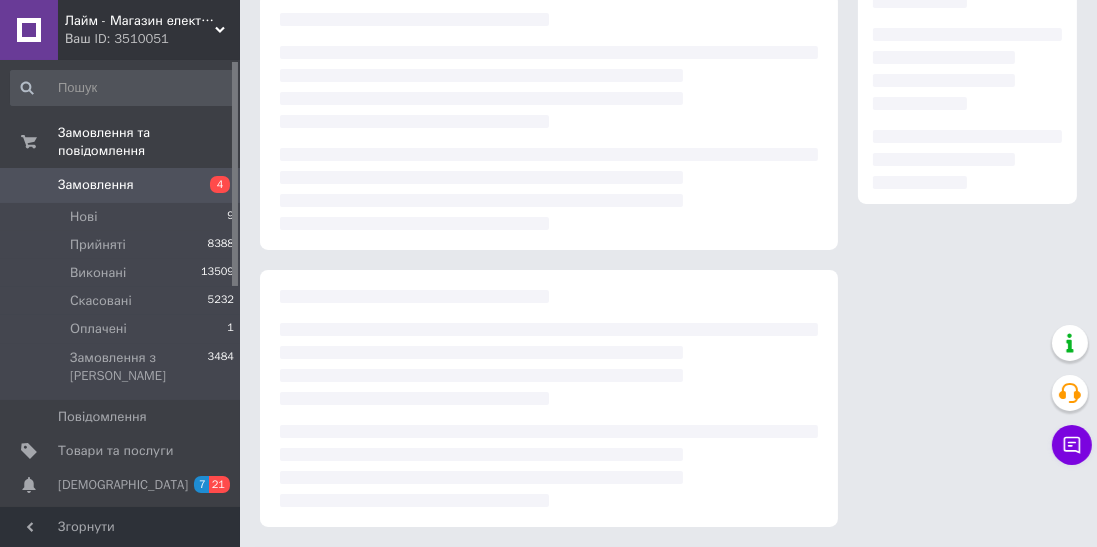scroll, scrollTop: 366, scrollLeft: 0, axis: vertical 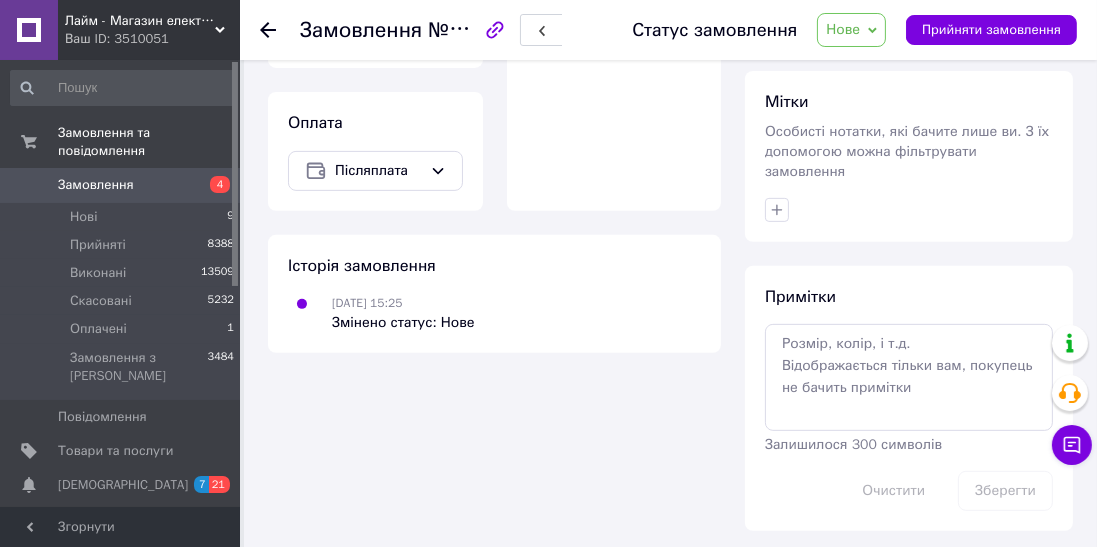 click on "Нове" at bounding box center [843, 29] 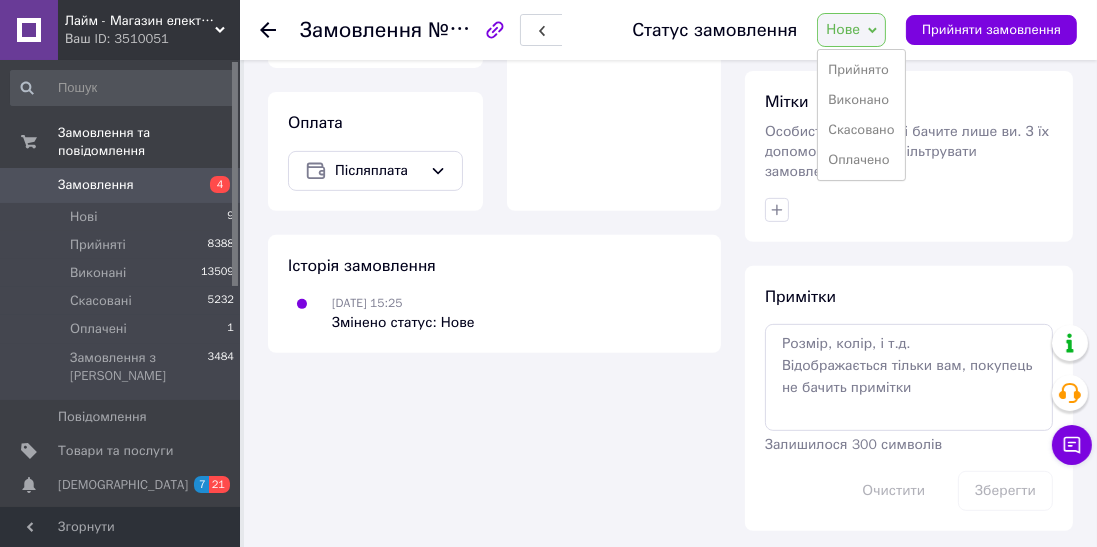 click on "Прийнято" at bounding box center (861, 70) 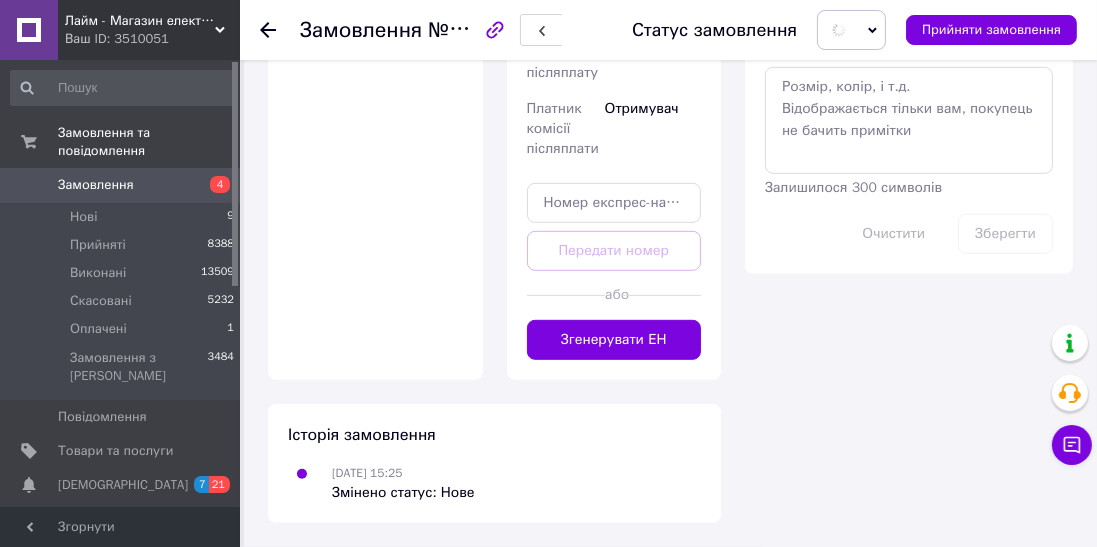 click on "Згенерувати ЕН" at bounding box center [614, 340] 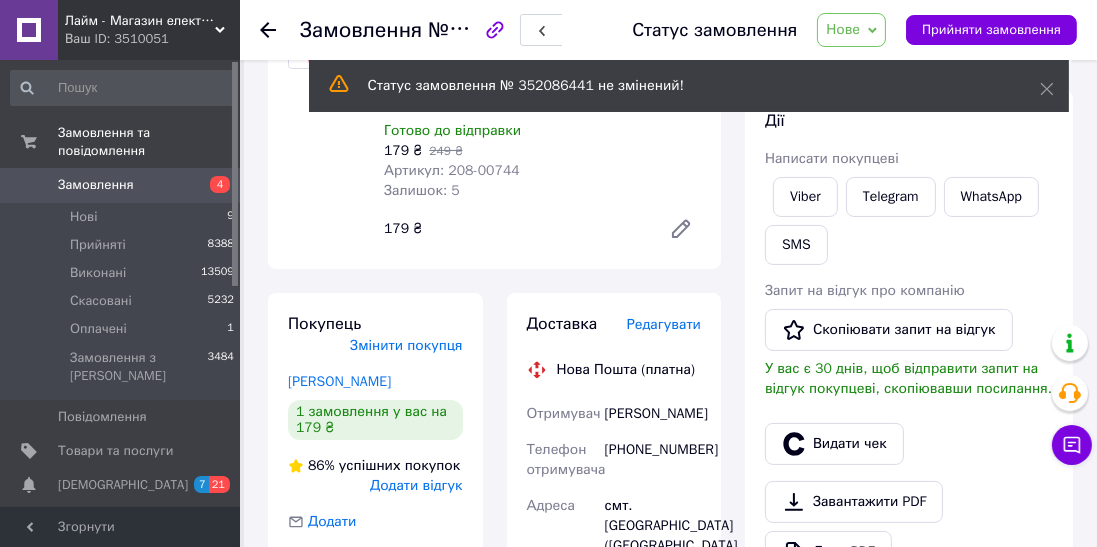 scroll, scrollTop: 238, scrollLeft: 0, axis: vertical 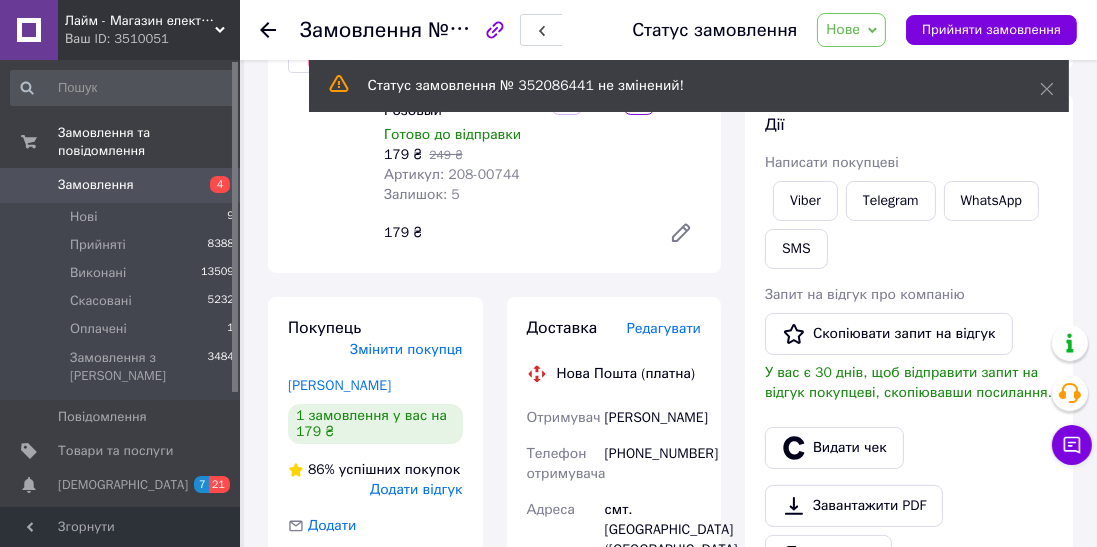 click on "[PERSON_NAME]" at bounding box center (653, 418) 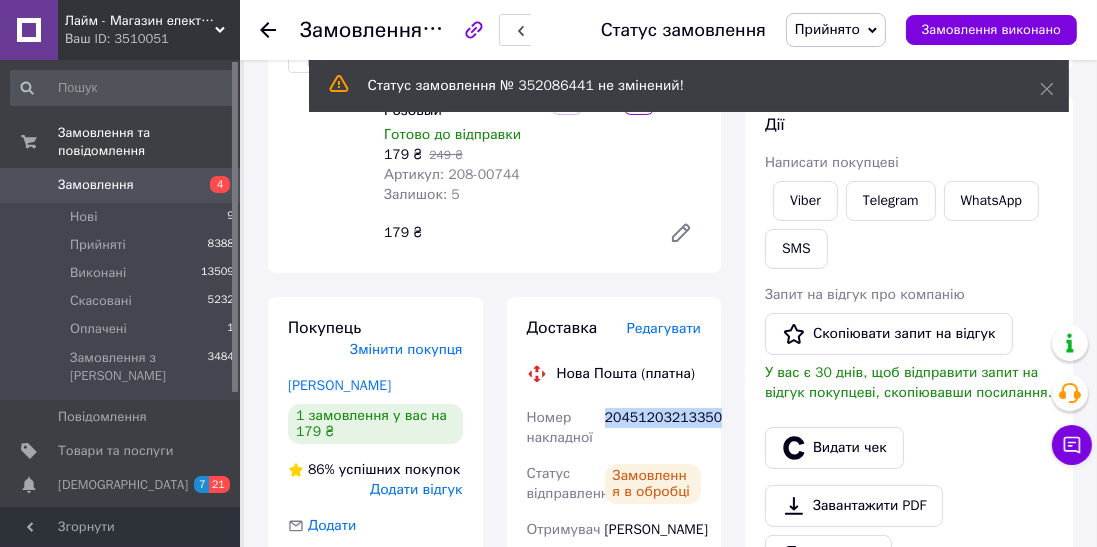 copy on "20451203213350" 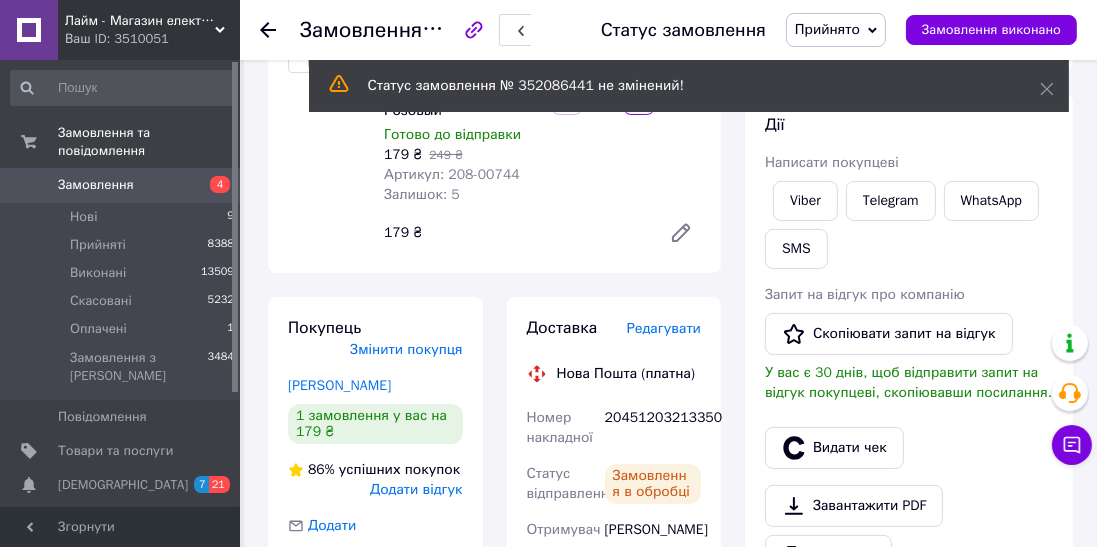 click on "Видати чек" at bounding box center [834, 448] 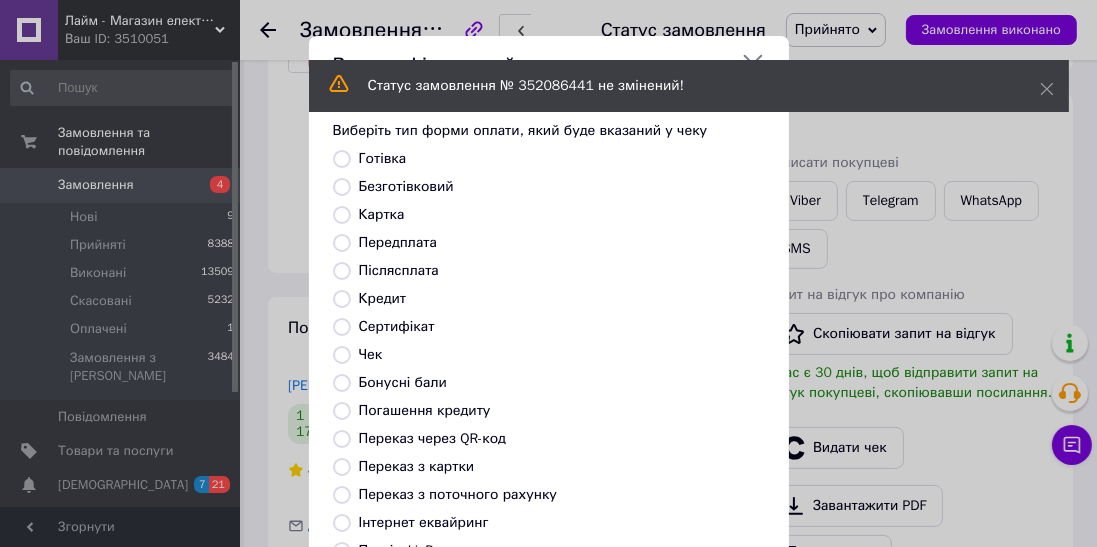 scroll, scrollTop: 214, scrollLeft: 0, axis: vertical 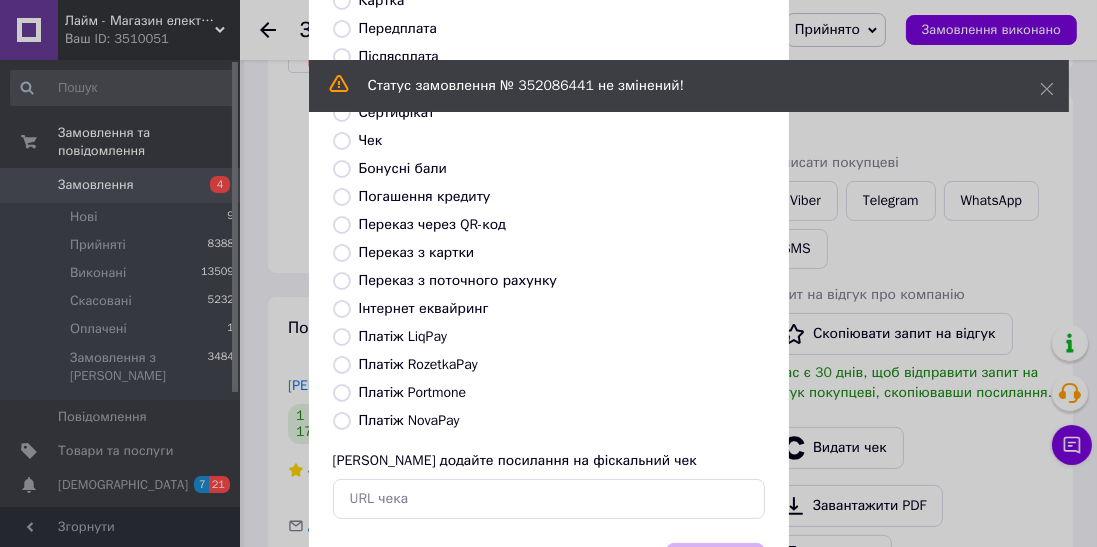 click on "Платіж Portmone" at bounding box center [413, 392] 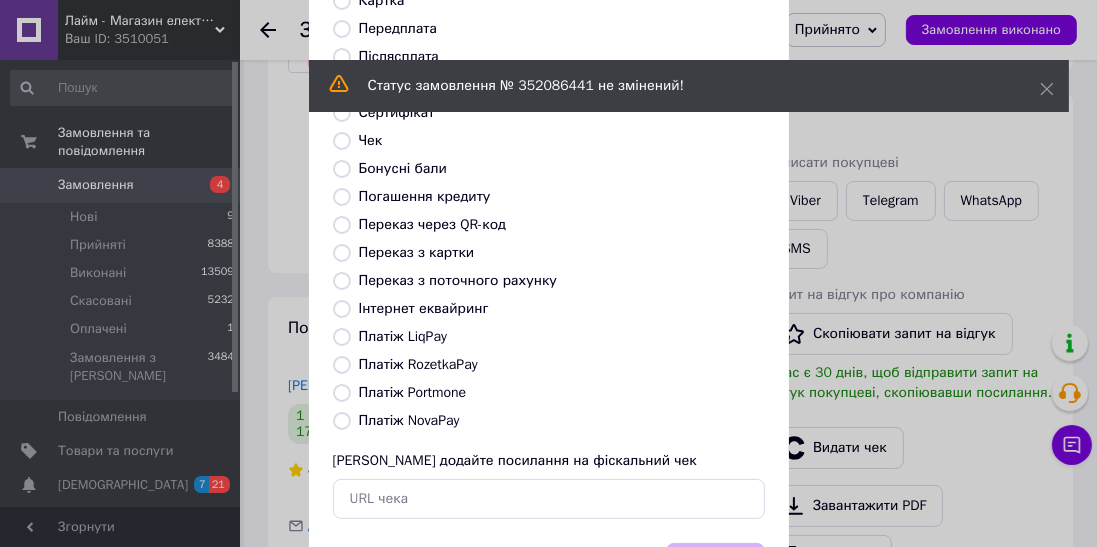 radio on "true" 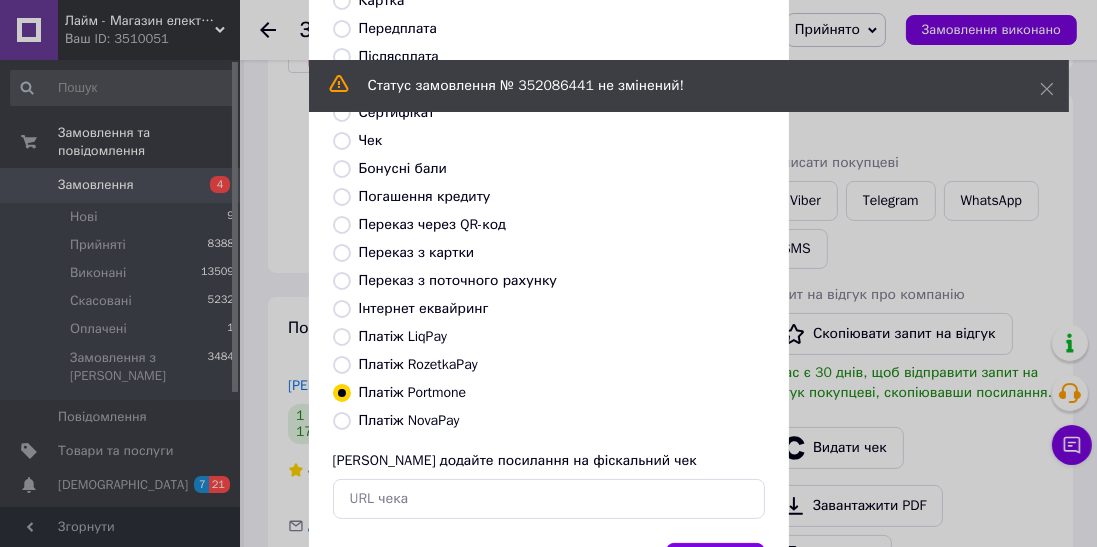 click on "Платіж NovaPay" at bounding box center (409, 420) 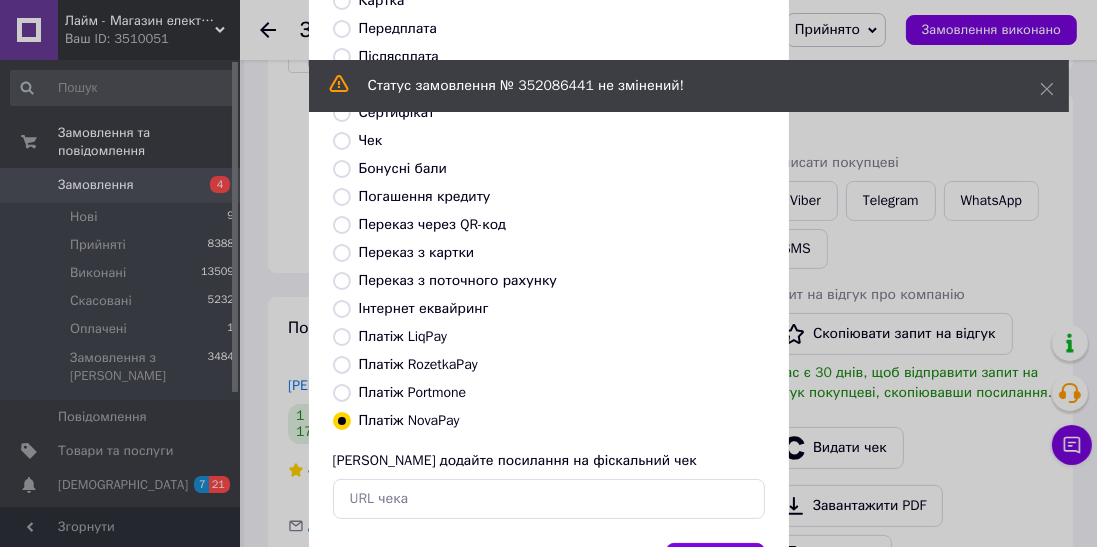 click on "Вибрати" at bounding box center (715, 564) 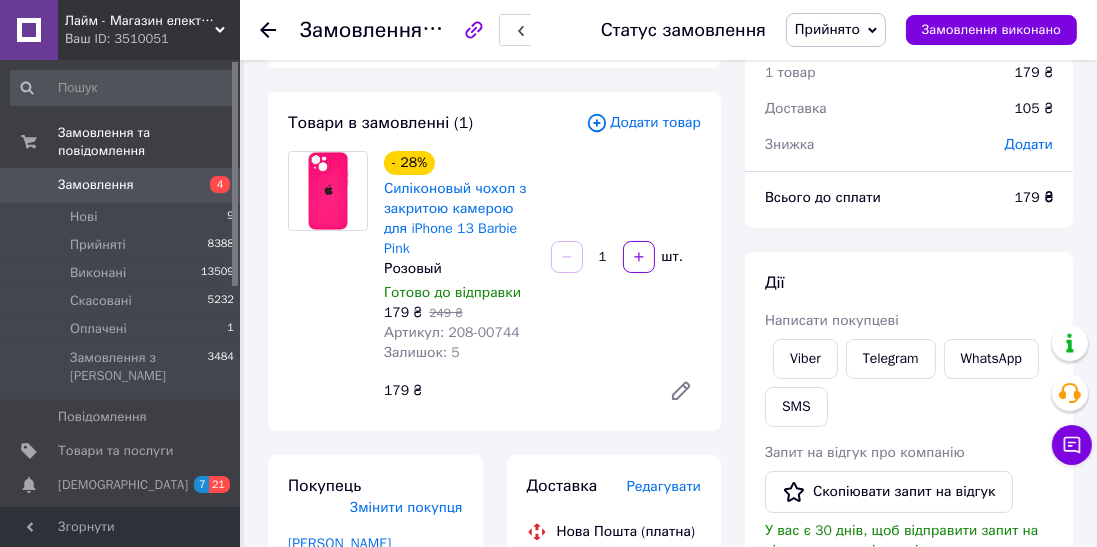 scroll, scrollTop: 81, scrollLeft: 0, axis: vertical 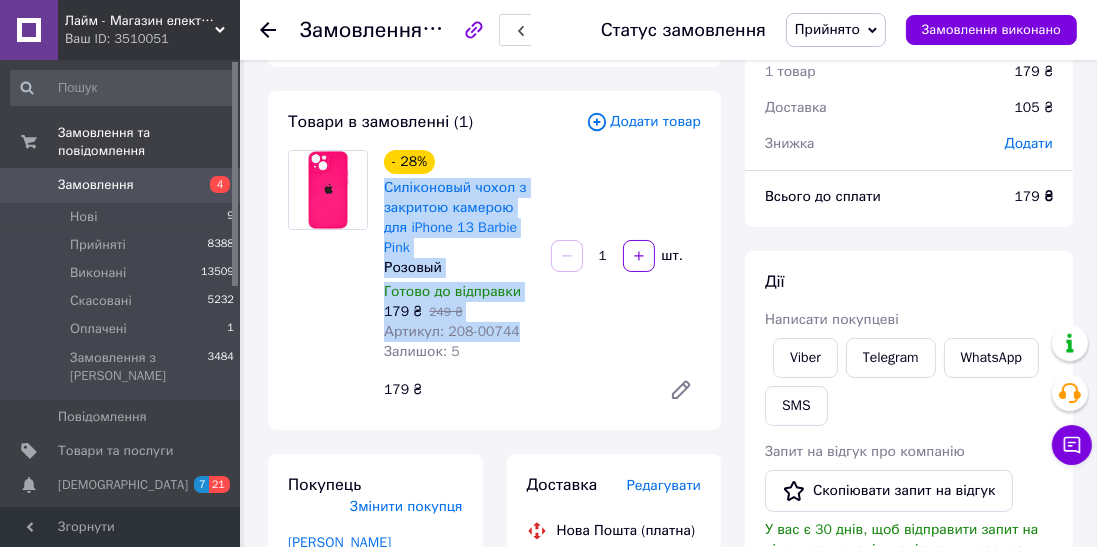 copy on "Силіконовый чохол з закритою камерою для iPhone 13 Barbie Pink Розовый Готово до відправки 179 ₴   249 ₴ Артикул: 208-00744" 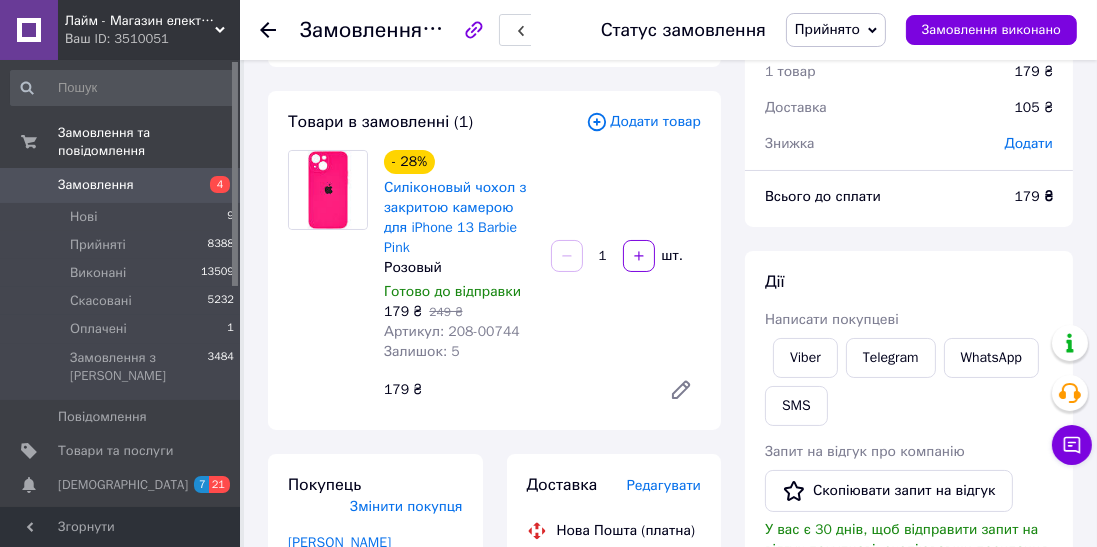 click 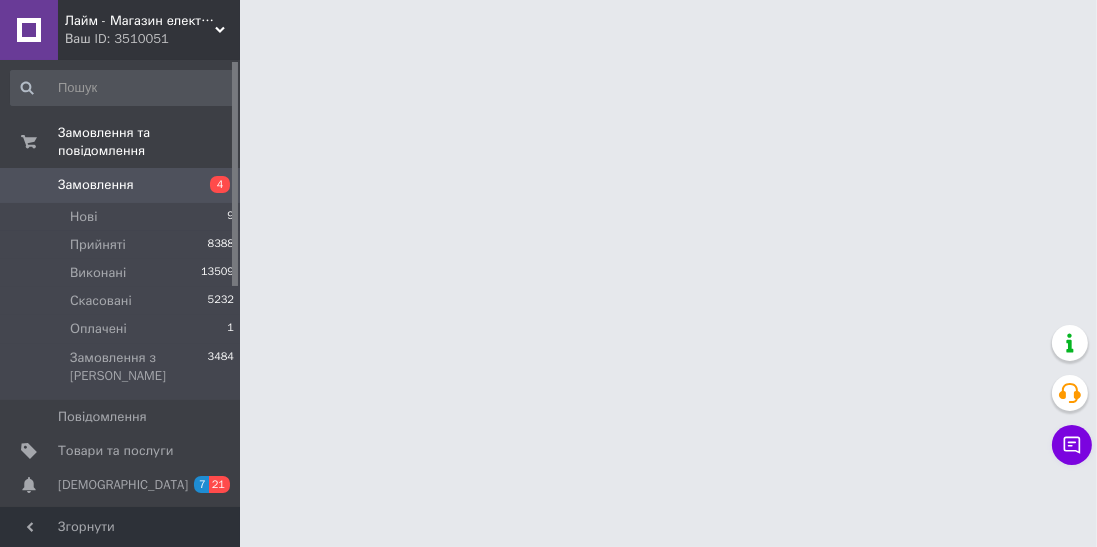 scroll, scrollTop: 0, scrollLeft: 0, axis: both 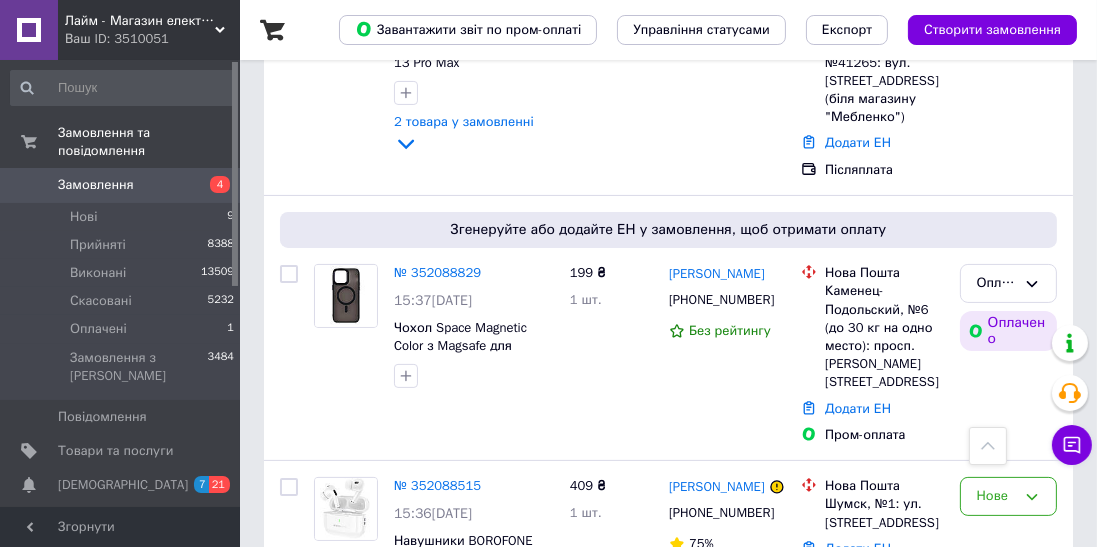 click on "Оплачено" at bounding box center [996, 283] 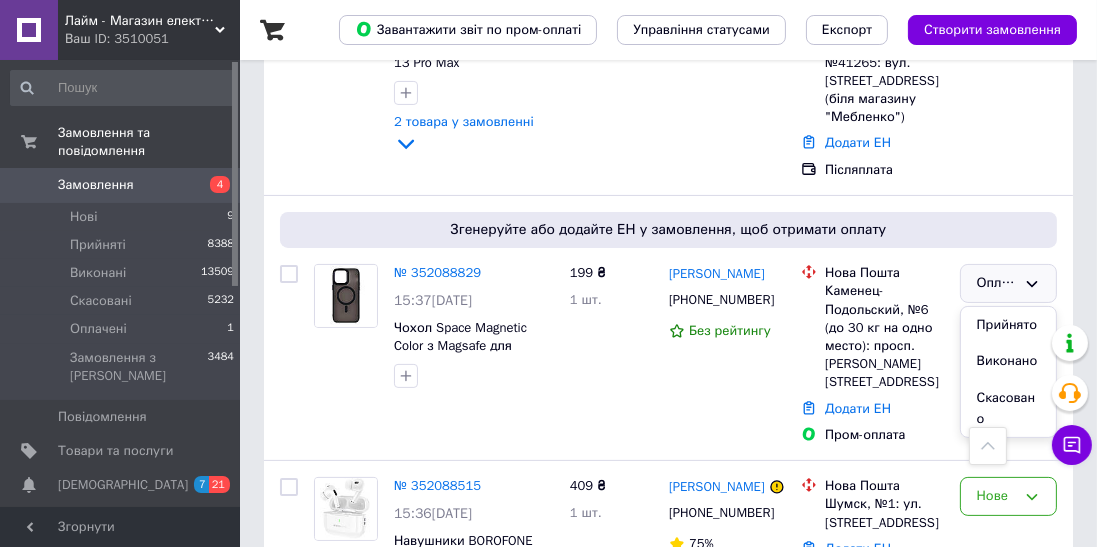 click on "Прийнято" at bounding box center [1008, 325] 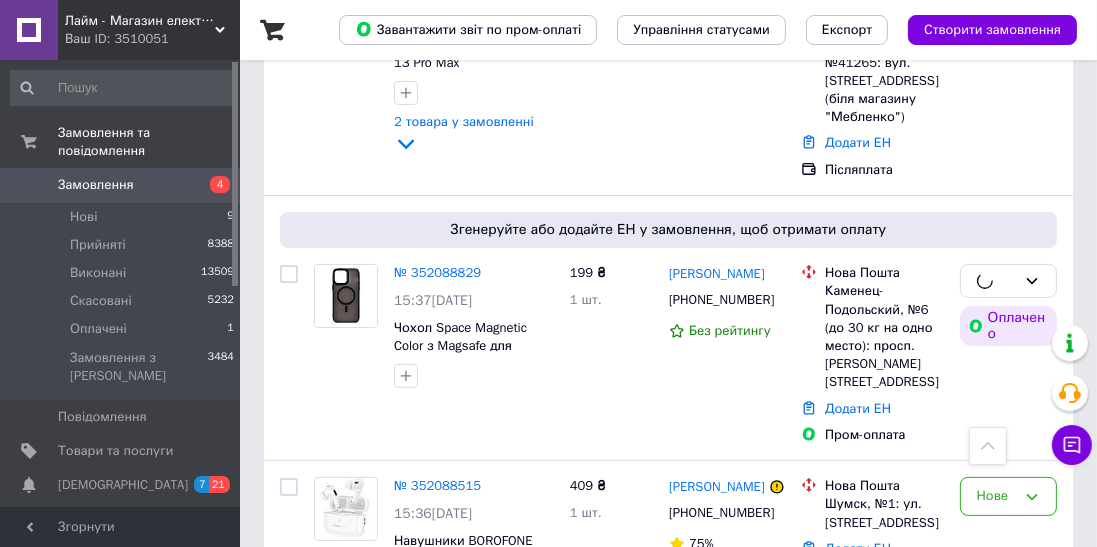 click on "№ 352088829" at bounding box center (437, 272) 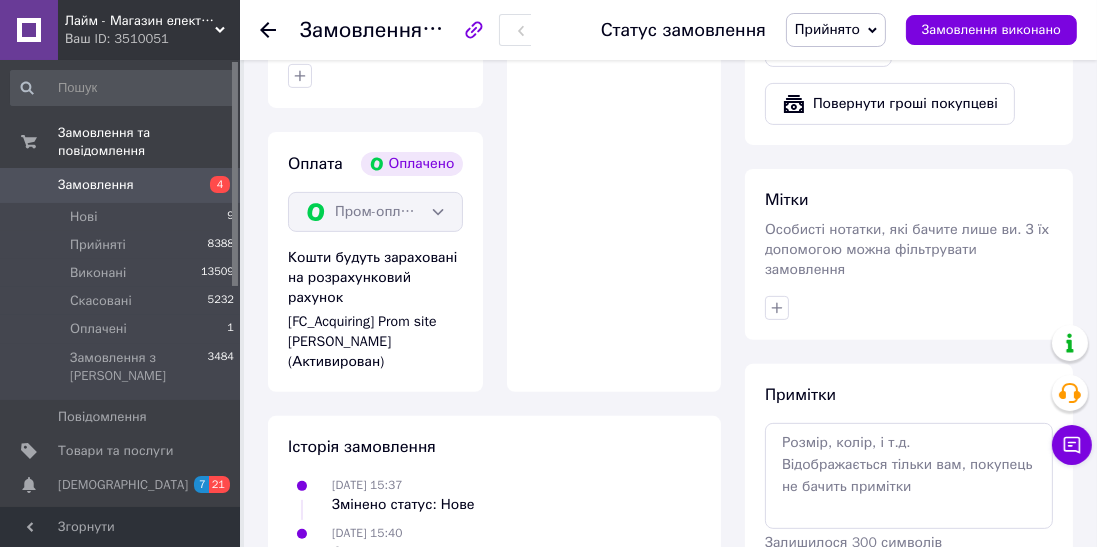 scroll, scrollTop: 846, scrollLeft: 0, axis: vertical 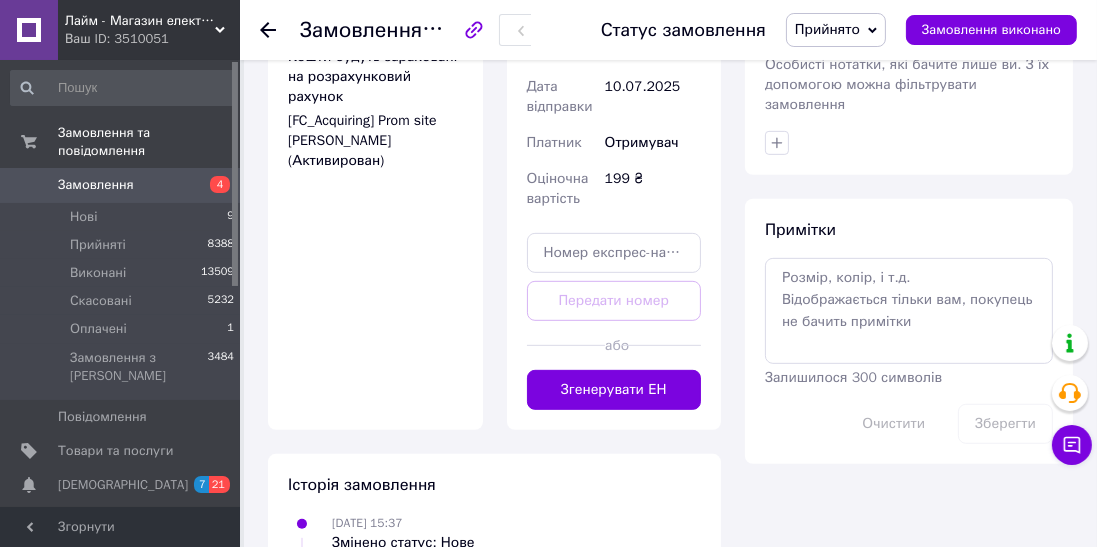 click on "Згенерувати ЕН" at bounding box center (614, 390) 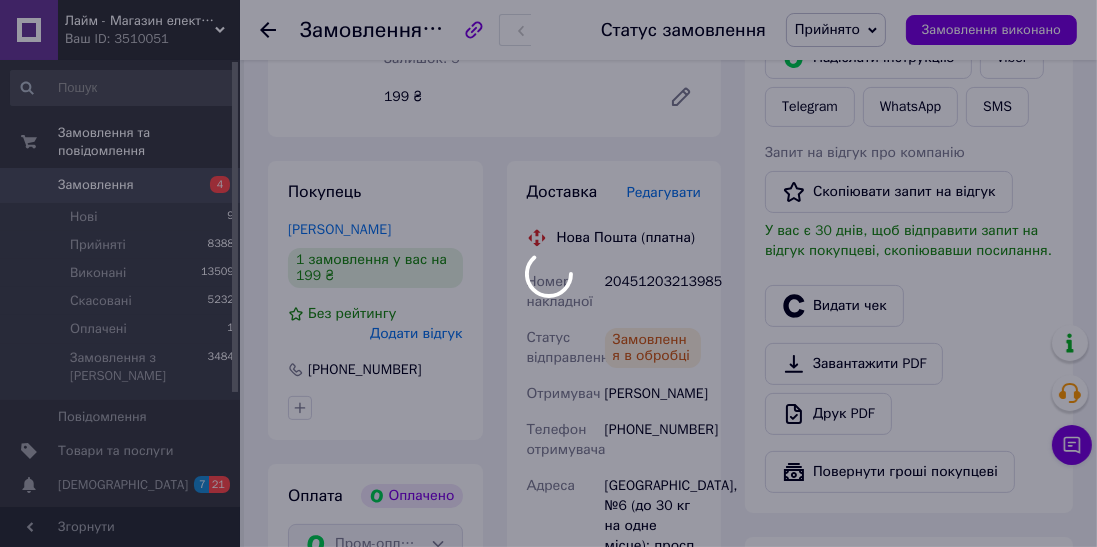 scroll, scrollTop: 404, scrollLeft: 0, axis: vertical 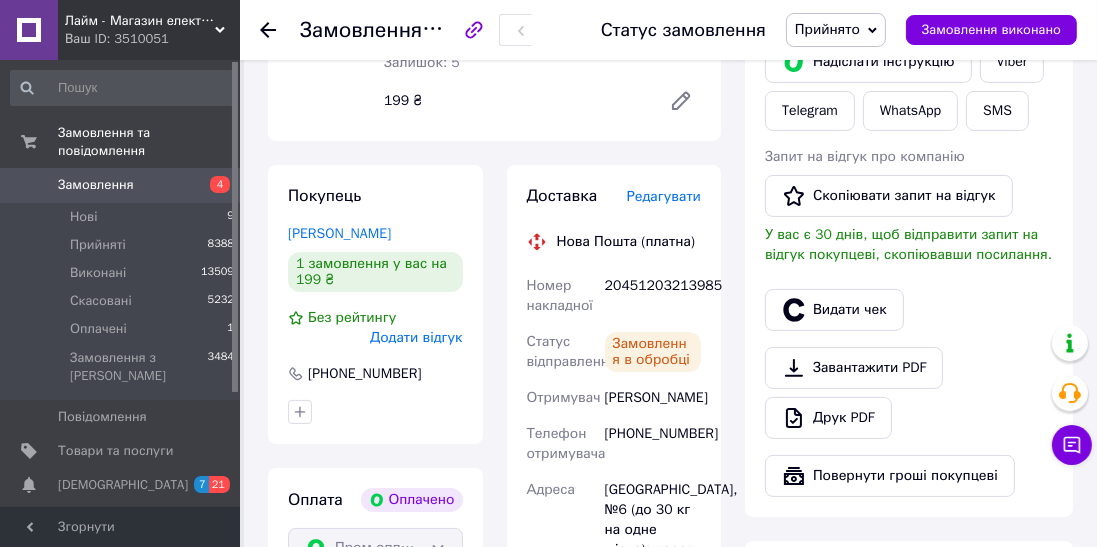 click on "Видати чек" at bounding box center (834, 310) 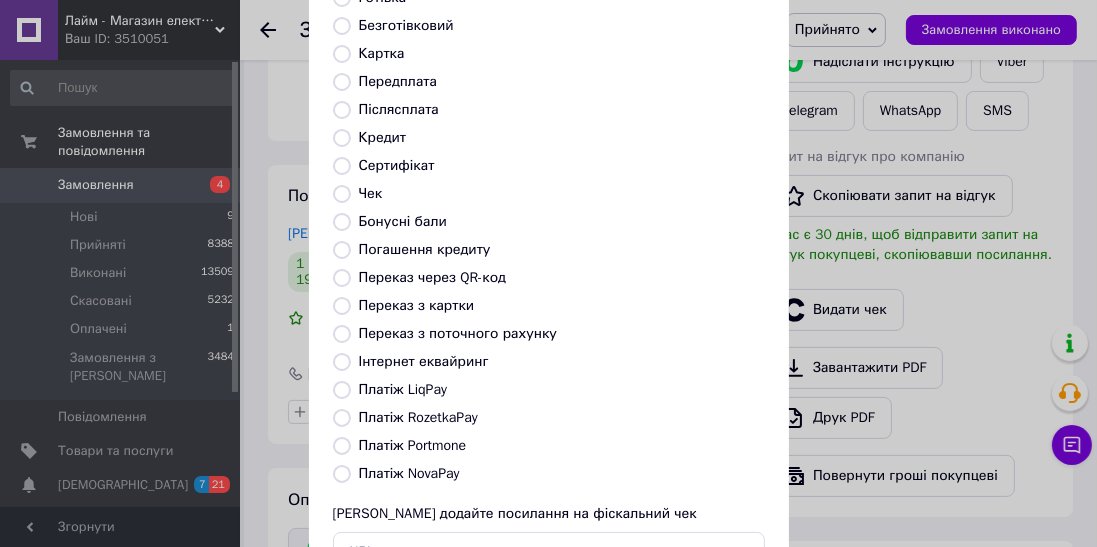 scroll, scrollTop: 214, scrollLeft: 0, axis: vertical 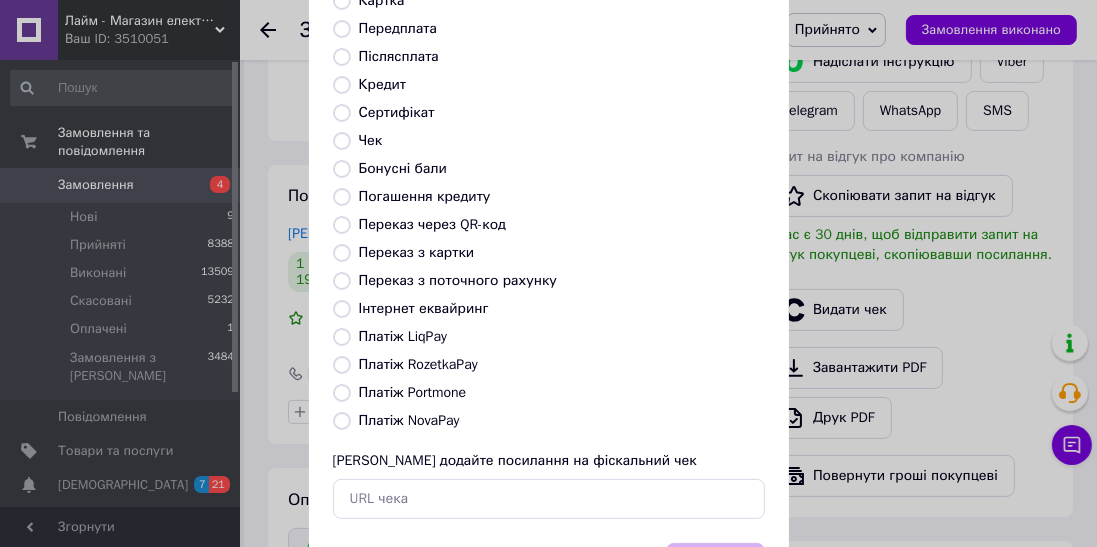 click on "Платіж RozetkaPay" at bounding box center [418, 364] 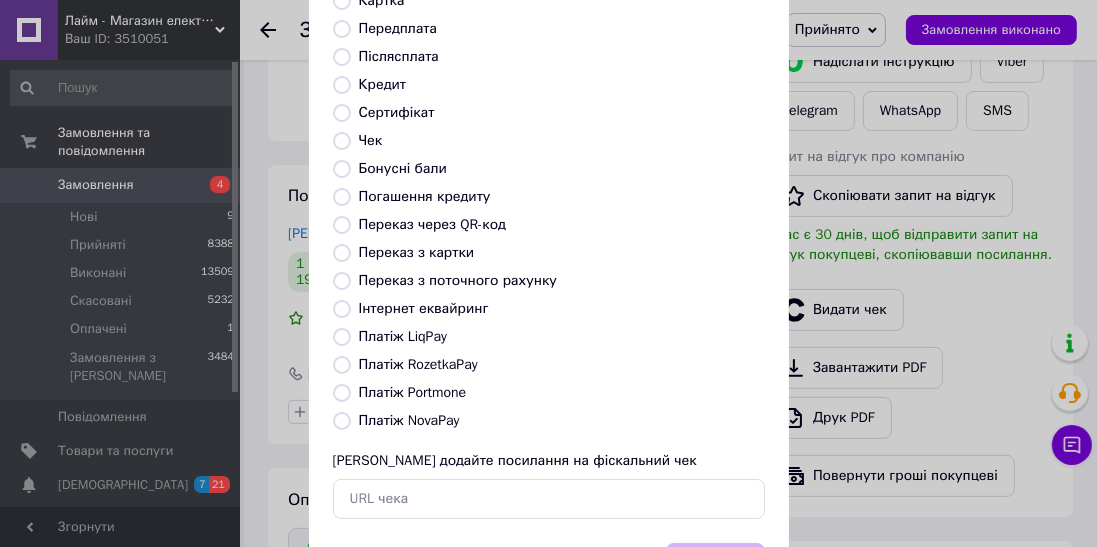 radio on "true" 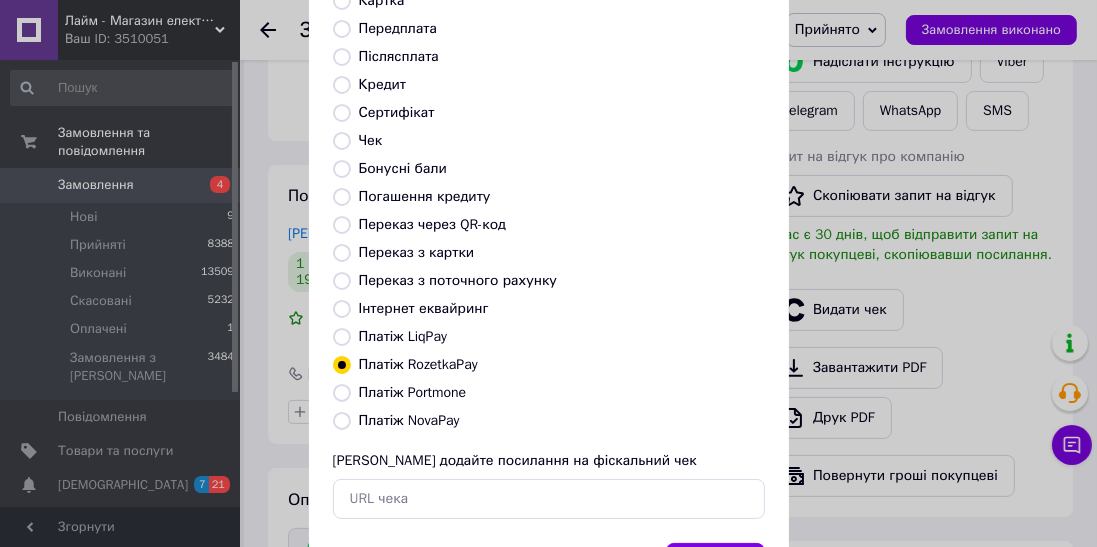click on "Вибрати" at bounding box center (715, 564) 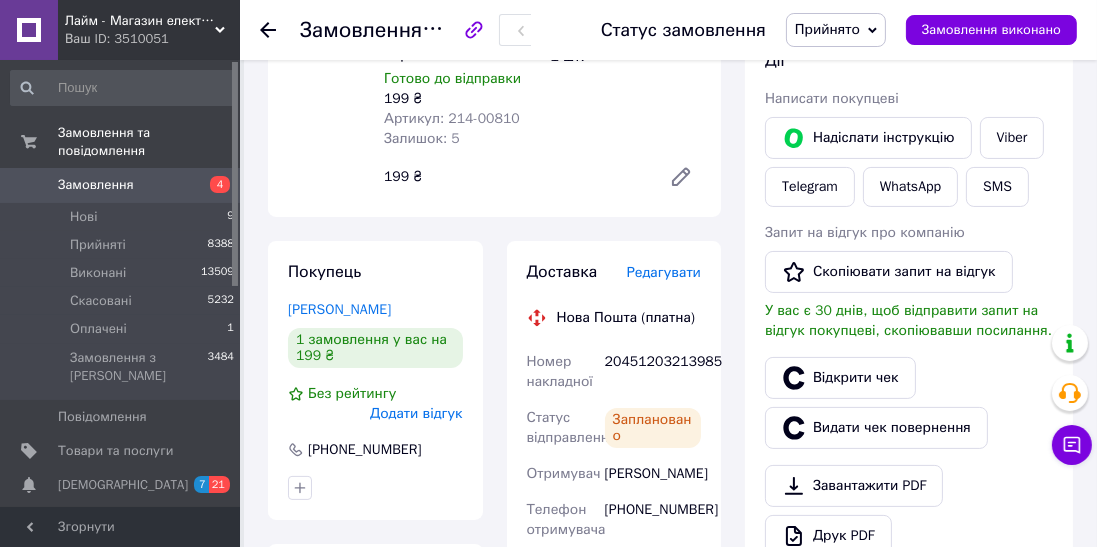 scroll, scrollTop: 0, scrollLeft: 0, axis: both 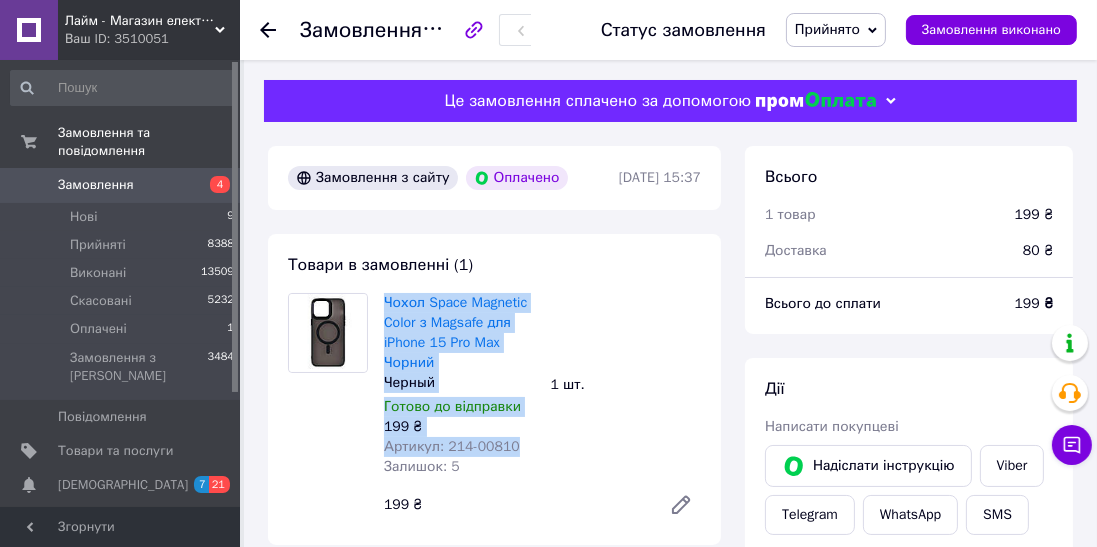 copy on "Чохол Space Magnetic Color з Magsafe для iPhone 15 Pro Max Чорний Черный Готово до відправки 199 ₴ Артикул: 214-00810" 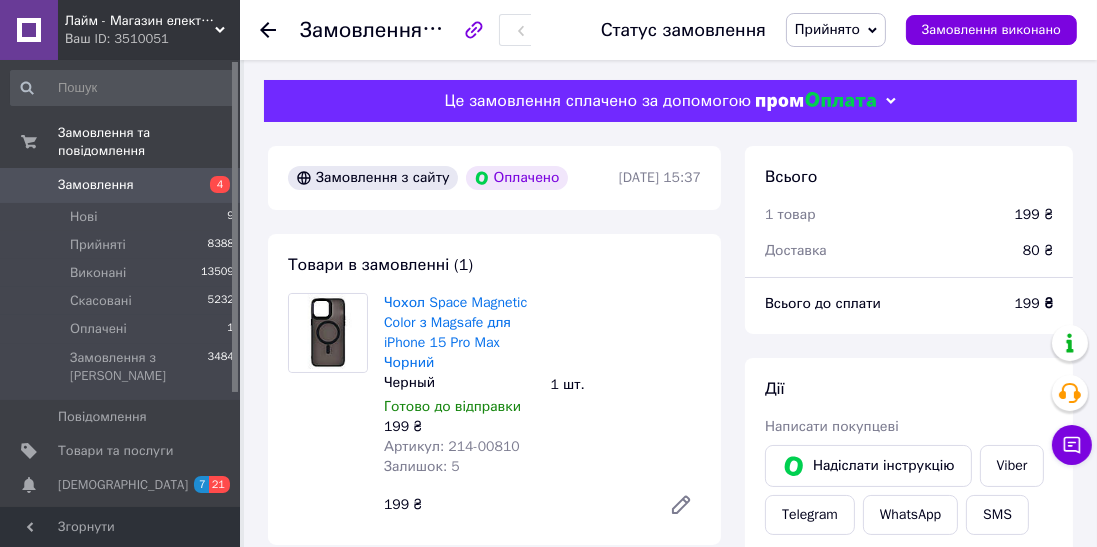 click 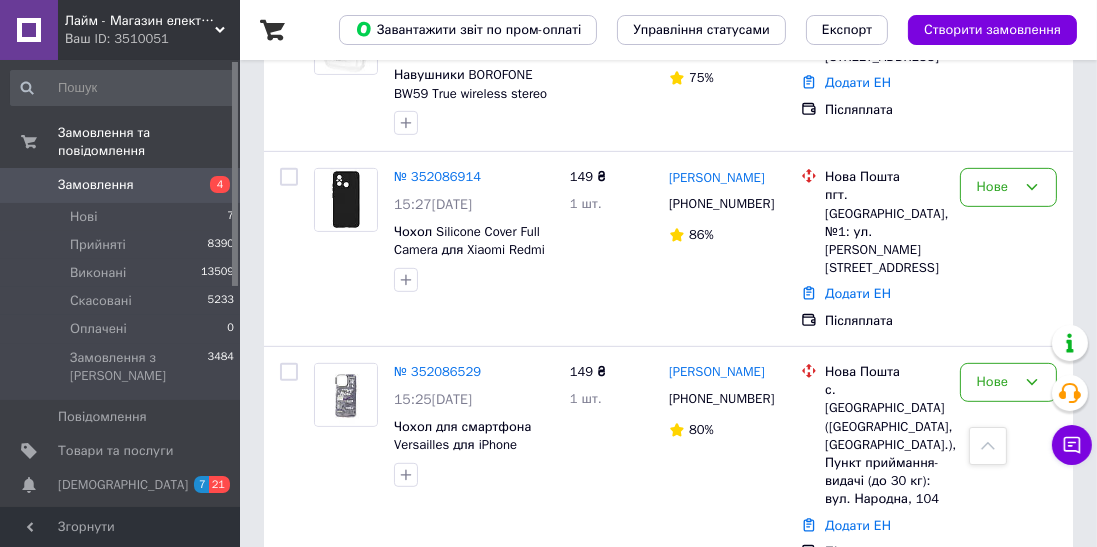 scroll, scrollTop: 943, scrollLeft: 0, axis: vertical 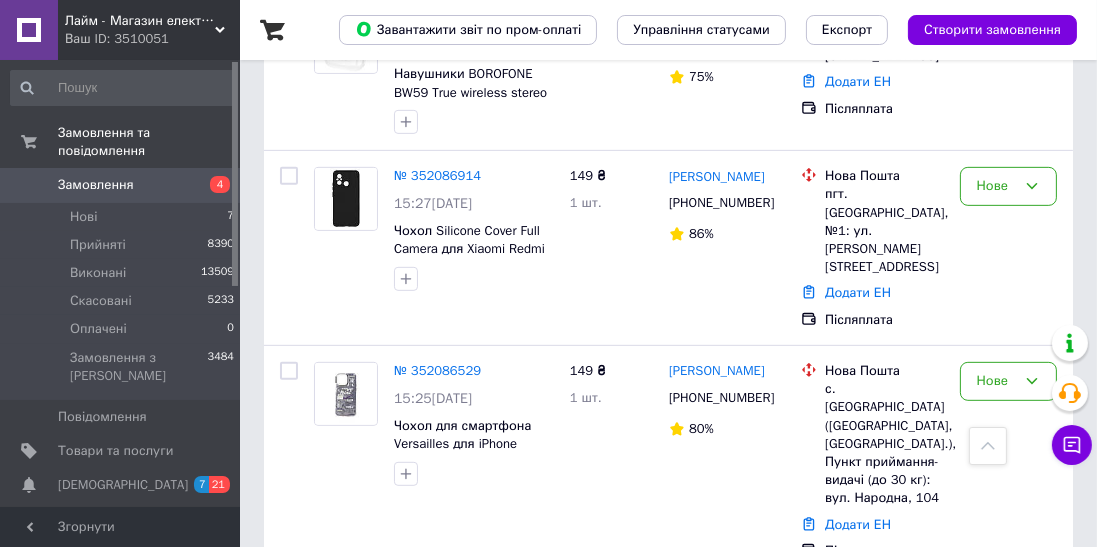 click 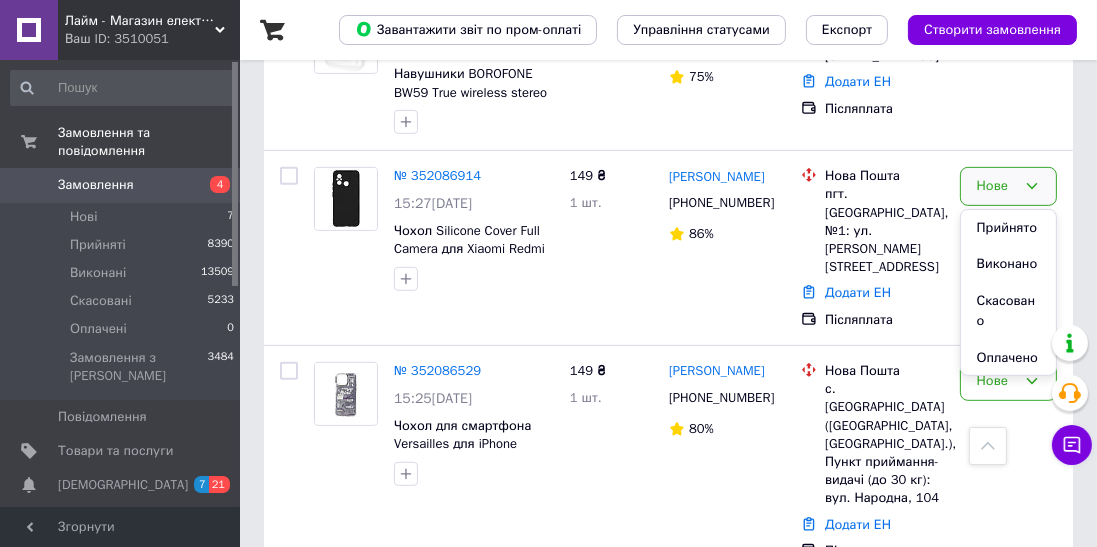 click on "Прийнято" at bounding box center (1008, 228) 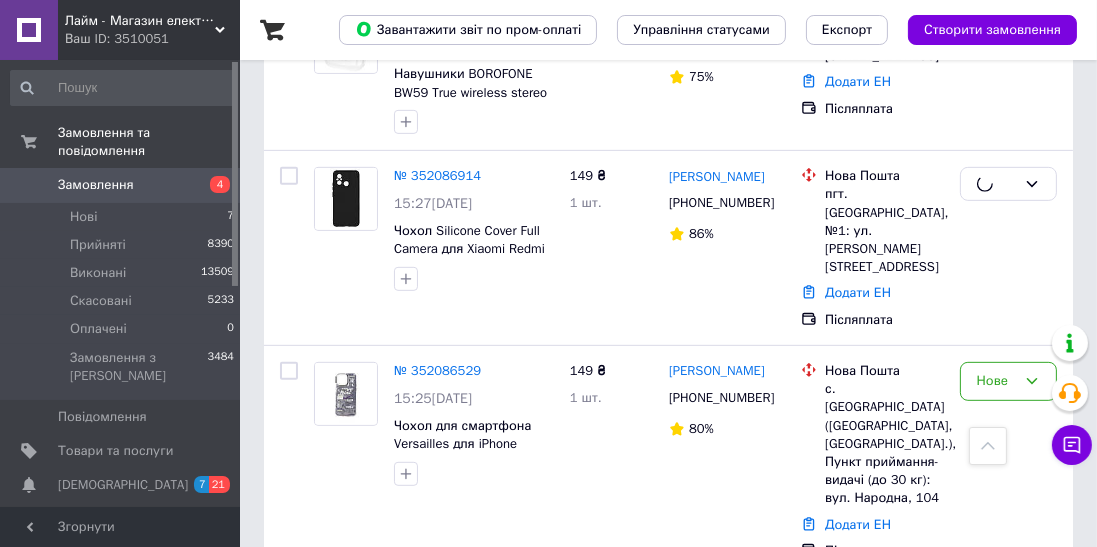 click on "№ 352086914" at bounding box center (437, 175) 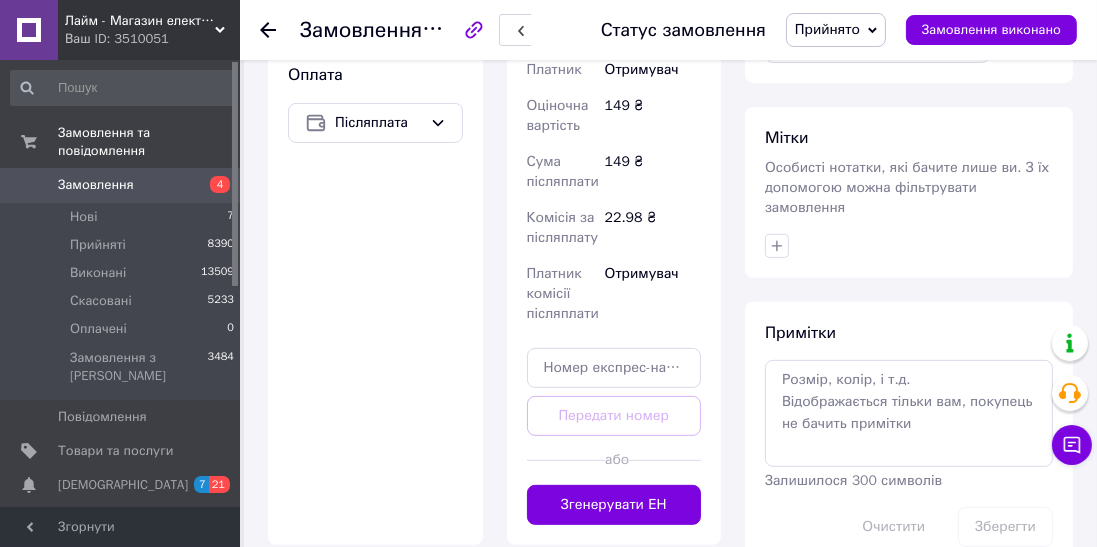 scroll, scrollTop: 943, scrollLeft: 0, axis: vertical 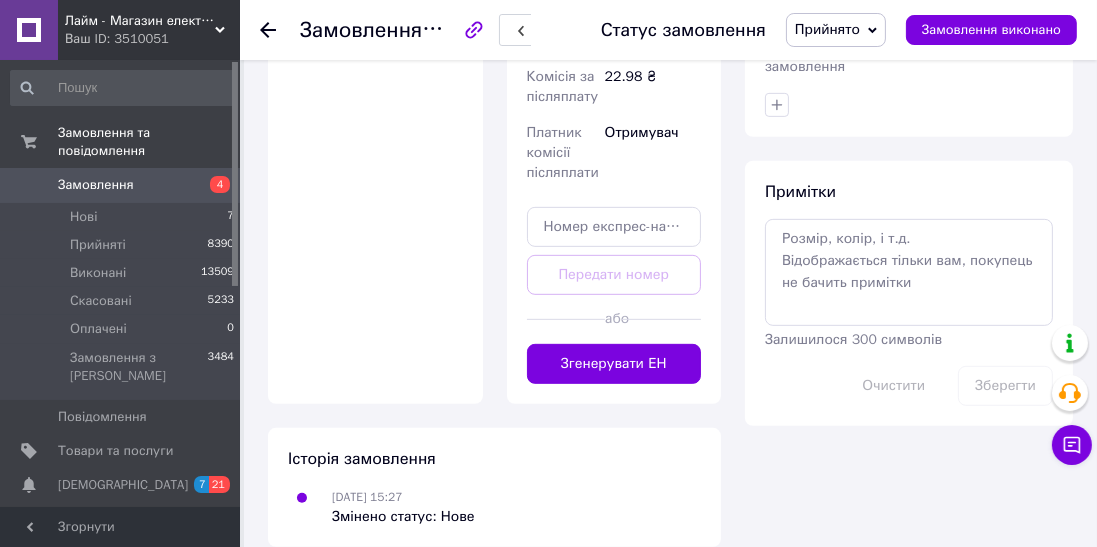 click on "Згенерувати ЕН" at bounding box center [614, 364] 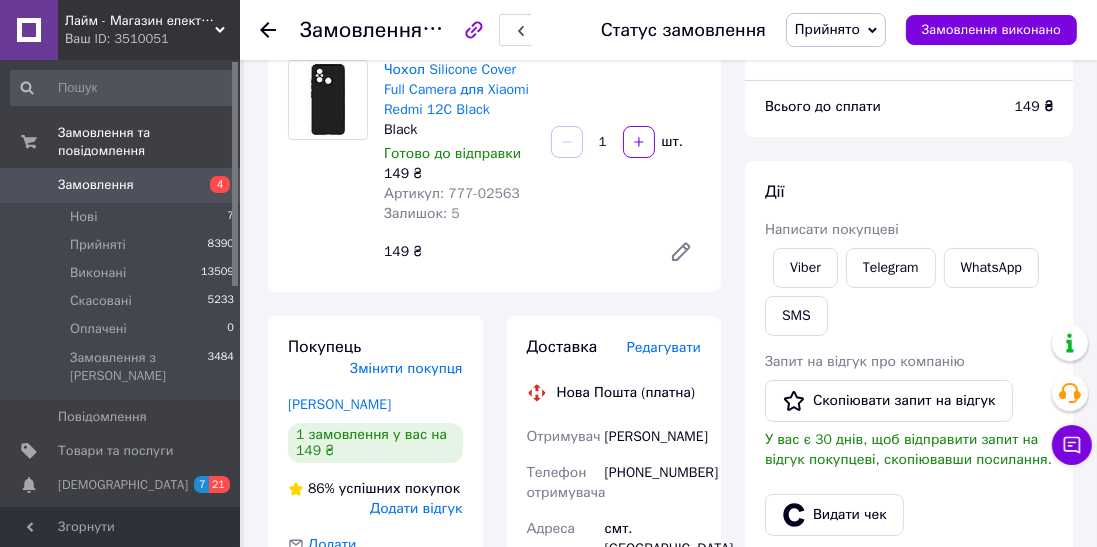 scroll, scrollTop: 197, scrollLeft: 0, axis: vertical 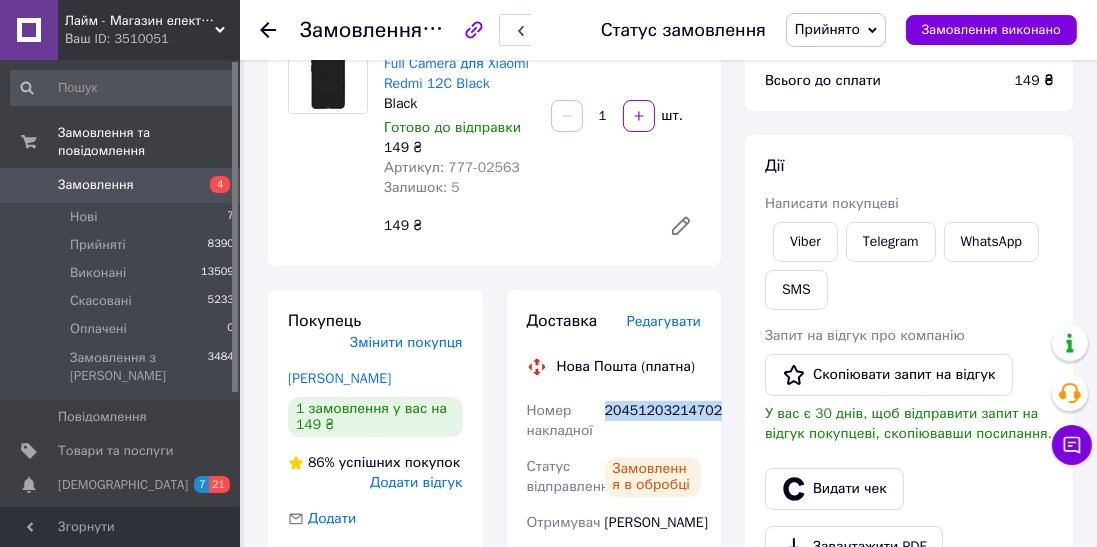copy on "20451203214702" 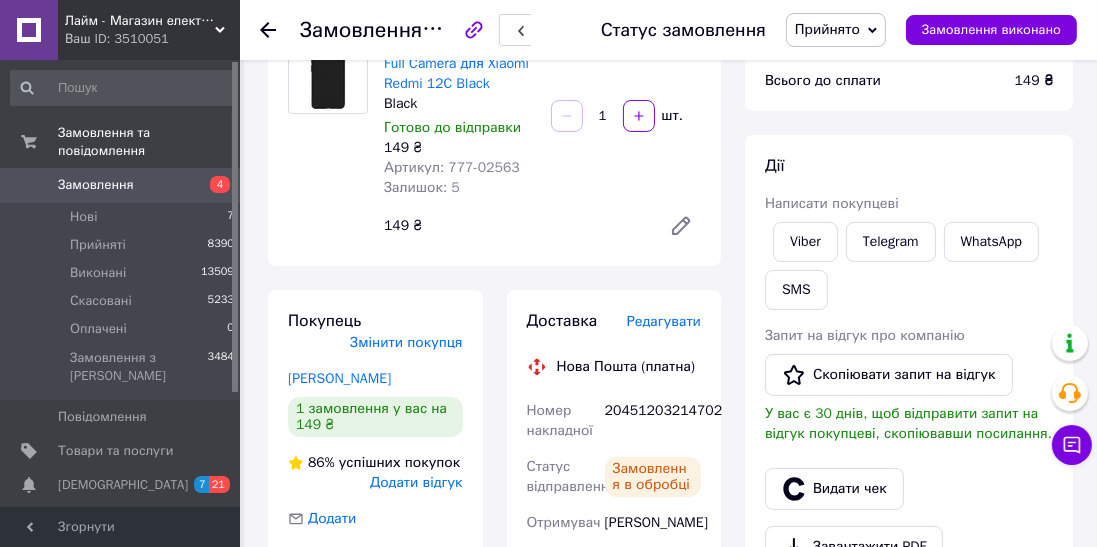 click on "Видати чек" at bounding box center [834, 489] 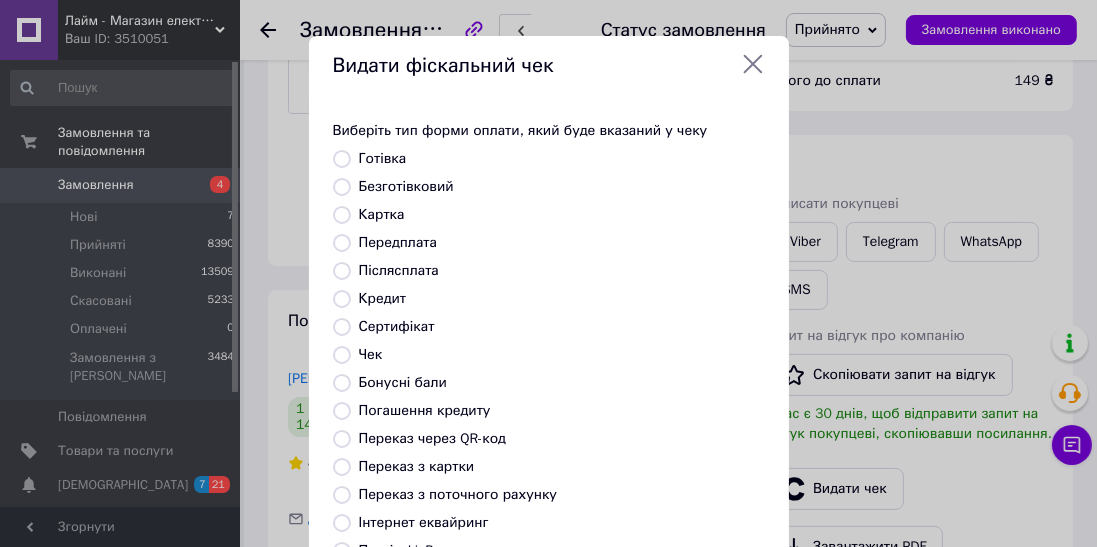 scroll, scrollTop: 214, scrollLeft: 0, axis: vertical 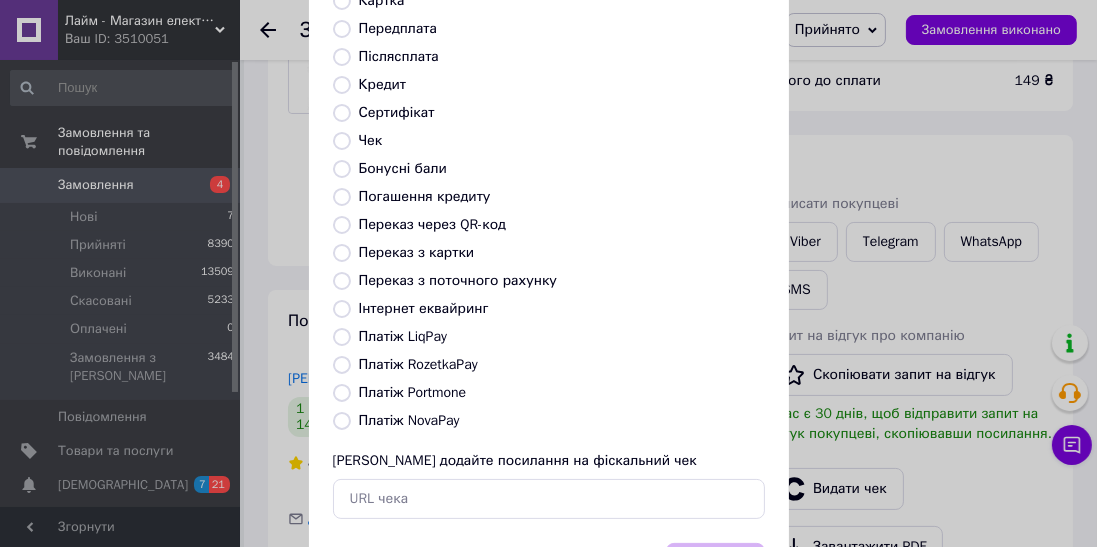 click on "Платіж NovaPay" at bounding box center [409, 420] 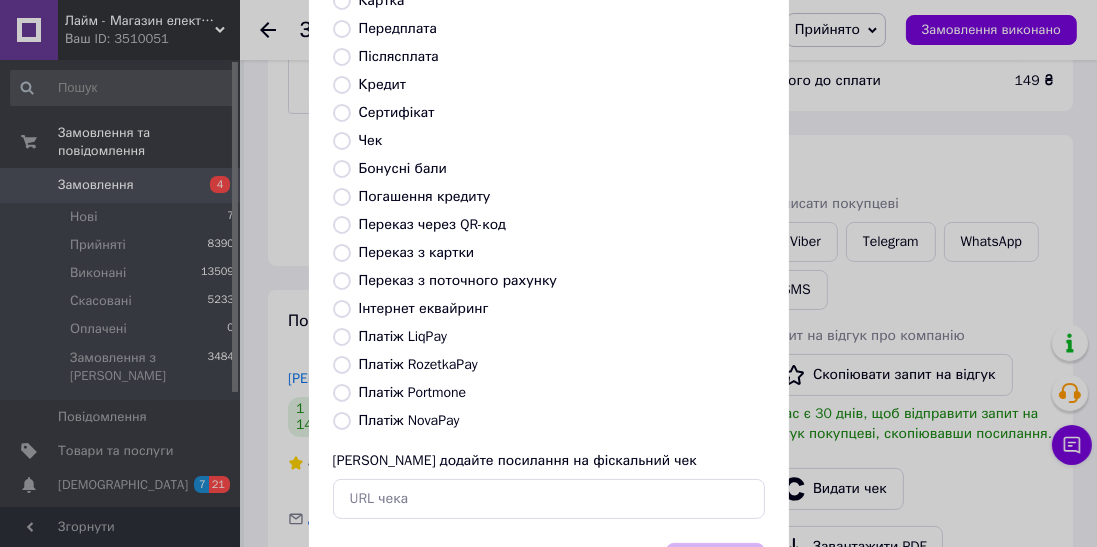 radio on "true" 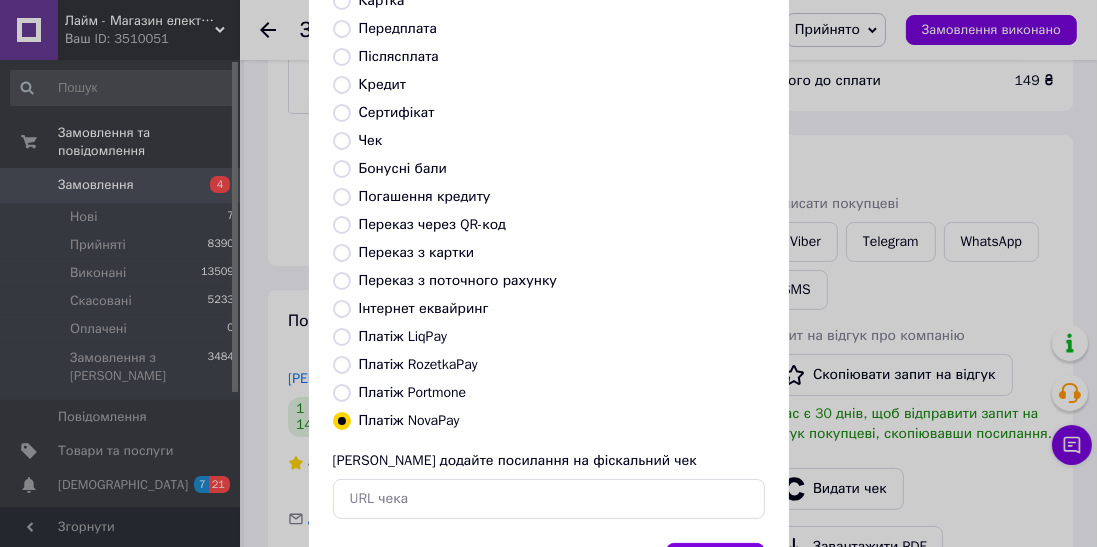 click on "Вибрати" at bounding box center (715, 564) 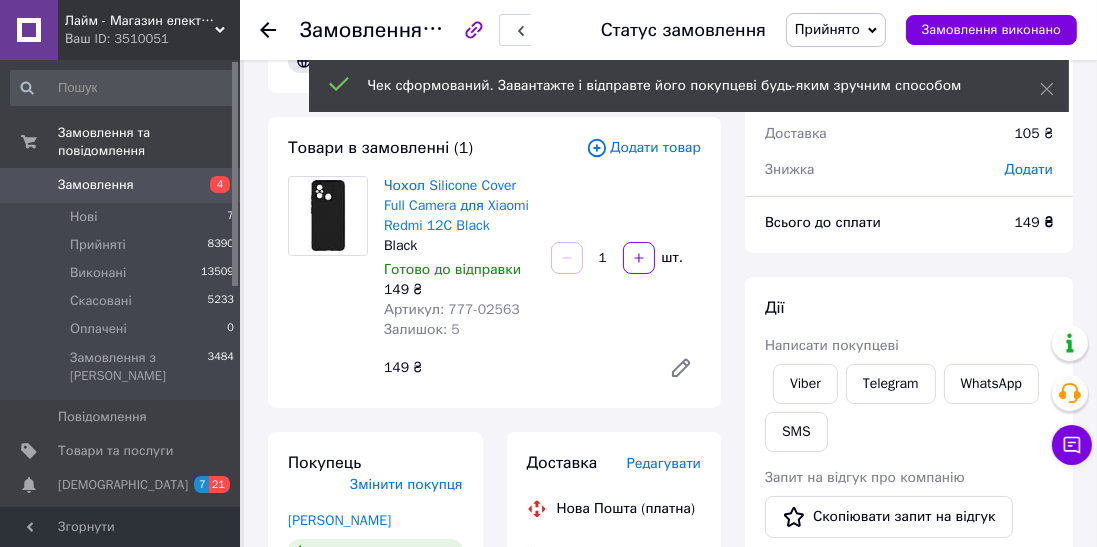 scroll, scrollTop: 0, scrollLeft: 0, axis: both 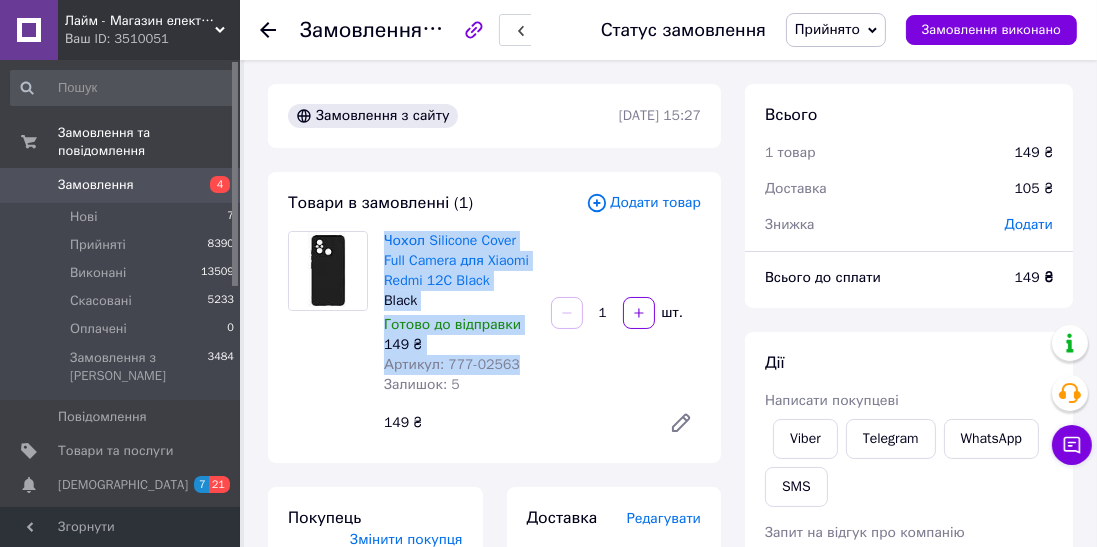 copy on "Чохол Silicone Cover Full Camera для Xiaomi Redmi 12C Black Black Готово до відправки 149 ₴ Артикул: 777-02563" 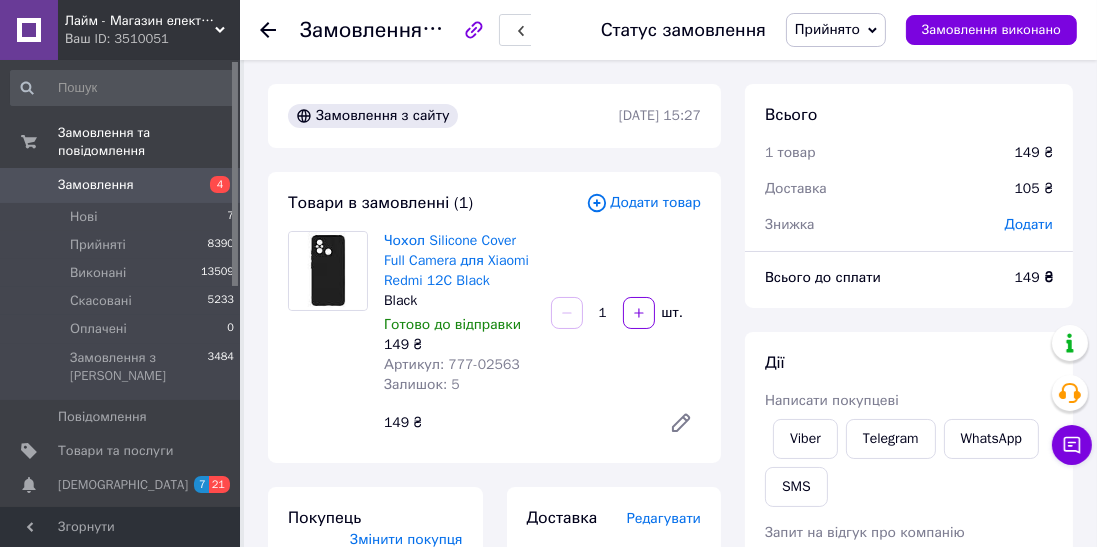click 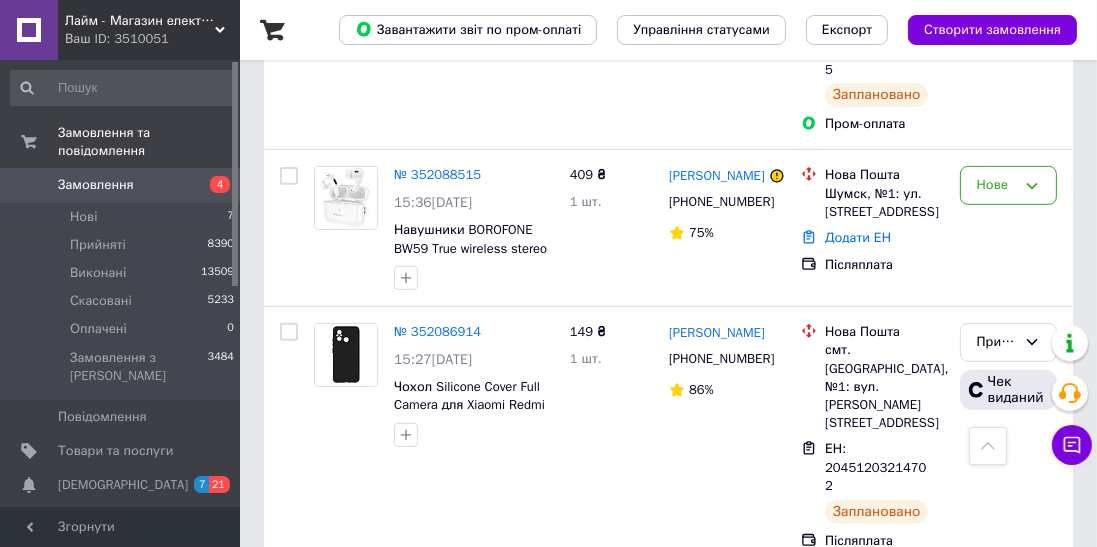 scroll, scrollTop: 788, scrollLeft: 0, axis: vertical 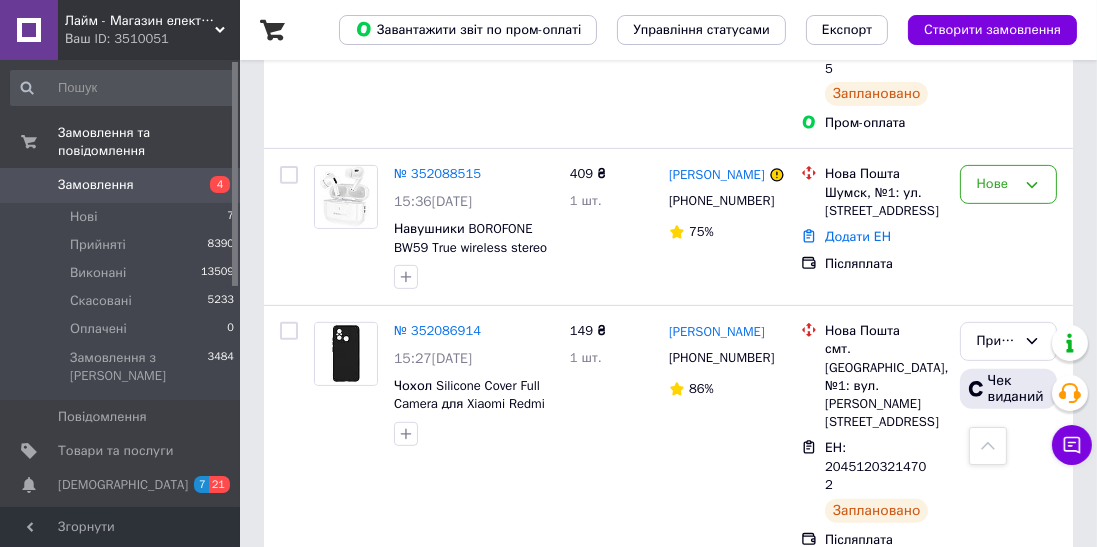 click on "№ 352086914" at bounding box center [437, 330] 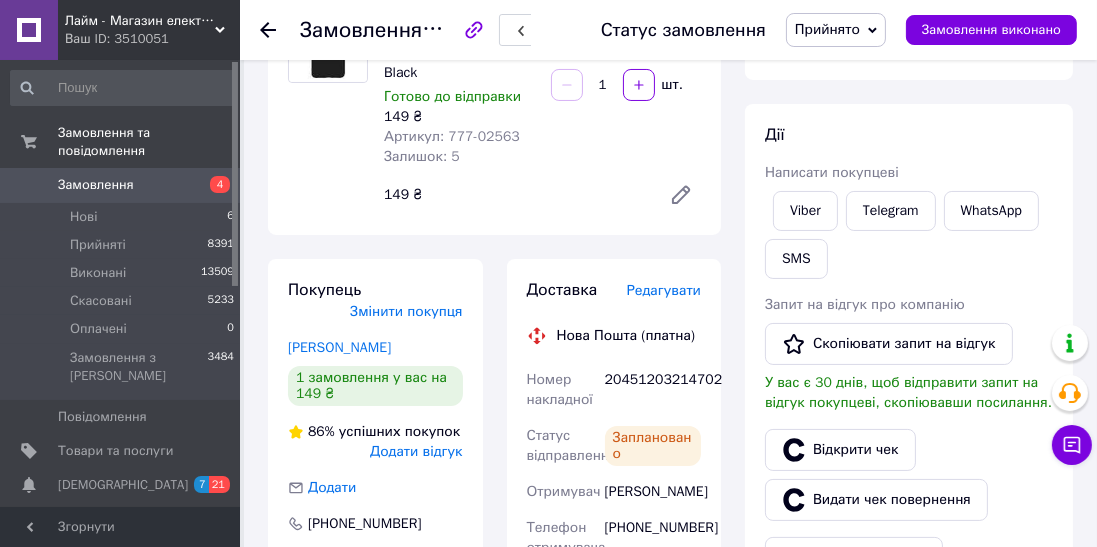 scroll, scrollTop: 226, scrollLeft: 0, axis: vertical 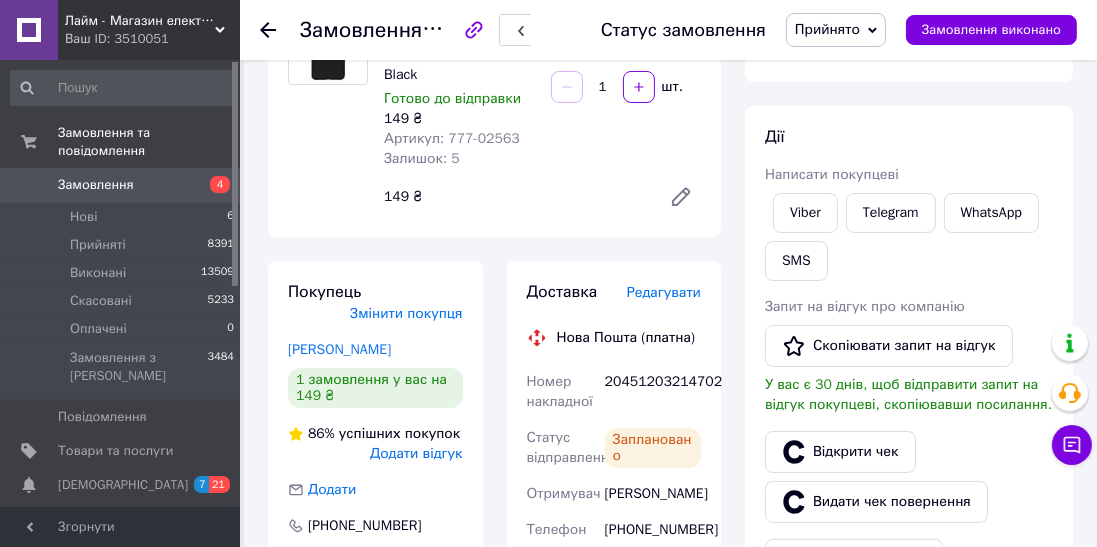 click on "SMS" at bounding box center (796, 261) 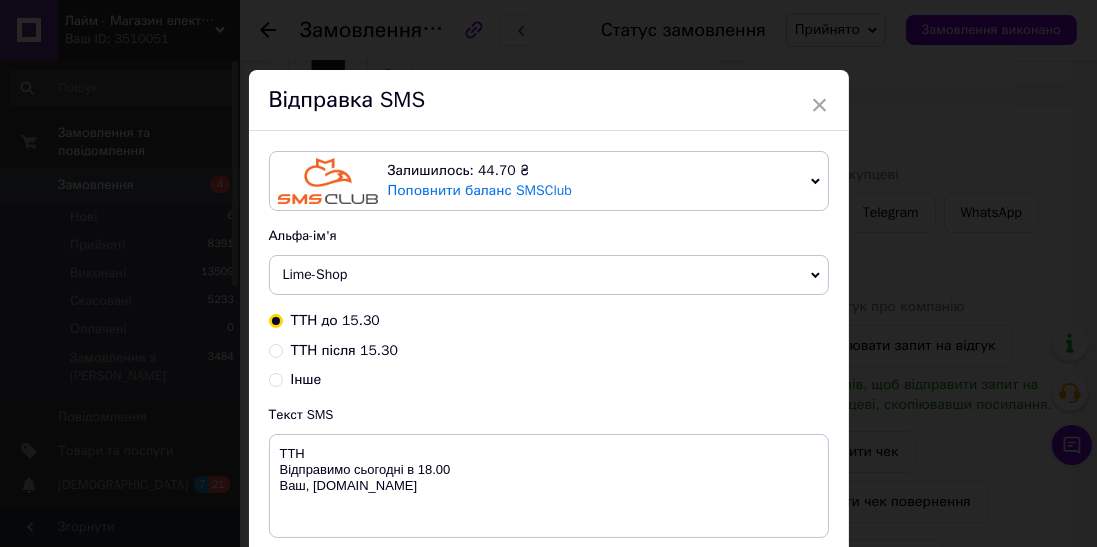 click on "ТТН після 15.30" at bounding box center (344, 350) 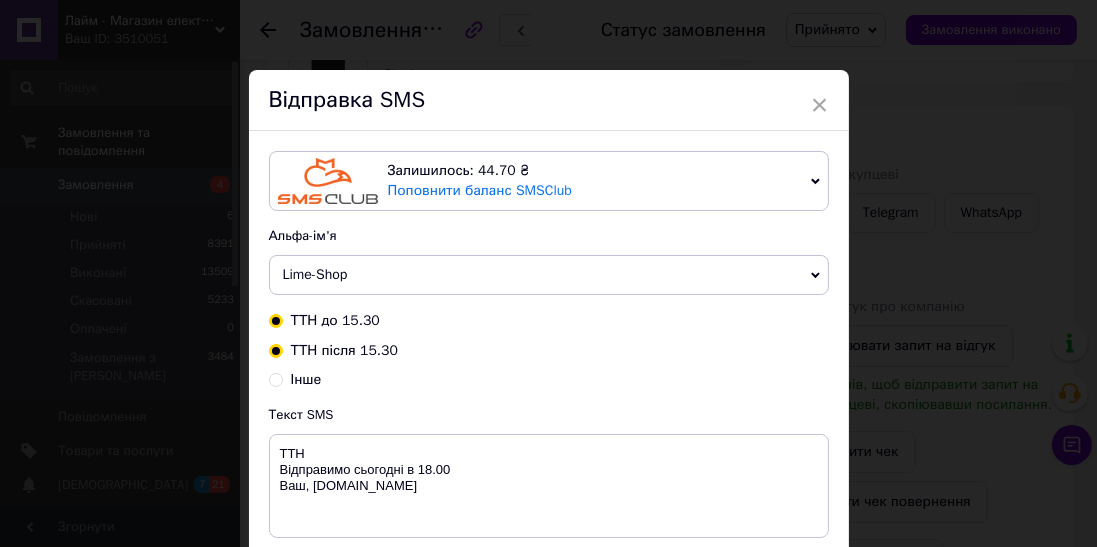 radio on "true" 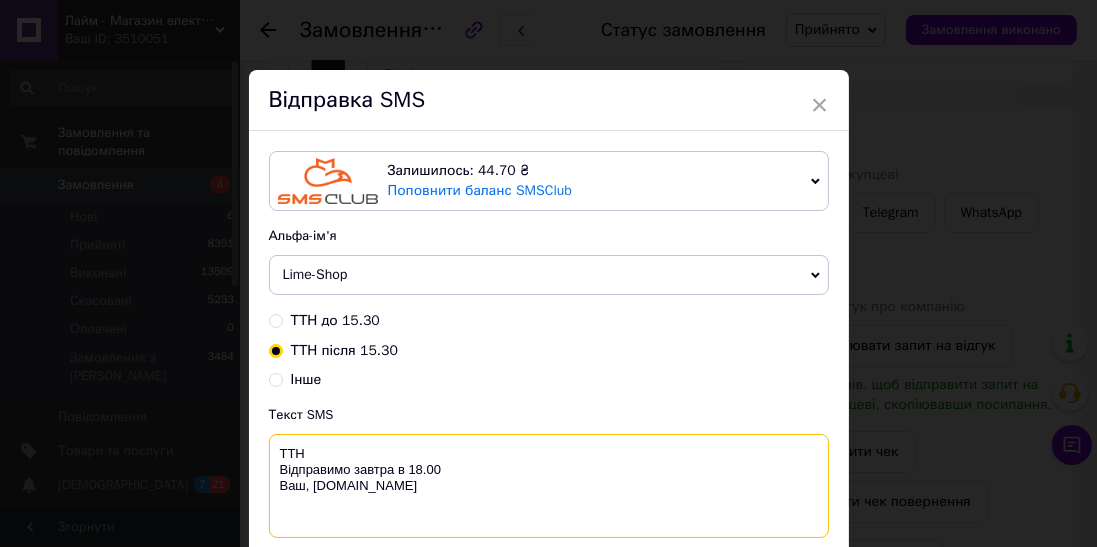 click on "ТТН
Відправимо завтра в 18.00
Ваш, [DOMAIN_NAME]" at bounding box center (549, 486) 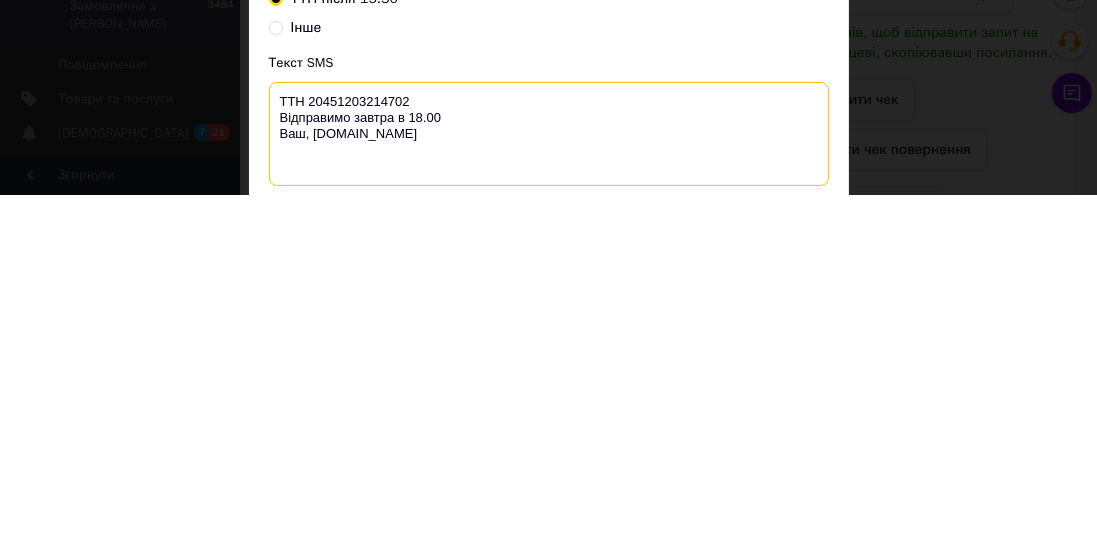 type on "ТТН 20451203214702
Відправимо завтра в 18.00
Ваш, [DOMAIN_NAME]" 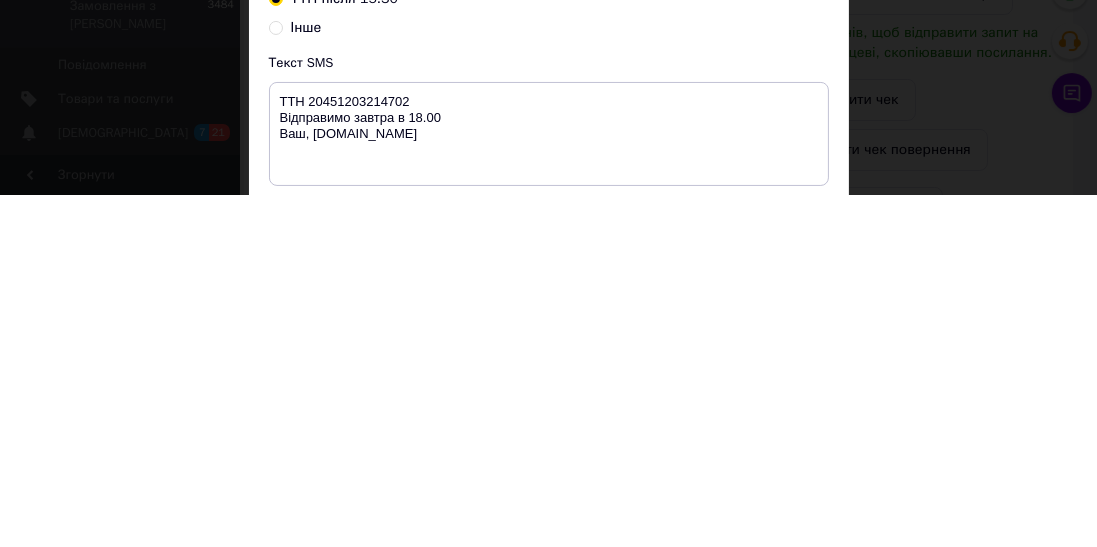 click on "Використано: 52 символи" at bounding box center (549, 552) 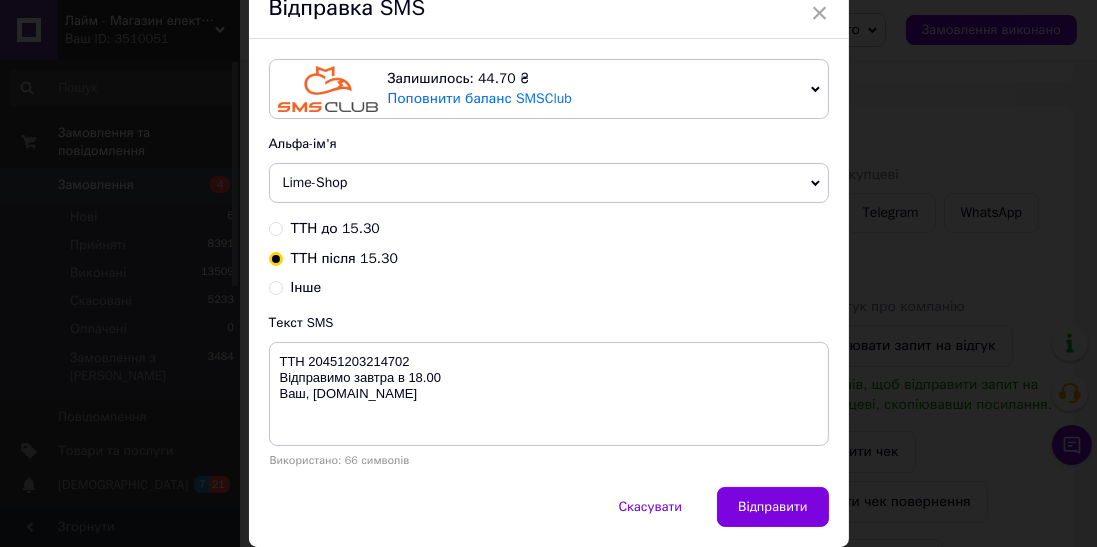 scroll, scrollTop: 90, scrollLeft: 0, axis: vertical 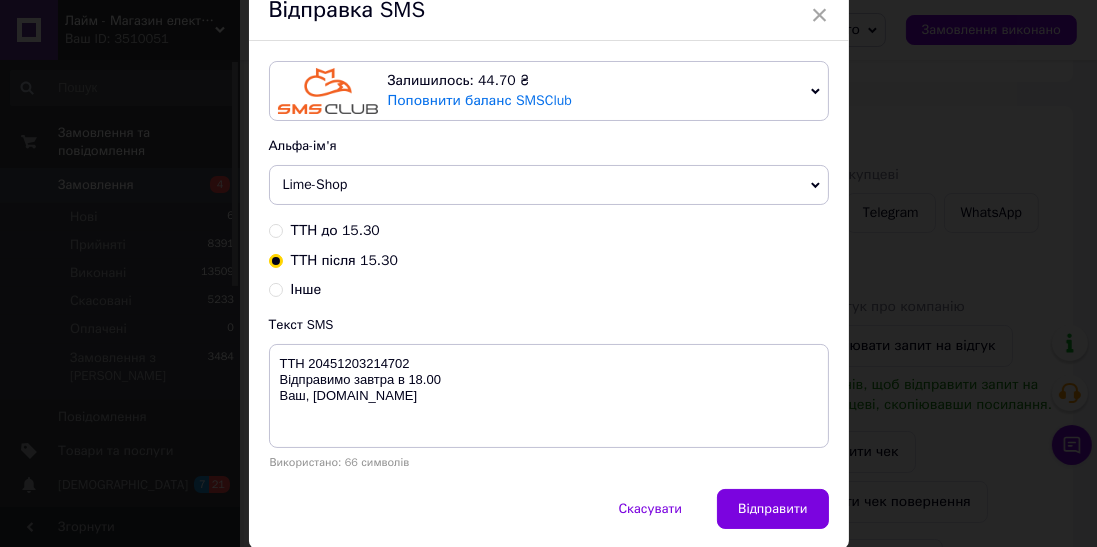 click on "Залишилось: 44.70 ₴ Поповнити баланс SMSClub Підключити LetsAds Альфа-ім'я  Lime-Shop Оновити список альфа-імен ТТН до 15.30 ТТН після 15.30 Інше Текст SMS ТТН [PHONE_NUMBER]
Відправимо завтра в 18.00
Ваш, [DOMAIN_NAME] Використано: 66 символів" at bounding box center [549, 265] 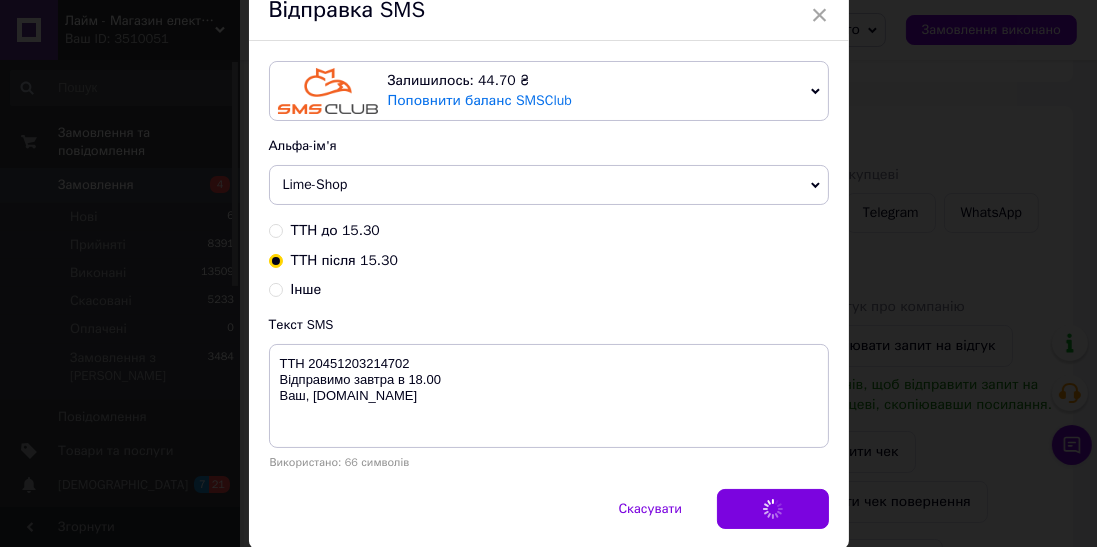 scroll, scrollTop: 0, scrollLeft: 0, axis: both 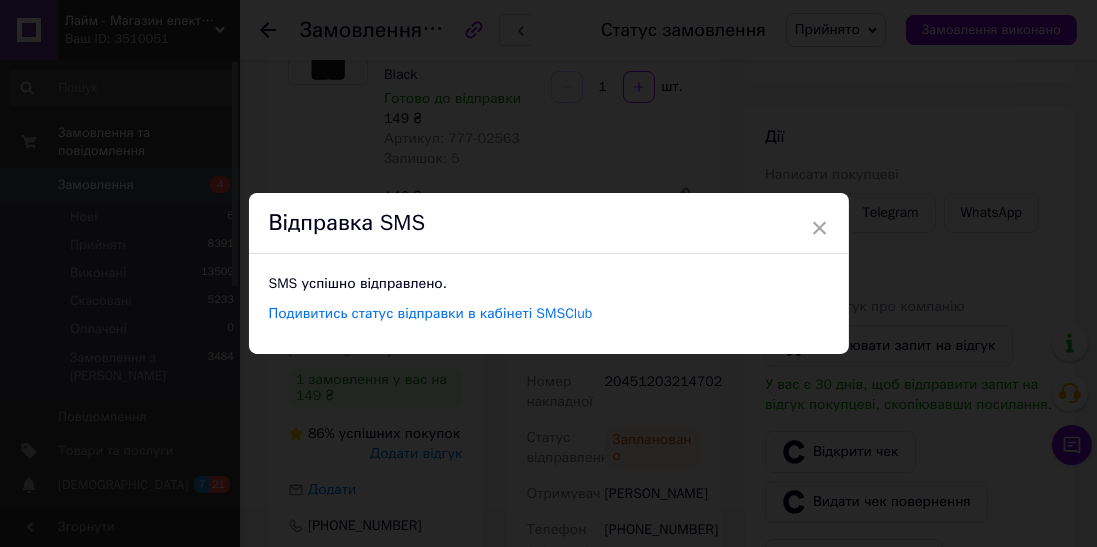 click on "× Відправка SMS SMS успішно відправлено. Подивитись статус відправки в кабінеті SMSClub" at bounding box center (548, 273) 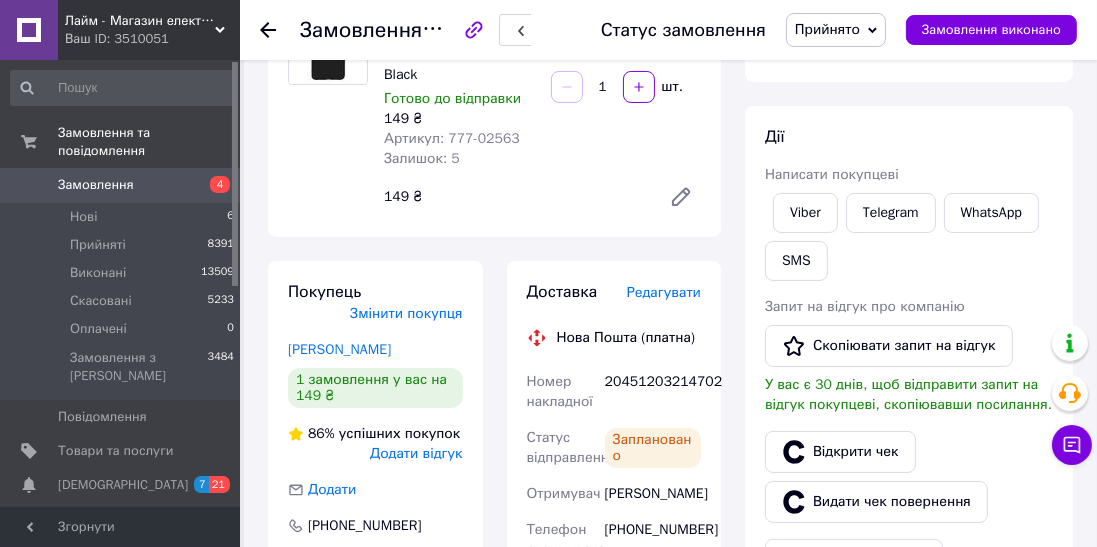 click 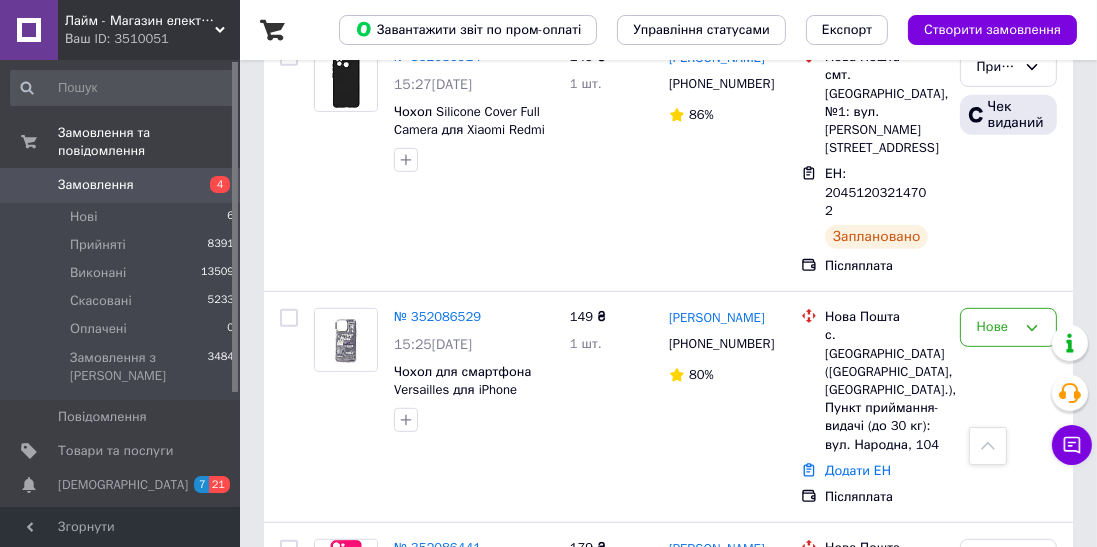 scroll, scrollTop: 1066, scrollLeft: 0, axis: vertical 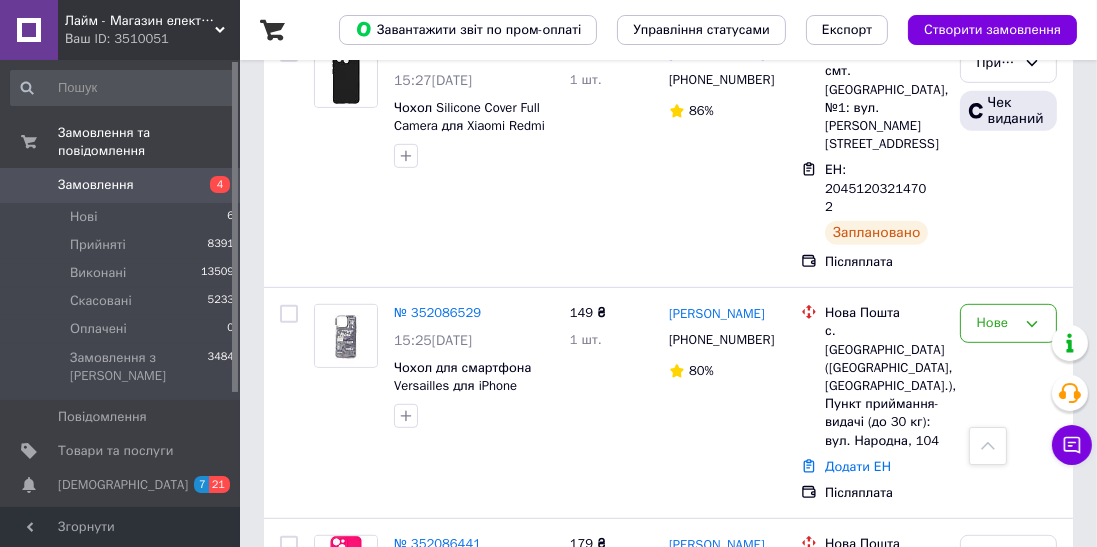 click on "Нове" at bounding box center (996, 323) 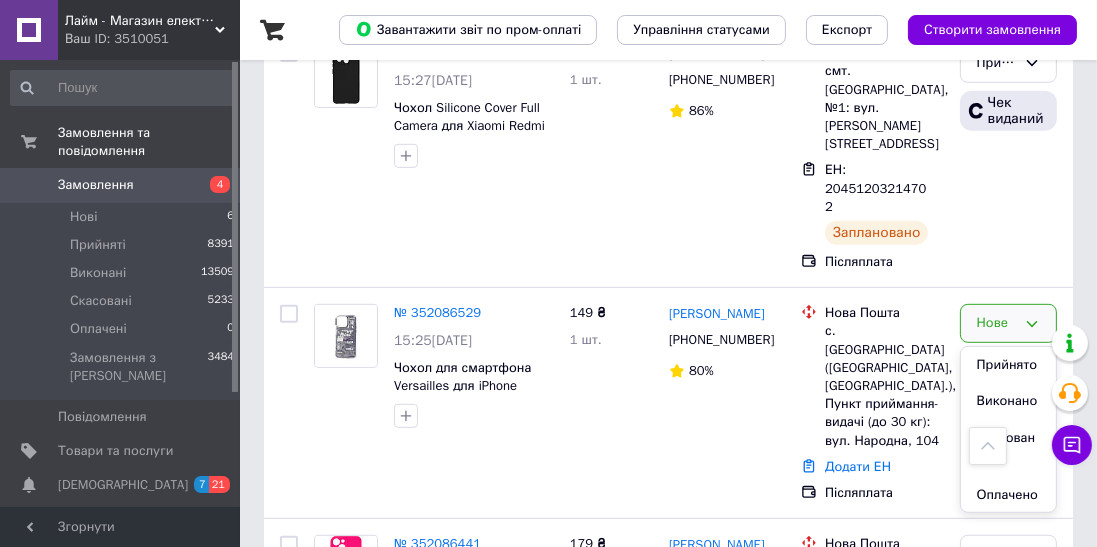 click on "Прийнято" at bounding box center [1008, 365] 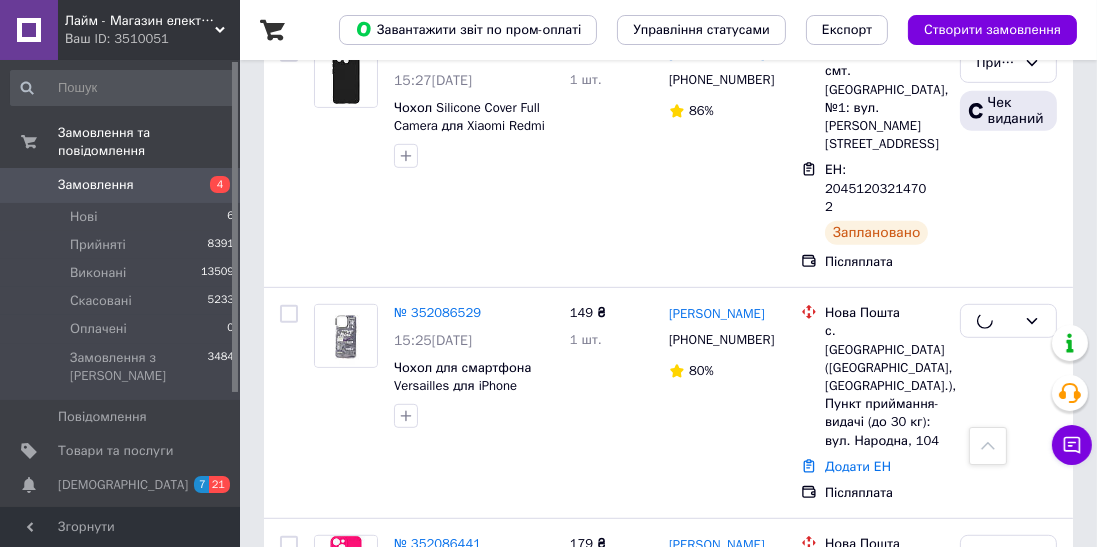 click on "№ 352086529" at bounding box center [437, 312] 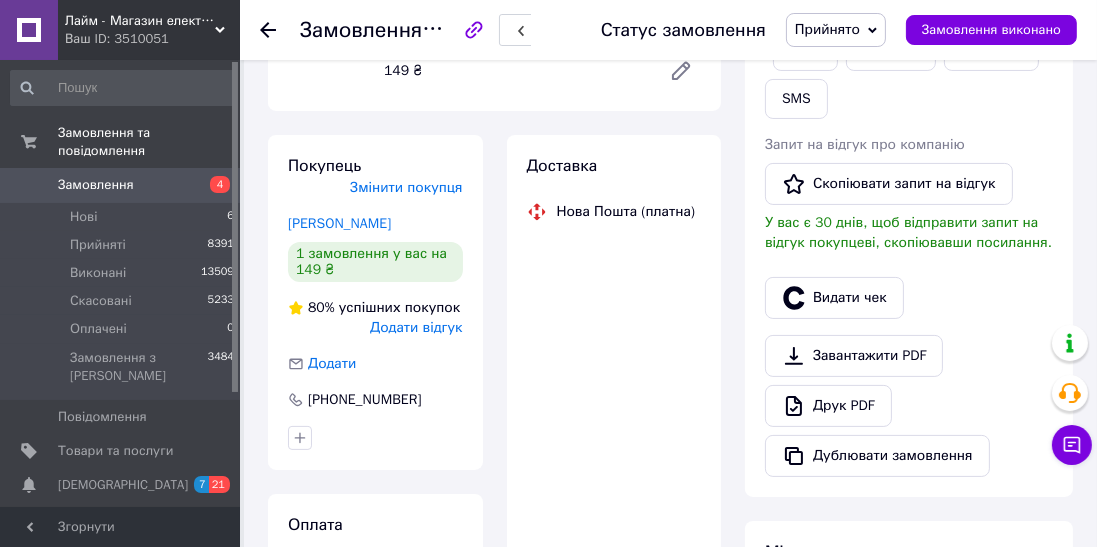 scroll, scrollTop: 706, scrollLeft: 0, axis: vertical 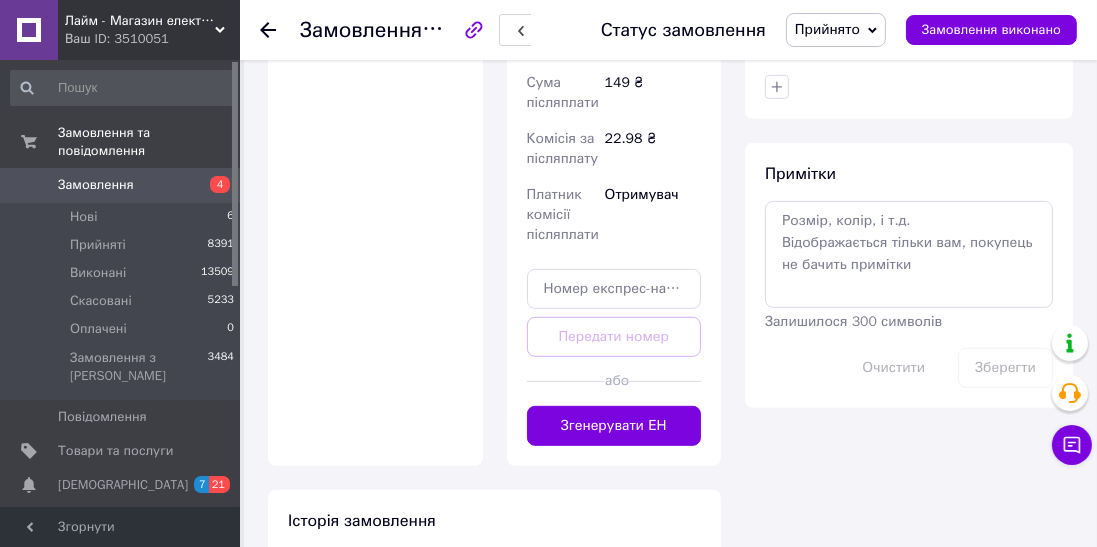 click on "Згенерувати ЕН" at bounding box center [614, 426] 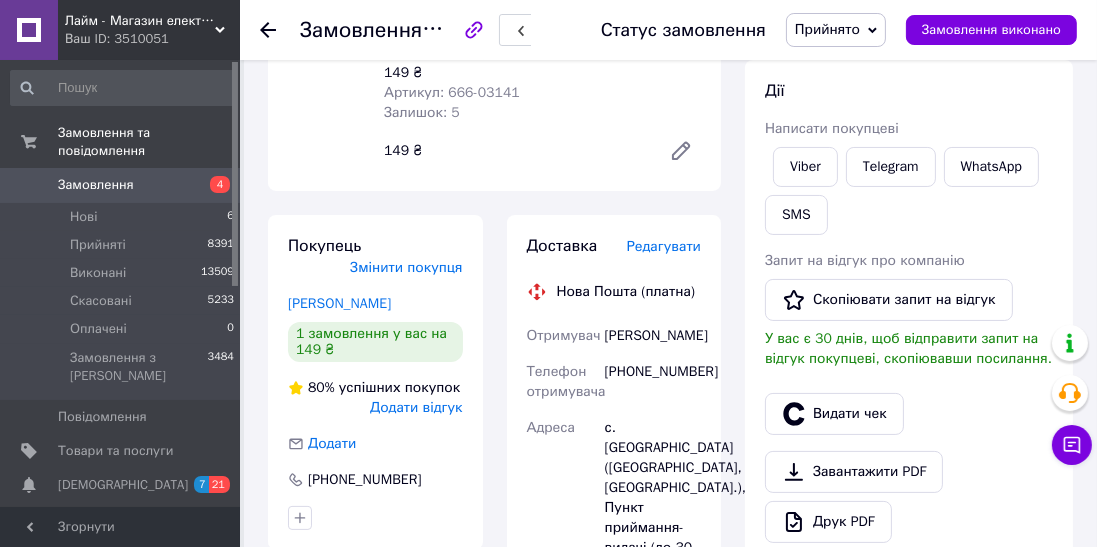 scroll, scrollTop: 264, scrollLeft: 0, axis: vertical 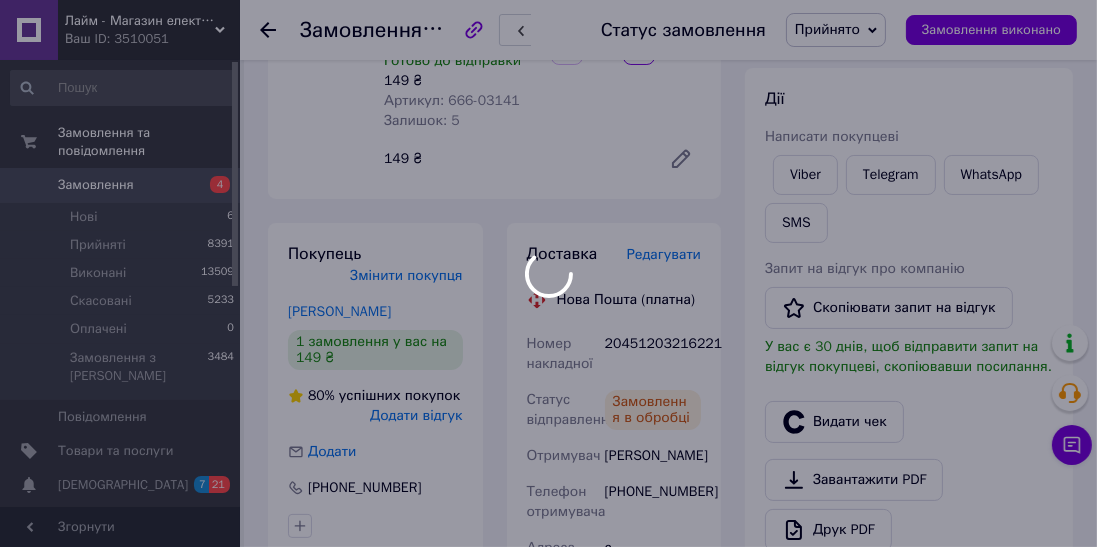 click on "Нова Пошта (платна)" at bounding box center (626, 300) 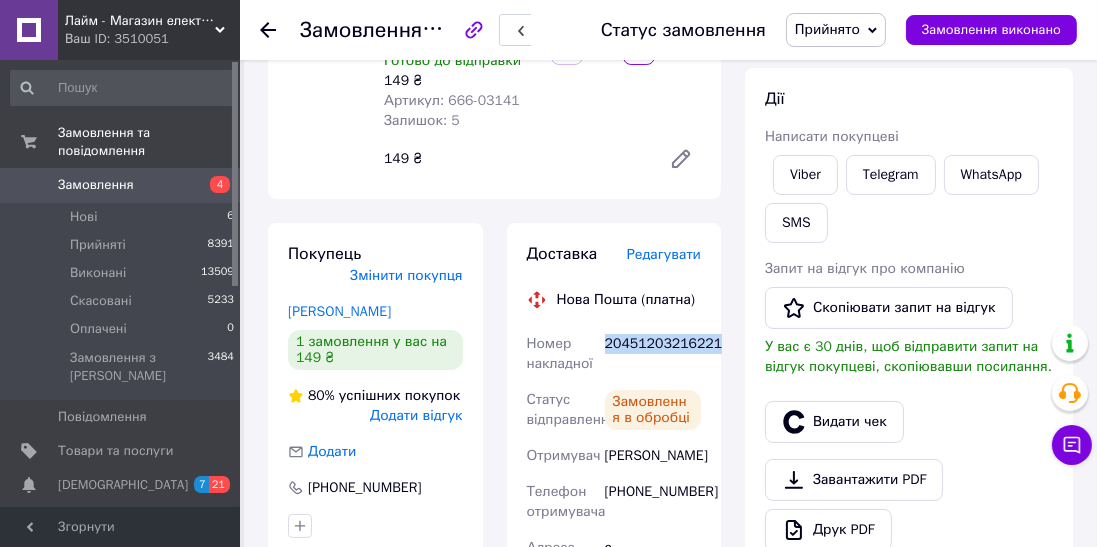 copy on "20451203216221" 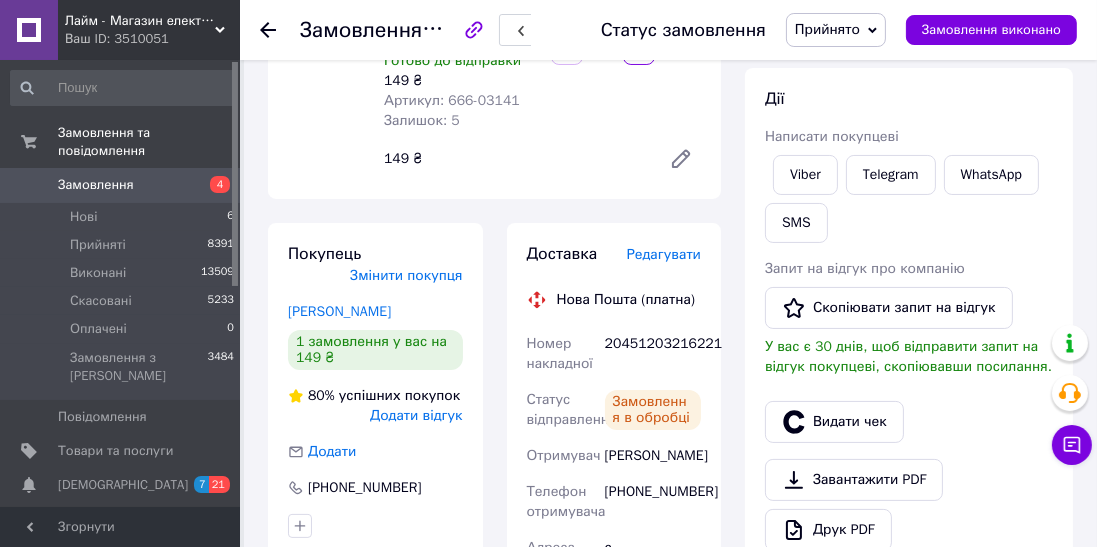 click on "SMS" at bounding box center (796, 223) 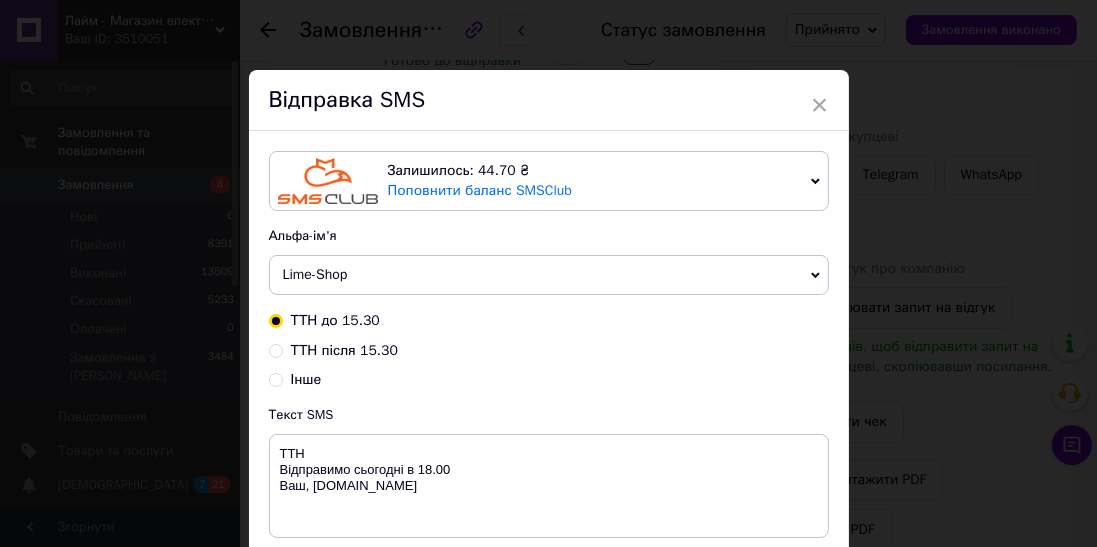 click on "ТТН після 15.30" at bounding box center (344, 350) 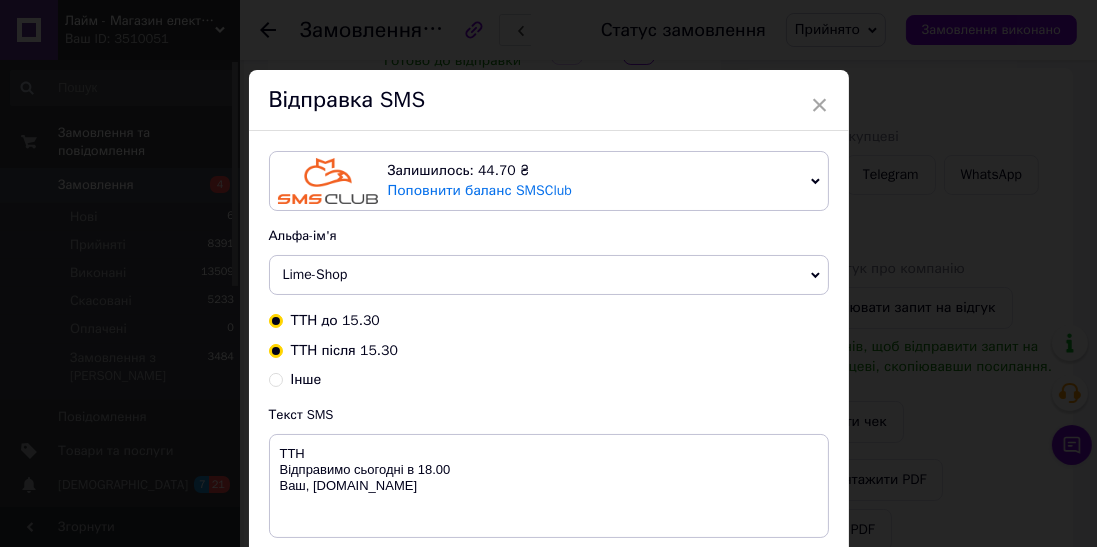 radio on "true" 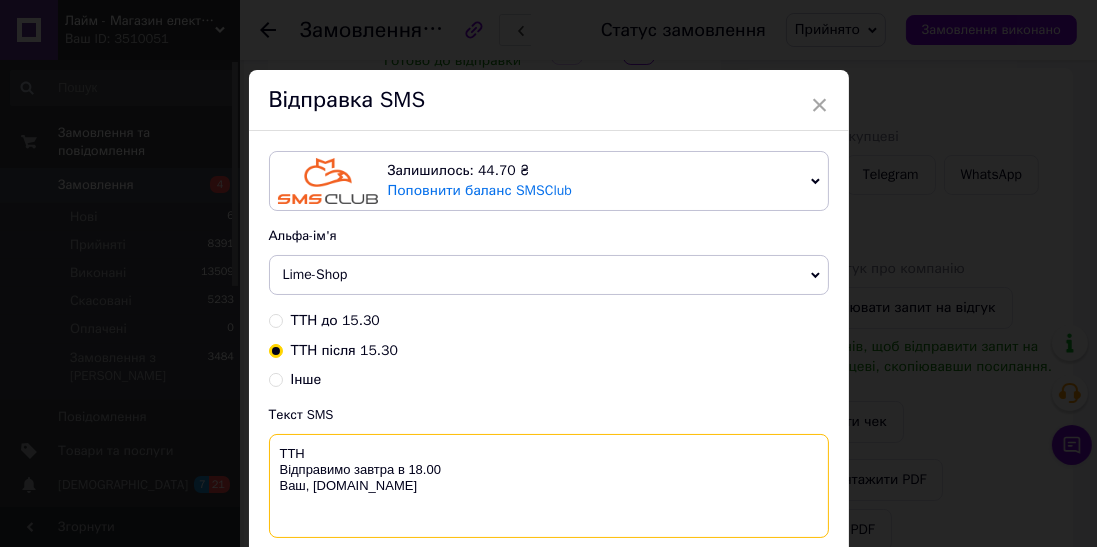 click on "ТТН
Відправимо завтра в 18.00
Ваш, [DOMAIN_NAME]" at bounding box center (549, 486) 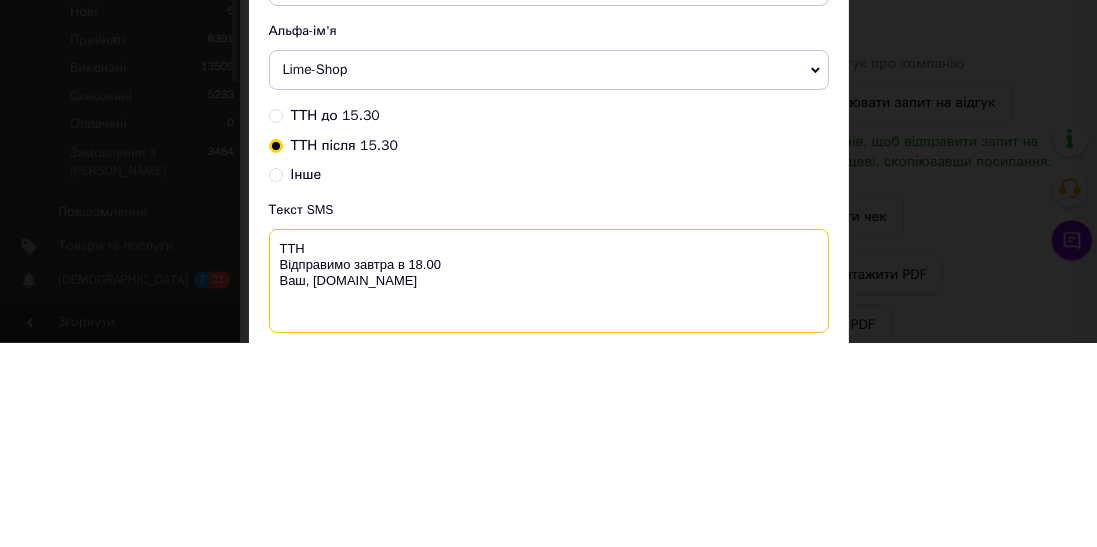 scroll, scrollTop: 264, scrollLeft: 0, axis: vertical 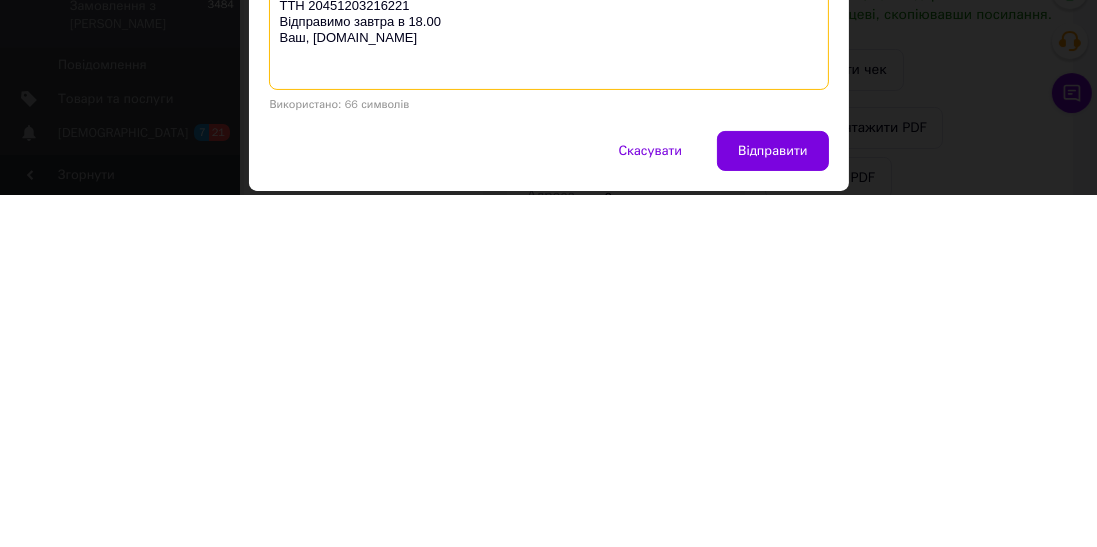 type on "ТТН 20451203216221
Відправимо завтра в 18.00
Ваш, [DOMAIN_NAME]" 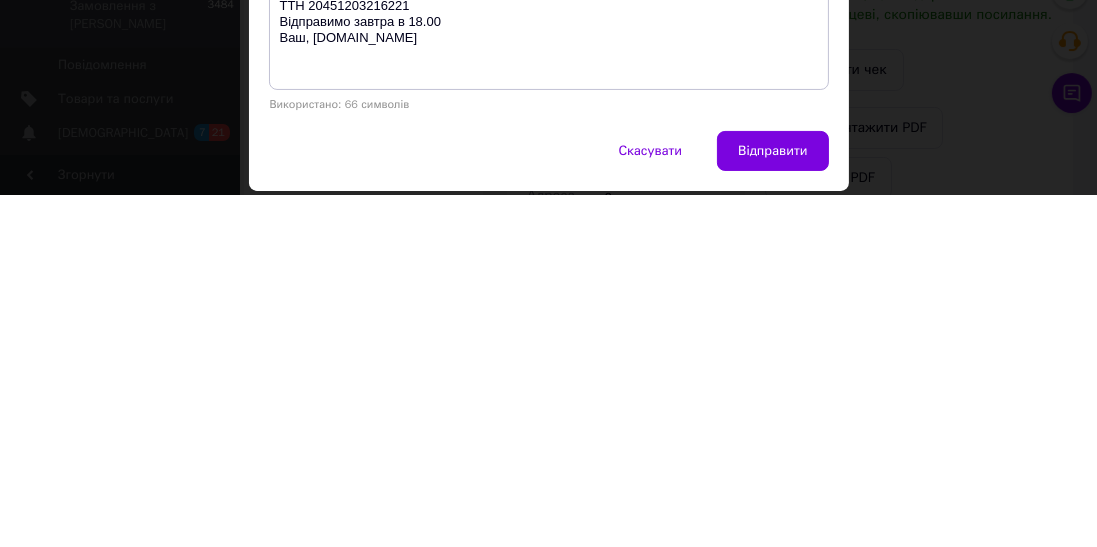 click on "Відправити" at bounding box center (772, 503) 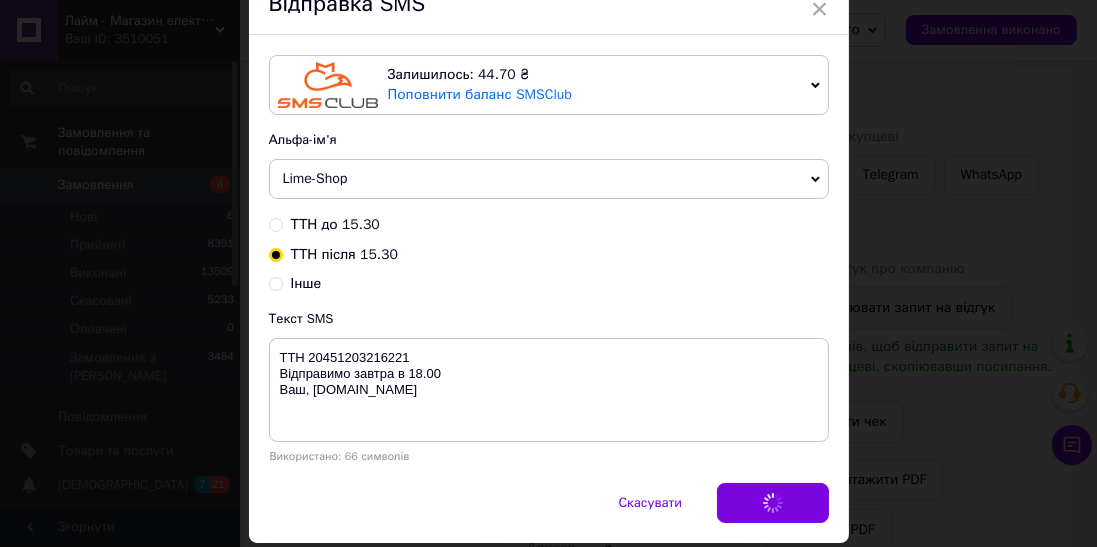 scroll, scrollTop: 0, scrollLeft: 0, axis: both 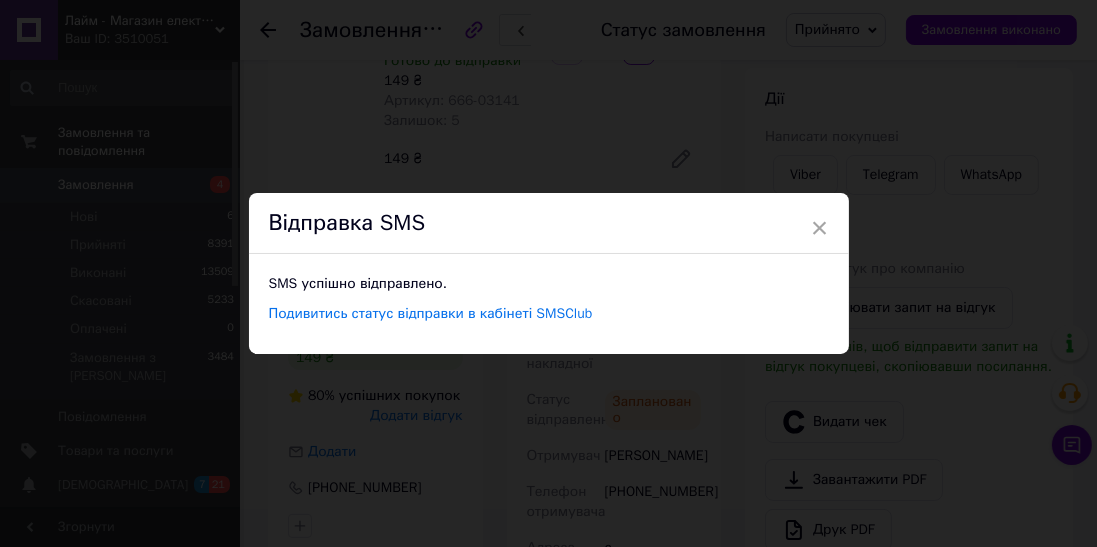 click on "× Відправка SMS SMS успішно відправлено. Подивитись статус відправки в кабінеті SMSClub" at bounding box center (548, 273) 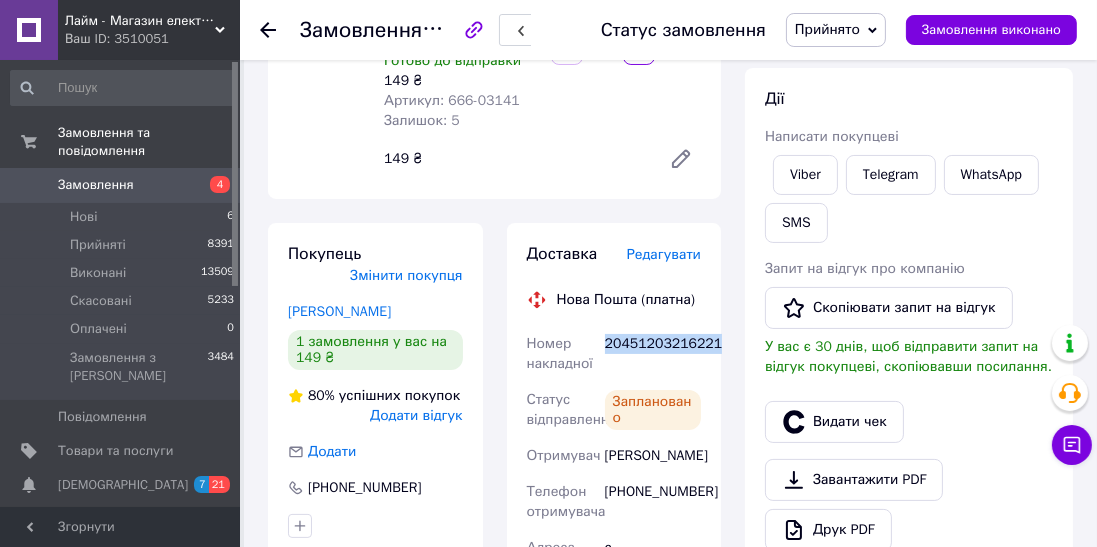 copy on "20451203216221" 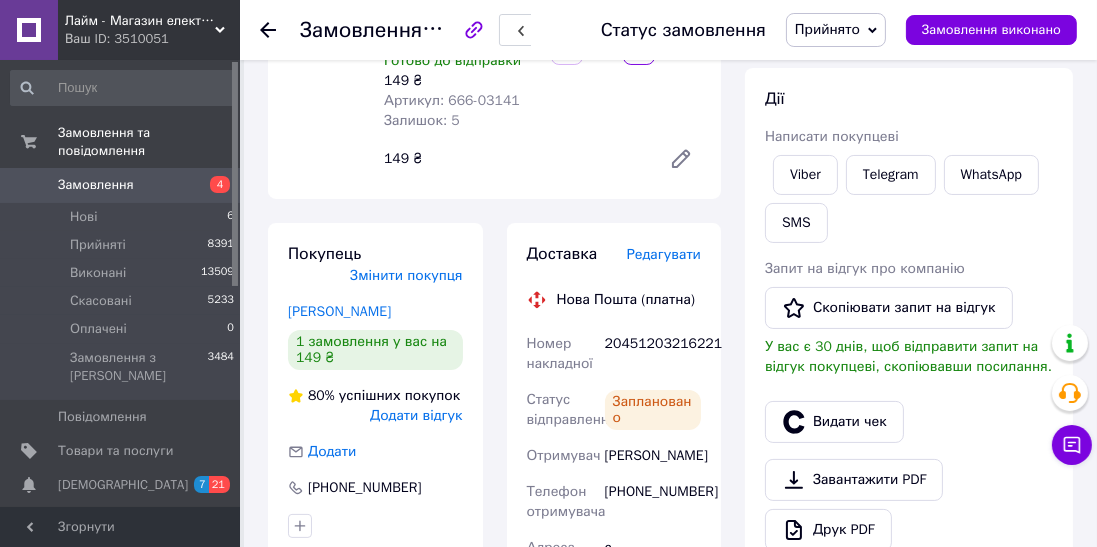 click on "Видати чек" at bounding box center [834, 422] 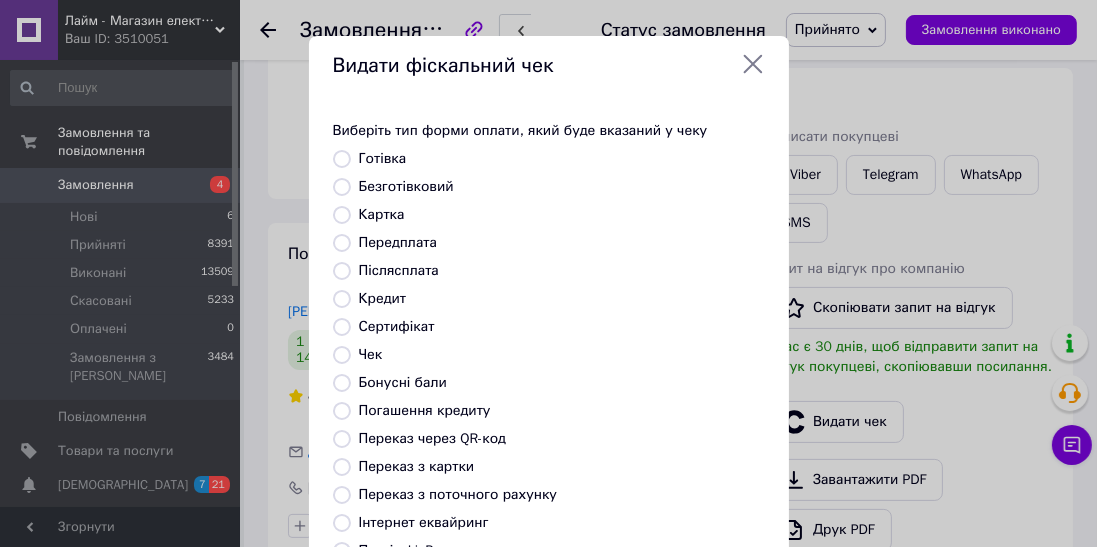 scroll, scrollTop: 310, scrollLeft: 0, axis: vertical 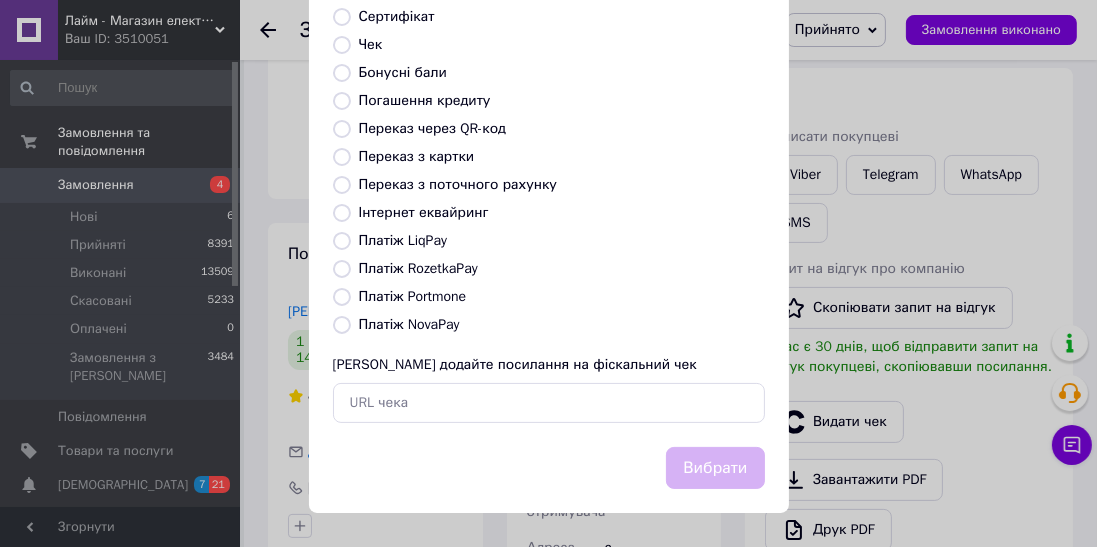 click on "Платіж NovaPay" at bounding box center (409, 324) 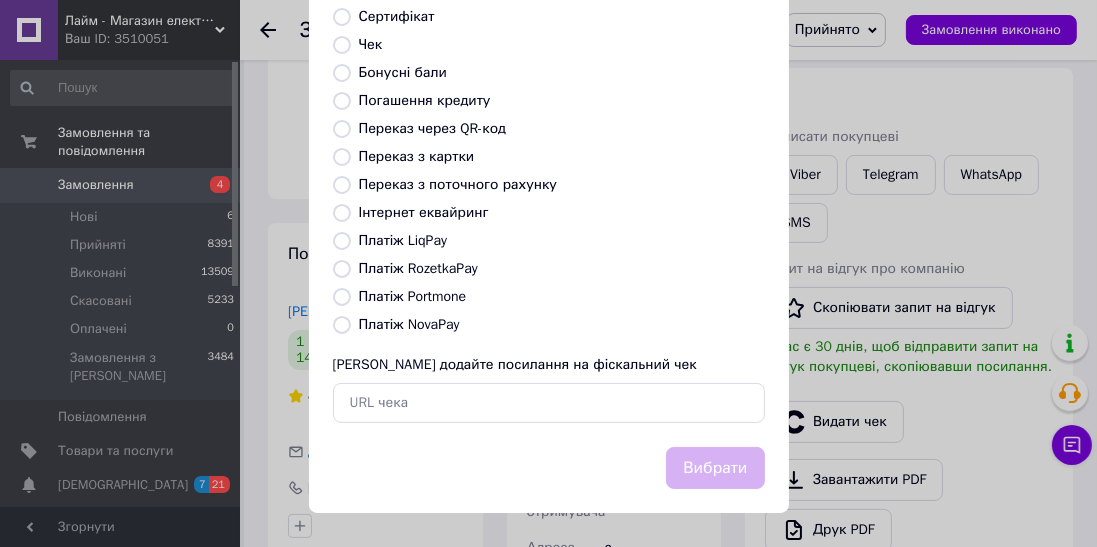 radio on "true" 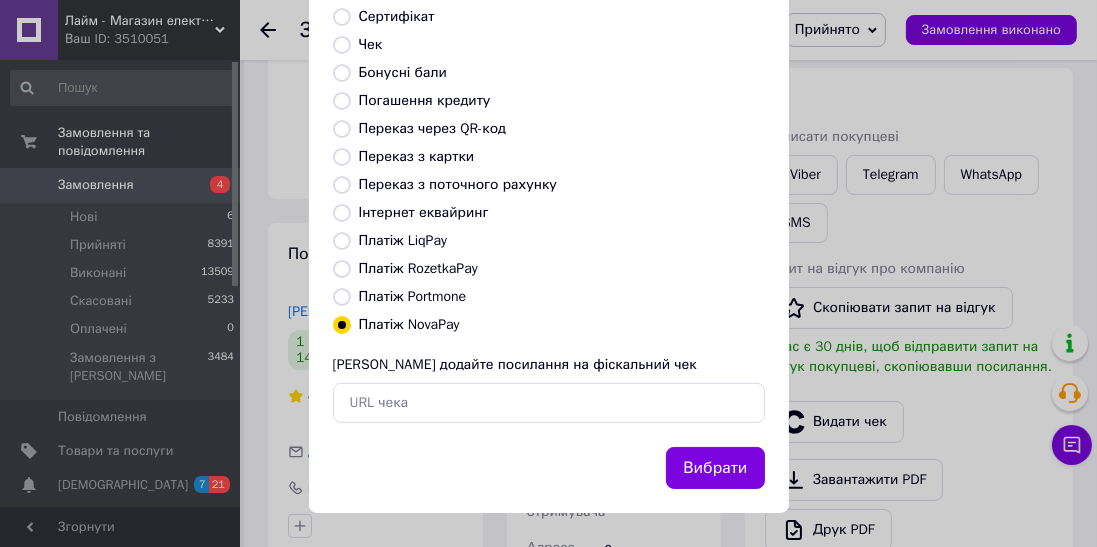 click on "Вибрати" at bounding box center [715, 468] 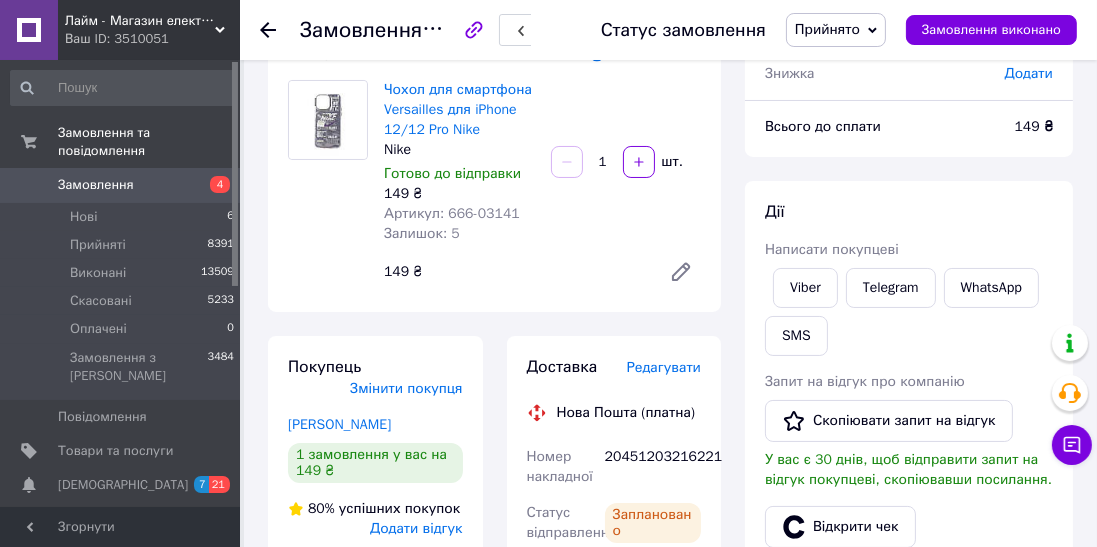 scroll, scrollTop: 20, scrollLeft: 0, axis: vertical 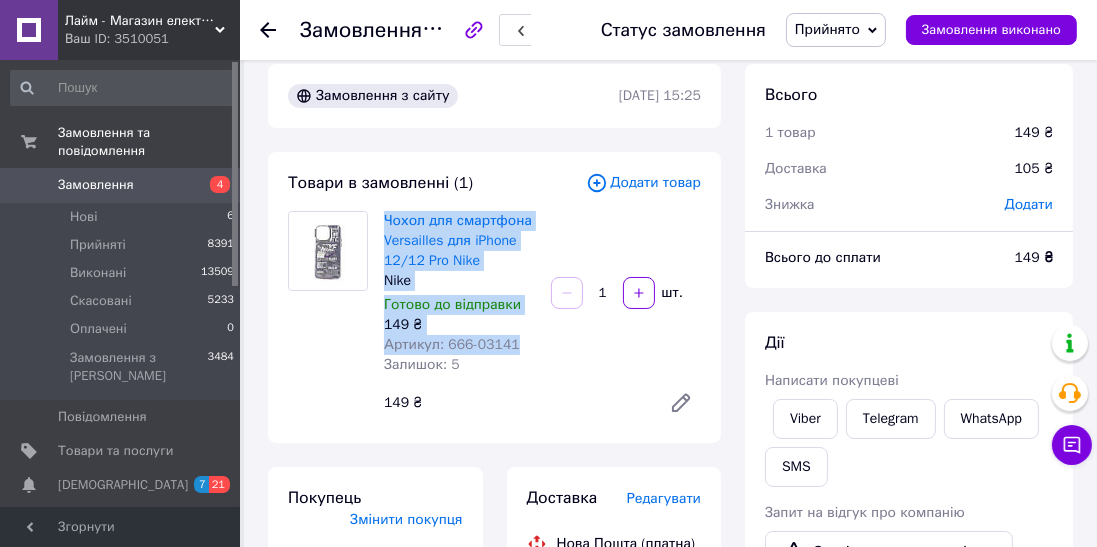 copy on "Чохол для смартфона Versailles для iPhone 12/12 Pro Nike Nike Готово до відправки 149 ₴ Артикул: 666-03141" 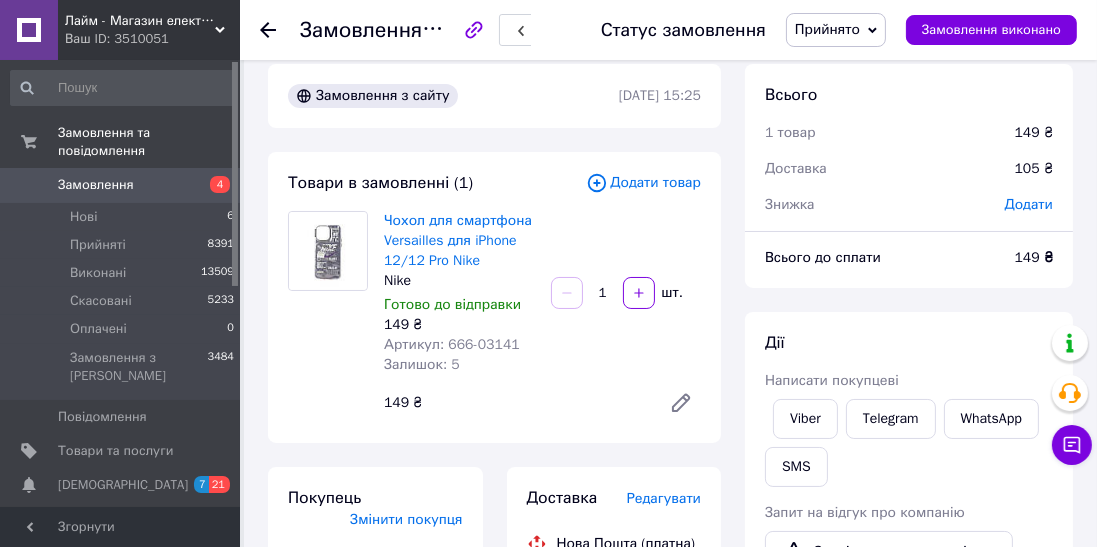 click 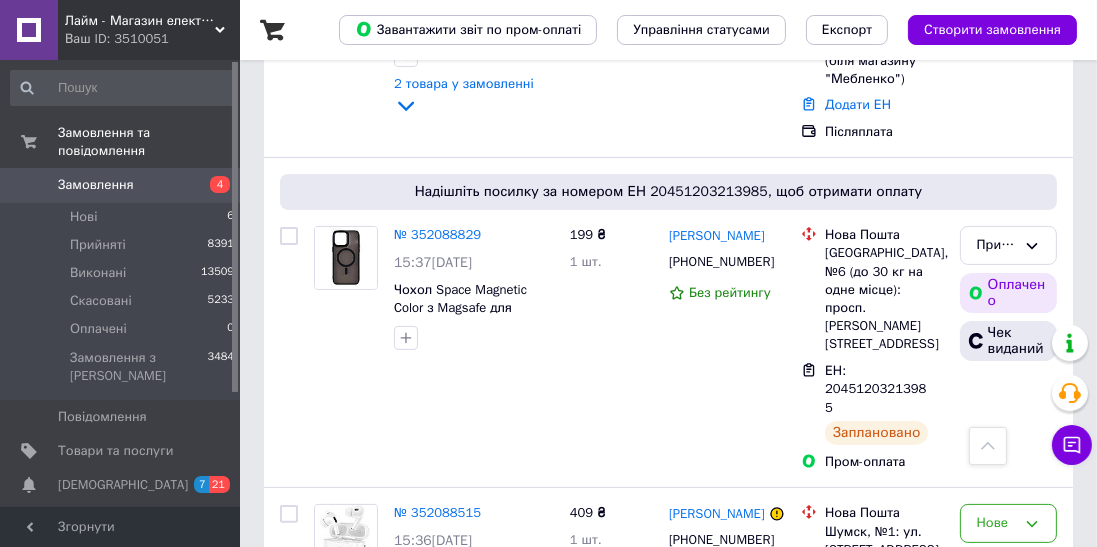 scroll, scrollTop: 442, scrollLeft: 0, axis: vertical 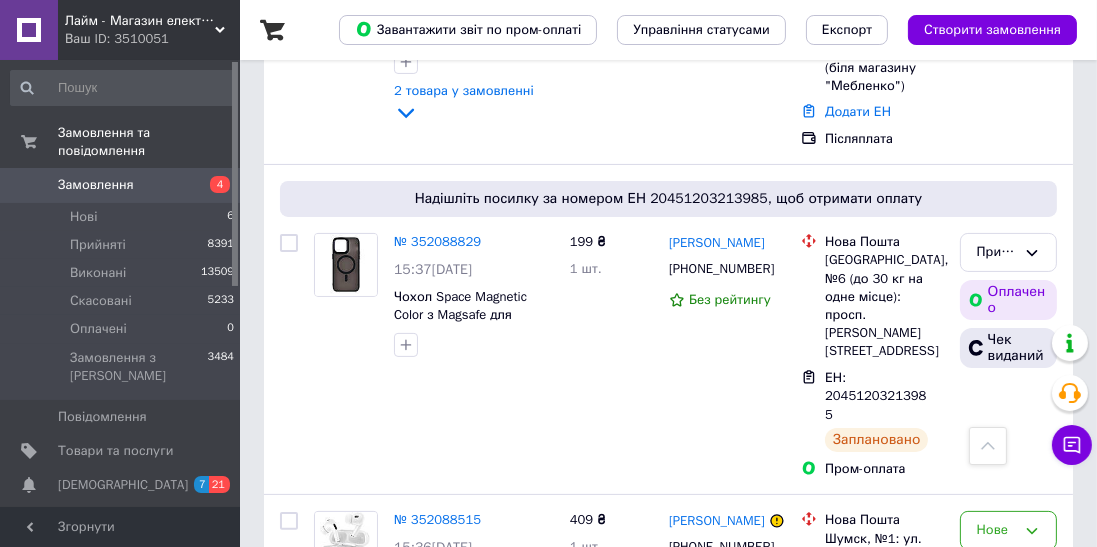 click at bounding box center [1072, 343] 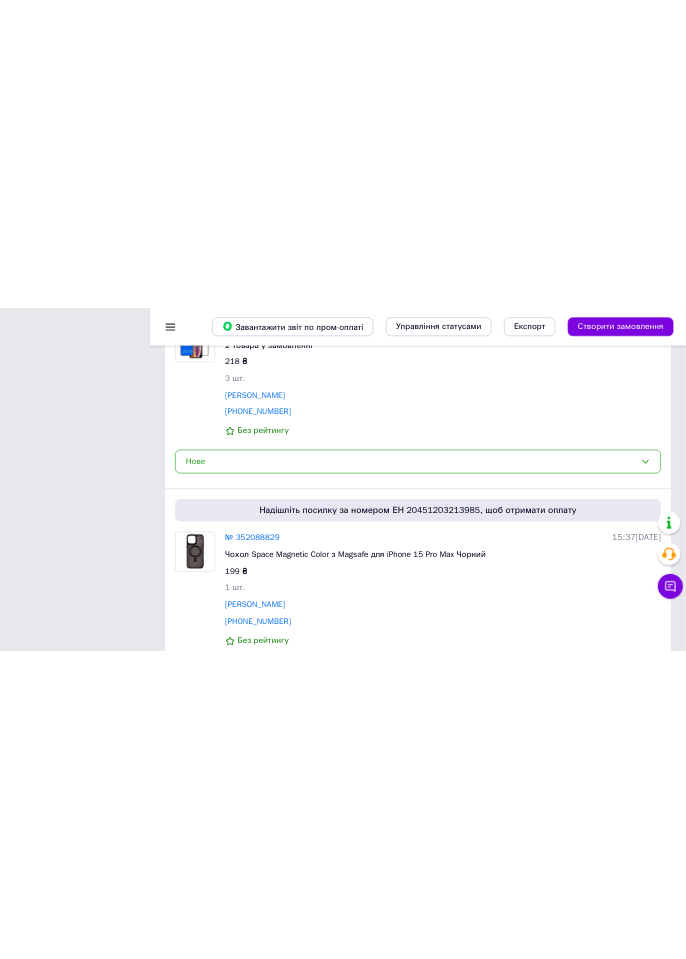 scroll, scrollTop: 581, scrollLeft: 0, axis: vertical 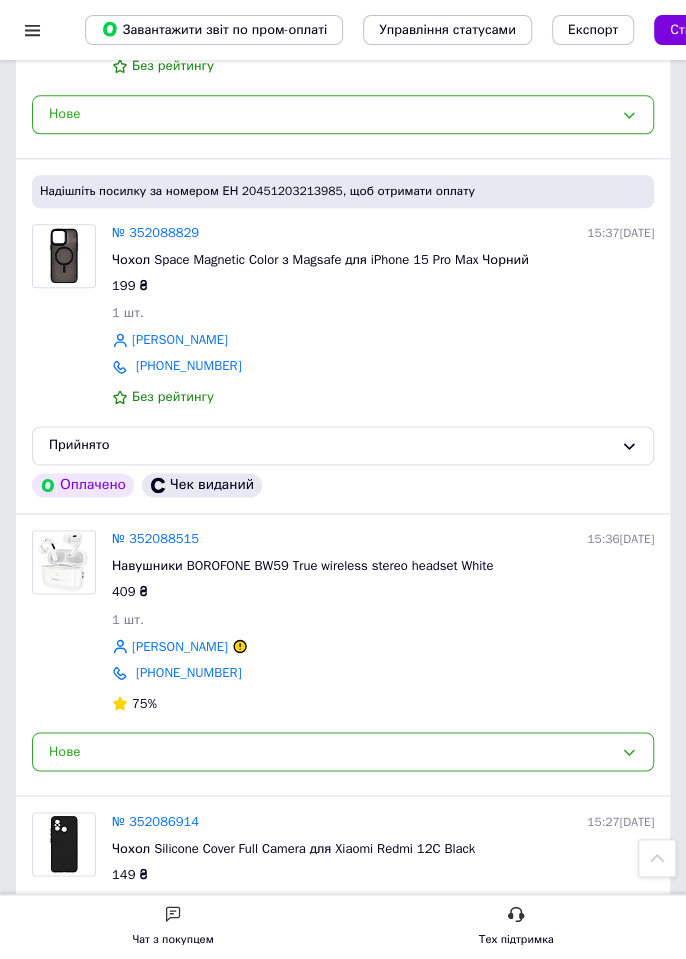 click on "Створити замовлення" at bounding box center [738, 30] 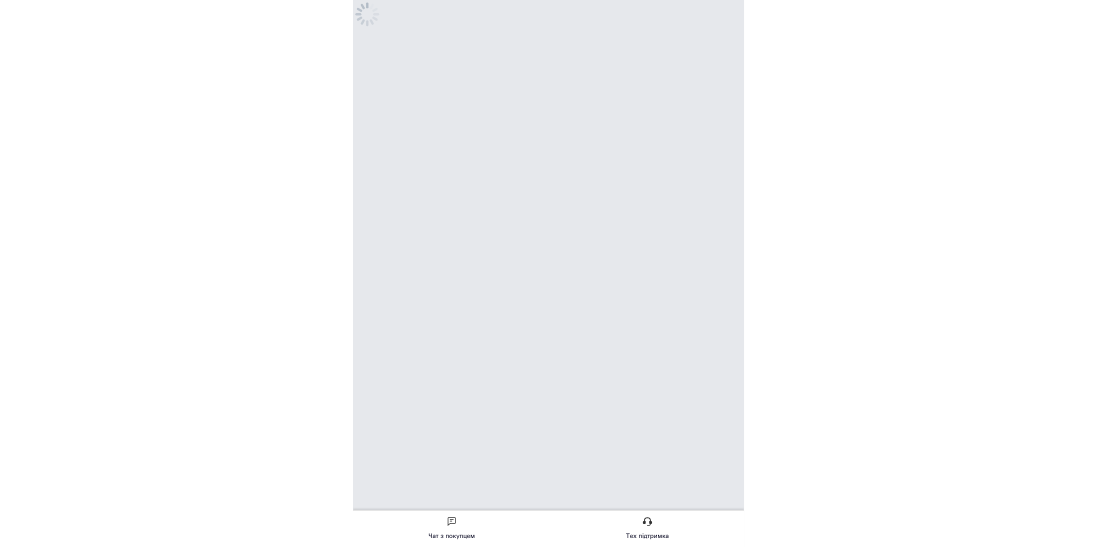 scroll, scrollTop: 0, scrollLeft: 0, axis: both 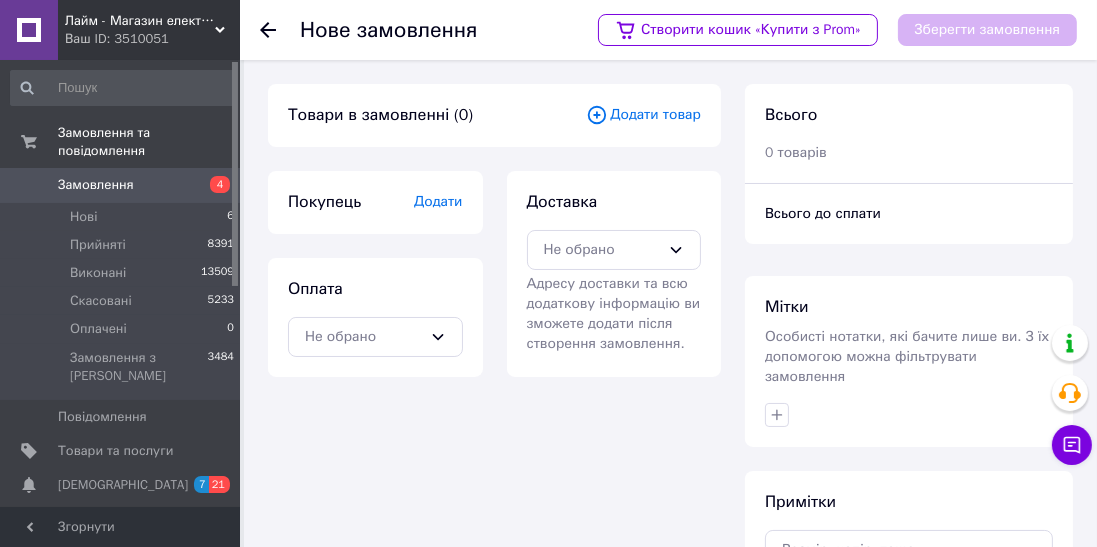 click on "Замовлення 4" at bounding box center (123, 185) 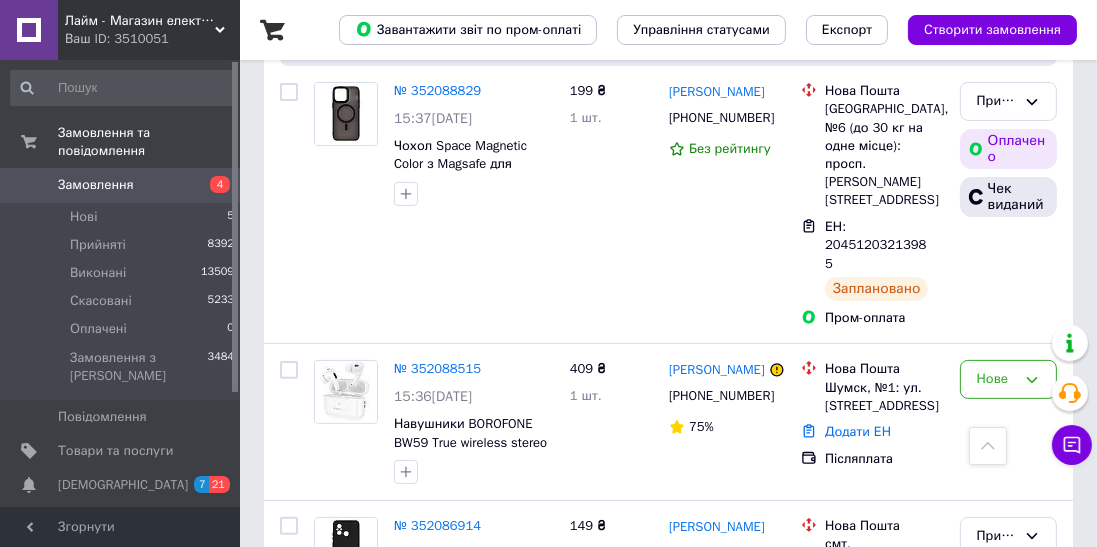scroll, scrollTop: 592, scrollLeft: 0, axis: vertical 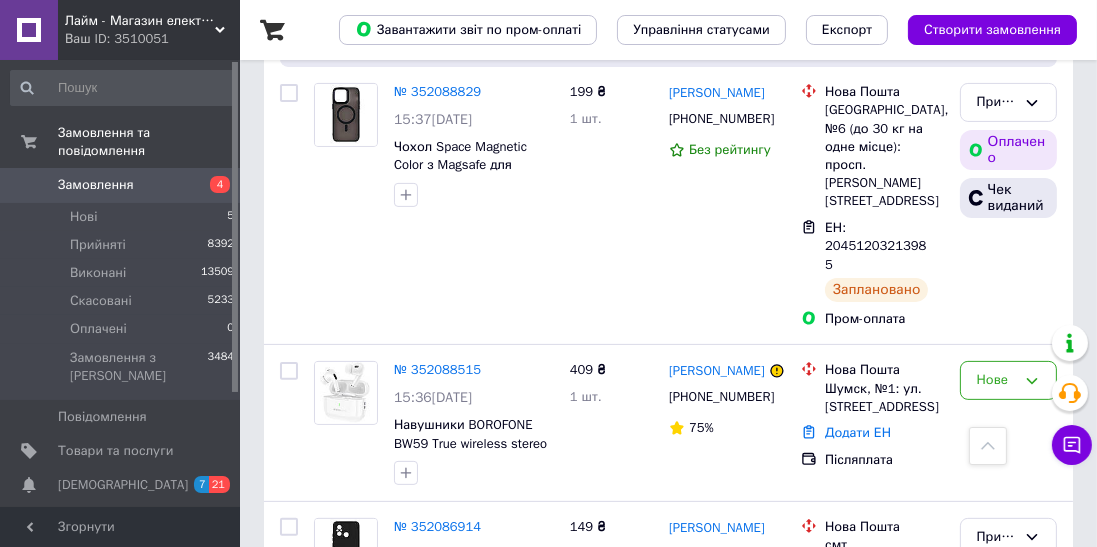 click on "№ 352088515" at bounding box center [437, 369] 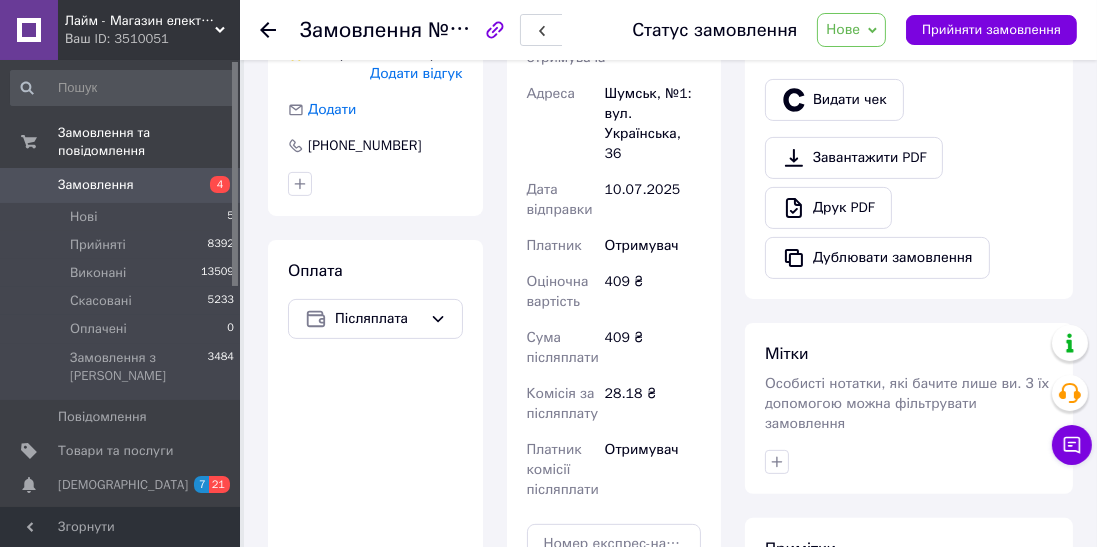 scroll, scrollTop: 584, scrollLeft: 0, axis: vertical 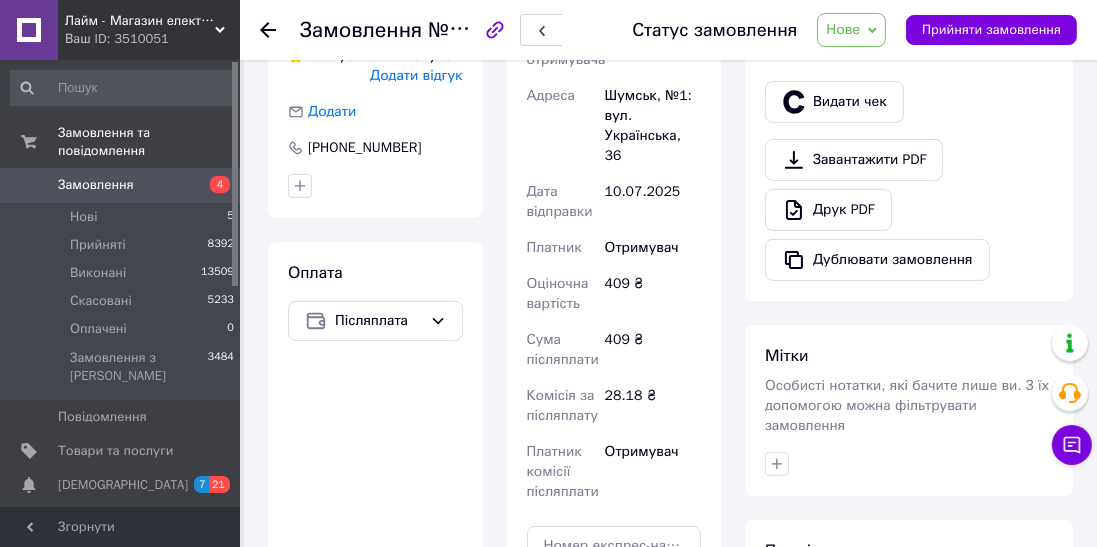 click on "Нове" at bounding box center [851, 30] 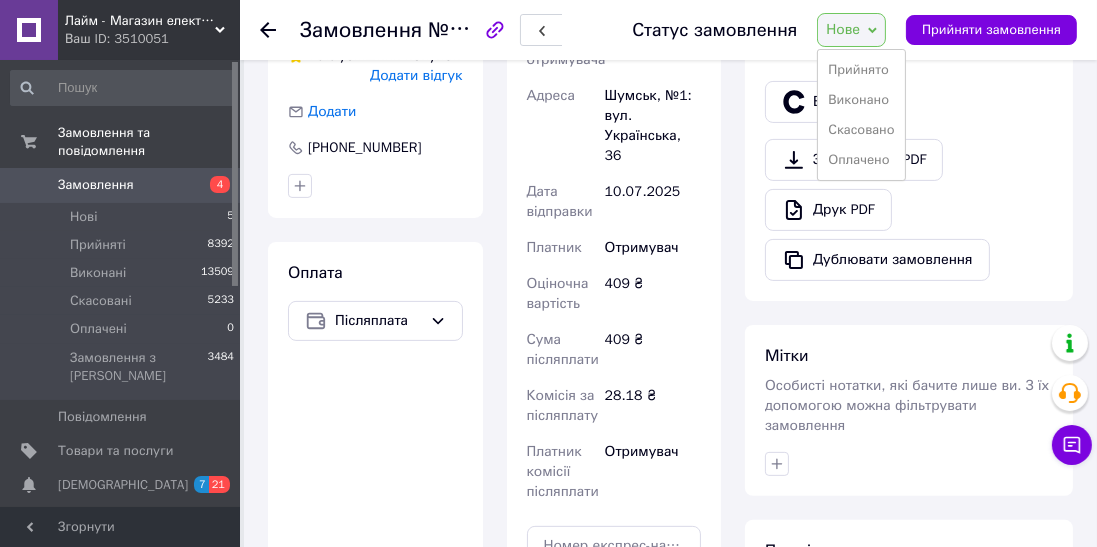 click on "Прийнято Виконано Скасовано Оплачено" at bounding box center [861, 115] 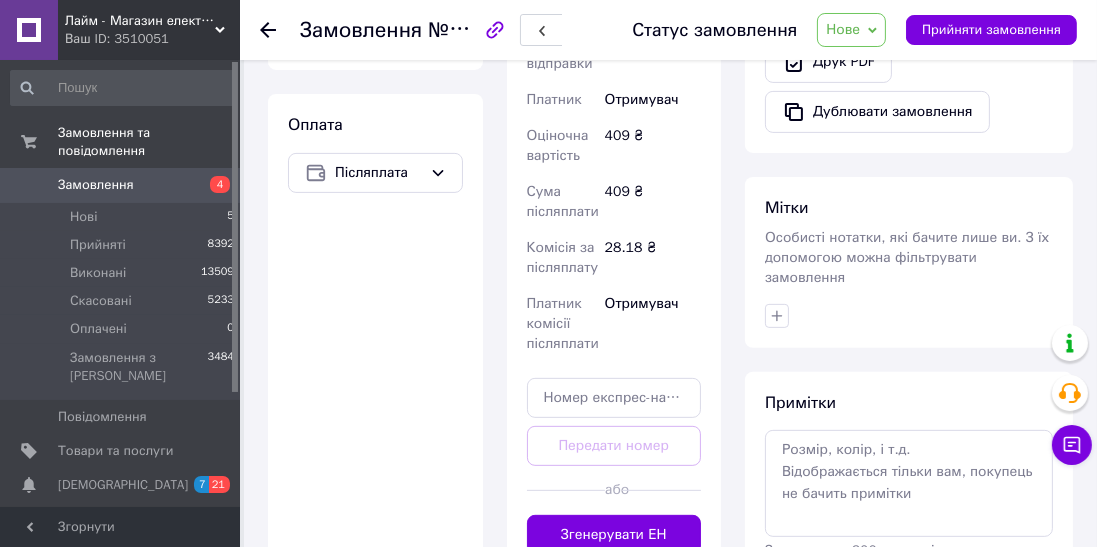 scroll, scrollTop: 697, scrollLeft: 0, axis: vertical 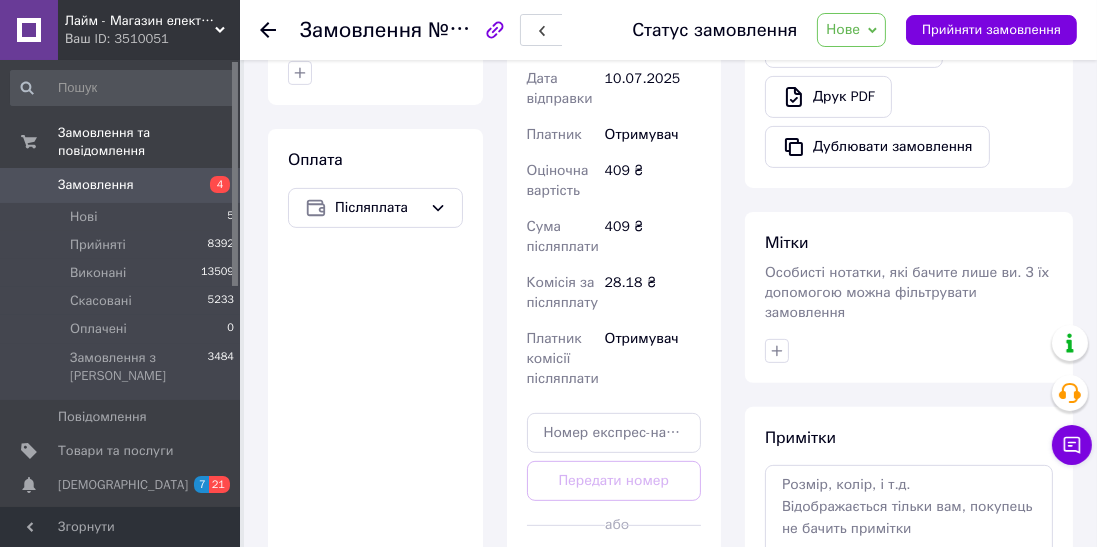 click on "Нове" at bounding box center (851, 30) 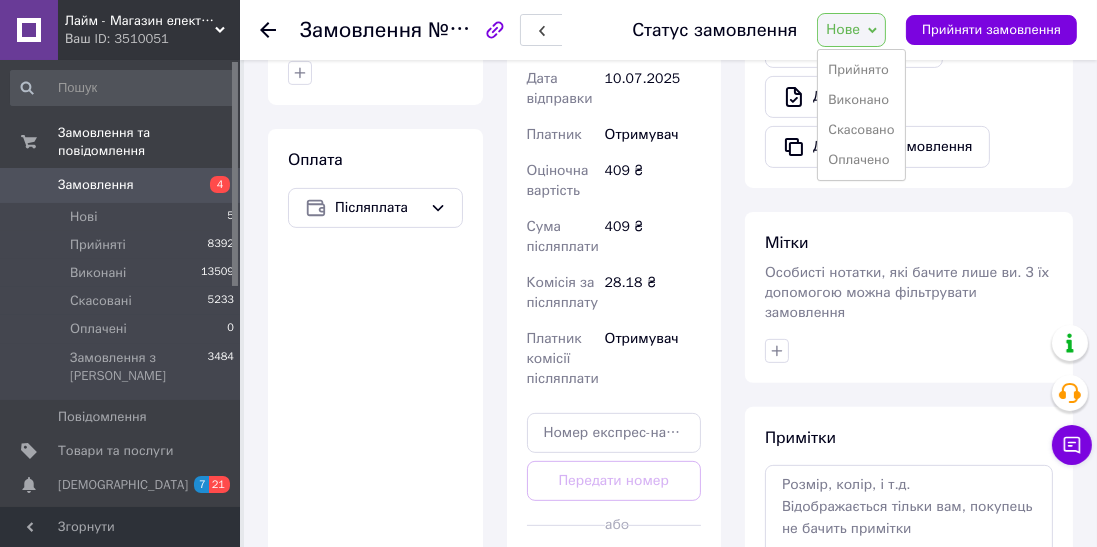 click on "Прийнято Виконано Скасовано Оплачено" at bounding box center (861, 115) 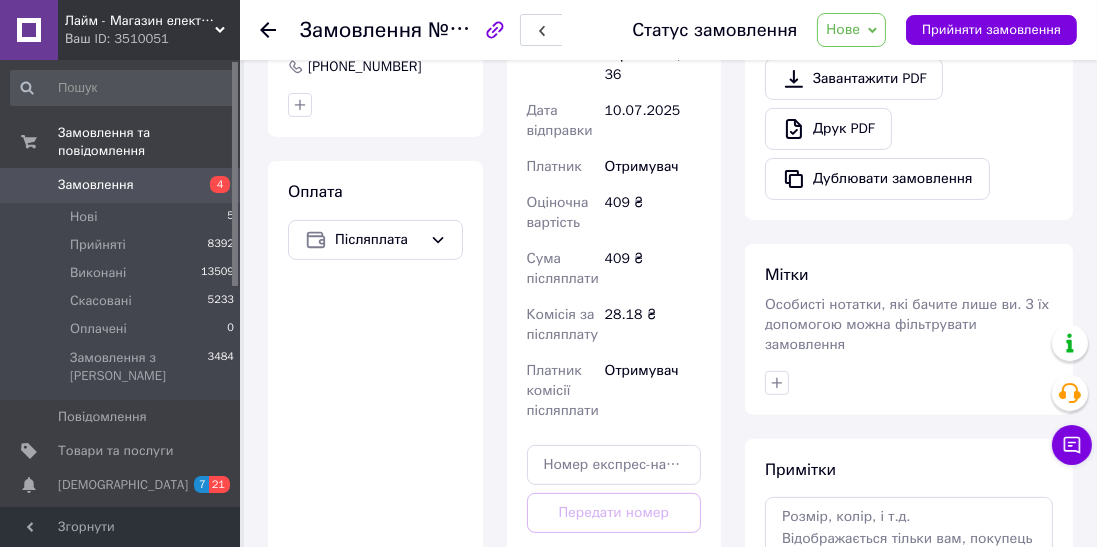 scroll, scrollTop: 651, scrollLeft: 0, axis: vertical 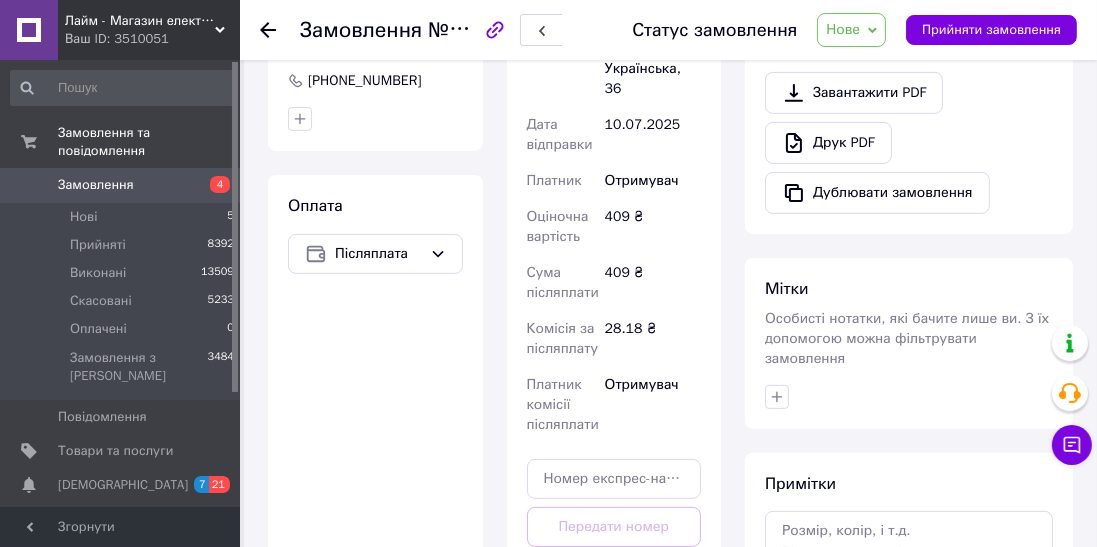 click on "Нове" at bounding box center (851, 30) 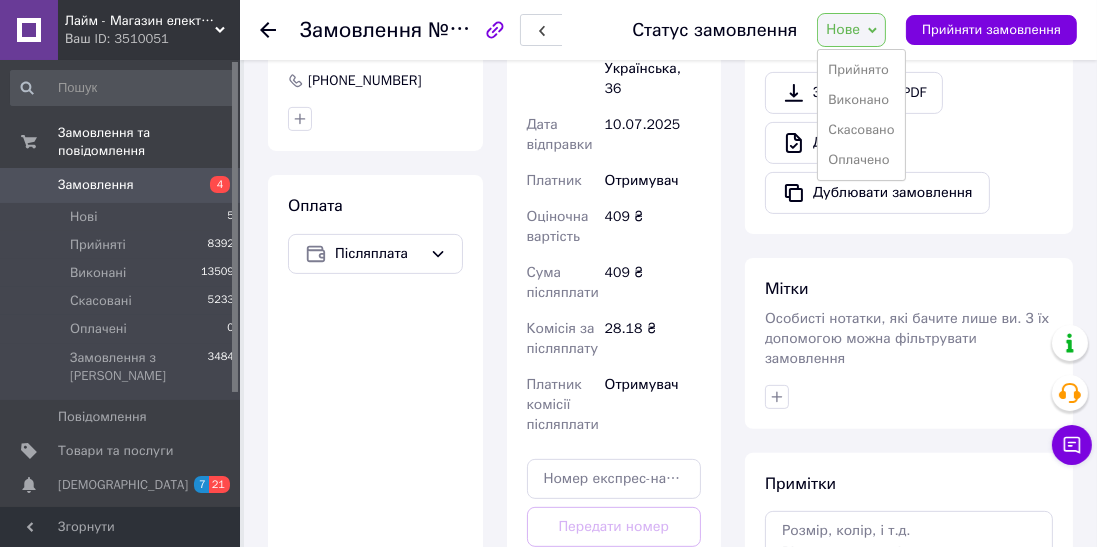 click on "Прийнято" at bounding box center [861, 70] 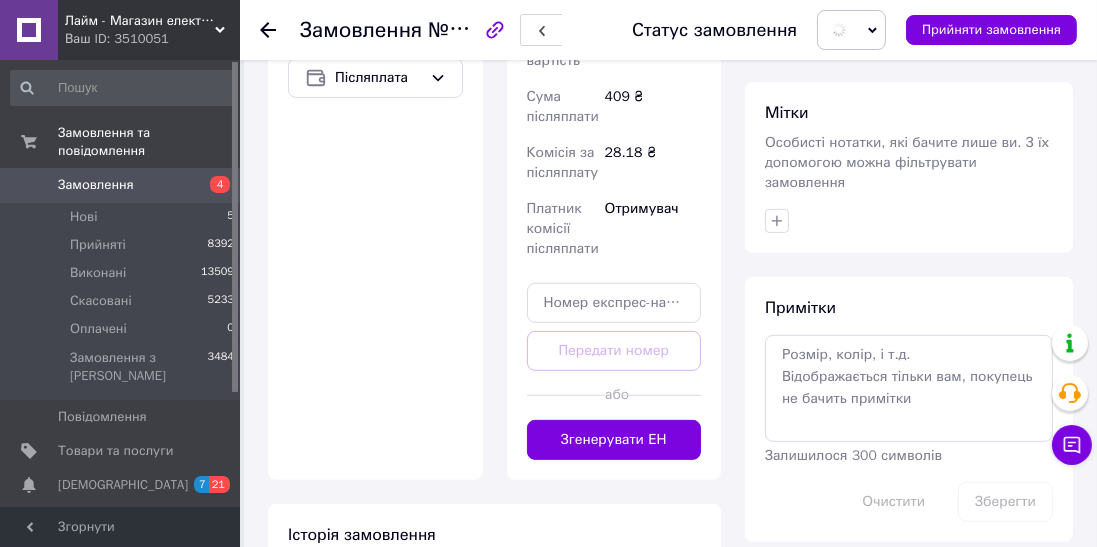 click on "Згенерувати ЕН" at bounding box center (614, 440) 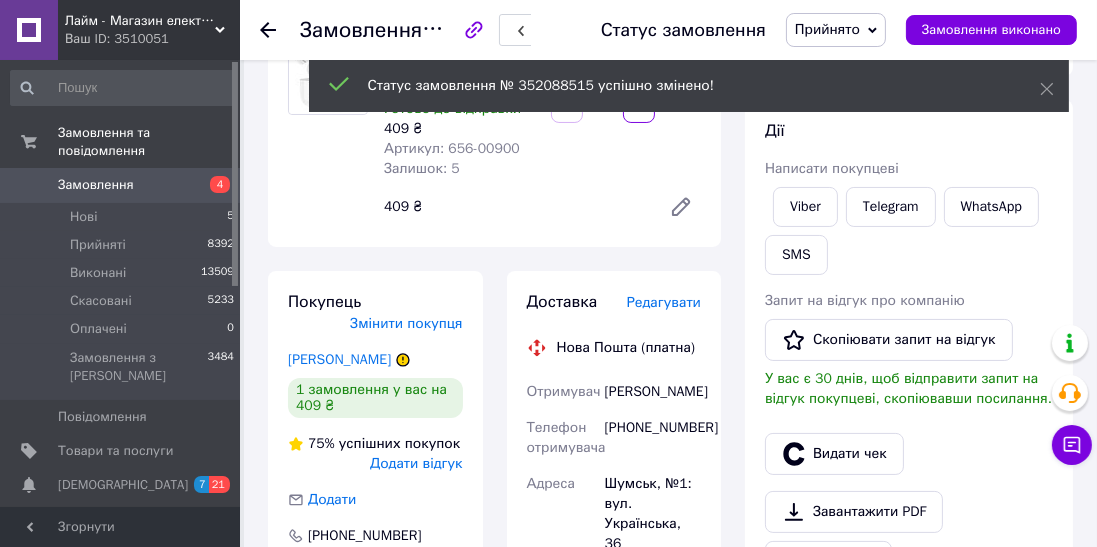 scroll, scrollTop: 198, scrollLeft: 0, axis: vertical 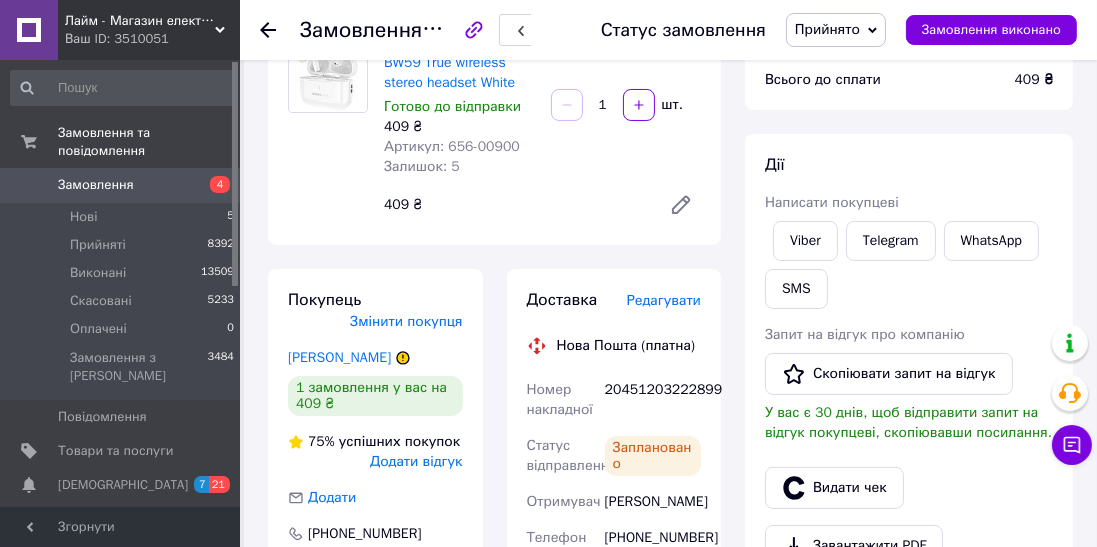 click on "SMS" at bounding box center [796, 289] 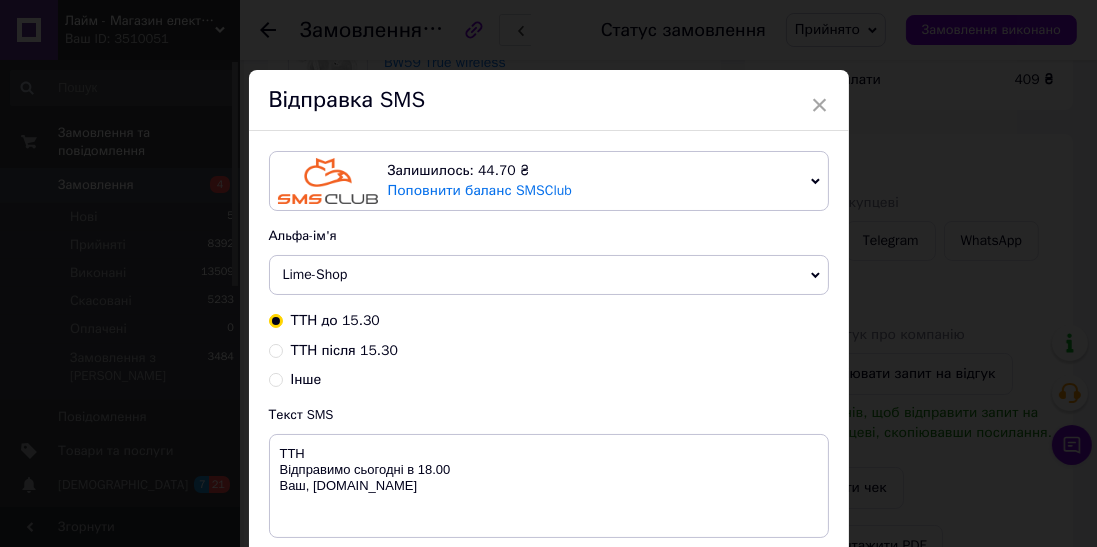 click on "ТТН після 15.30" at bounding box center (549, 351) 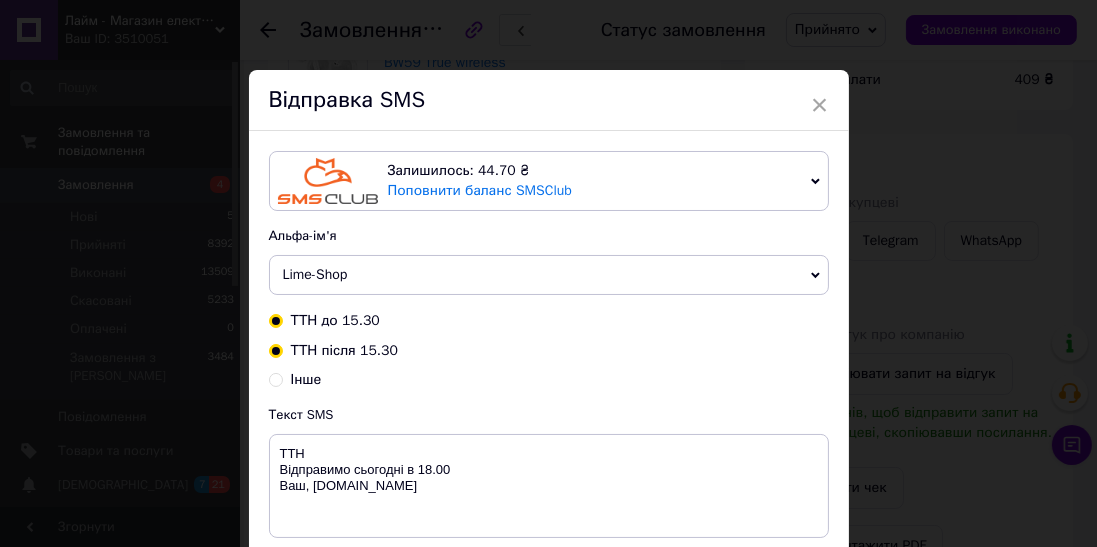 radio on "true" 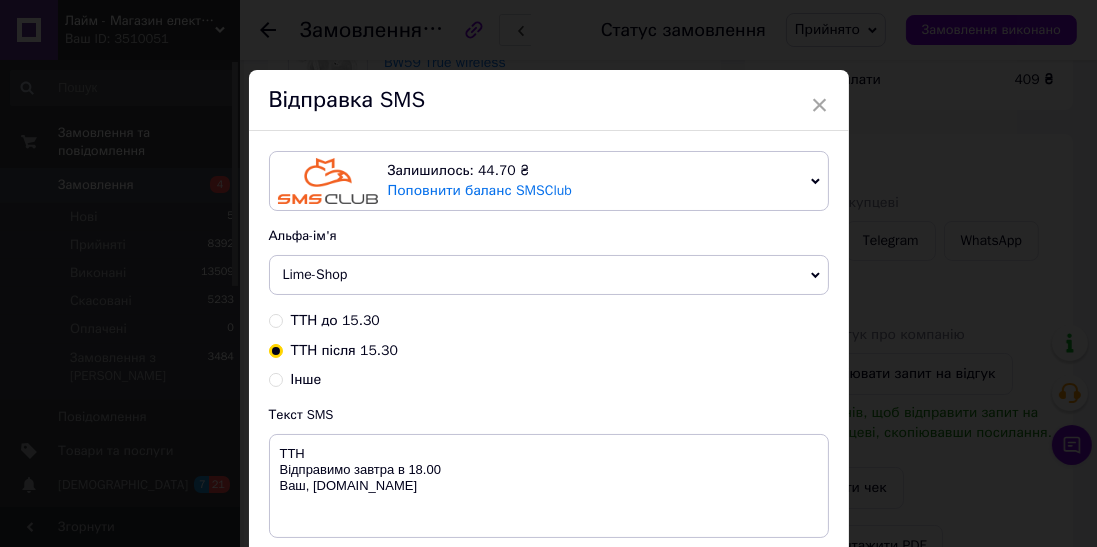 click on "Текст SMS" at bounding box center (549, 415) 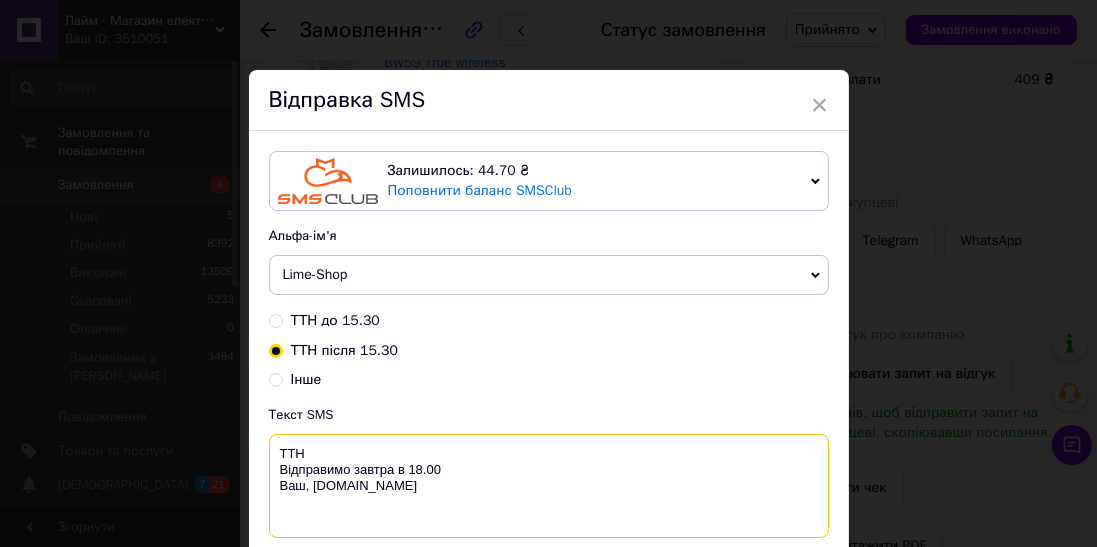 click on "ТТН
Відправимо завтра в 18.00
Ваш, [DOMAIN_NAME]" at bounding box center [549, 486] 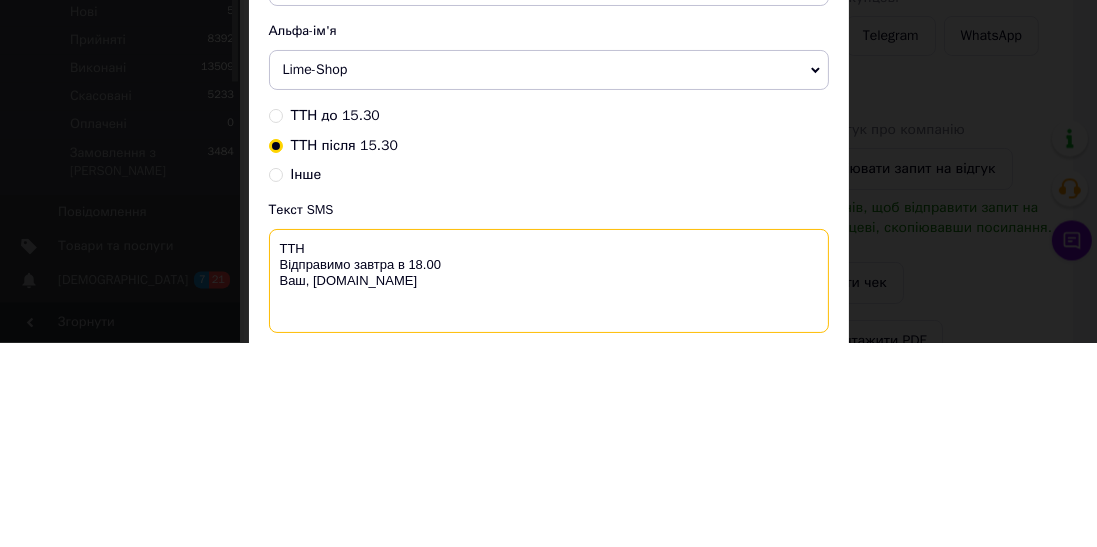 scroll, scrollTop: 198, scrollLeft: 0, axis: vertical 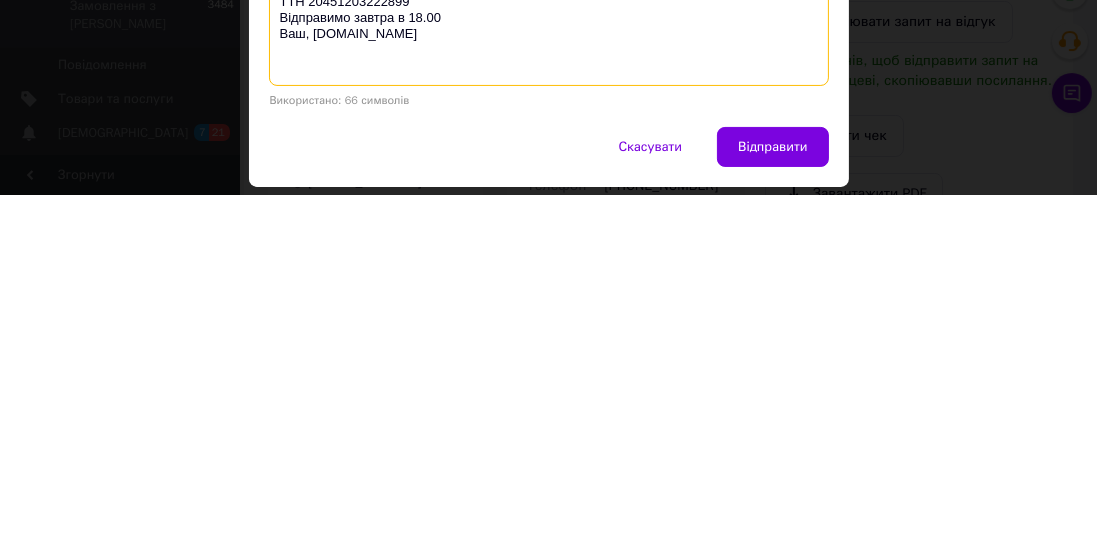 type on "ТТН 20451203222899
Відправимо завтра в 18.00
Ваш, [DOMAIN_NAME]" 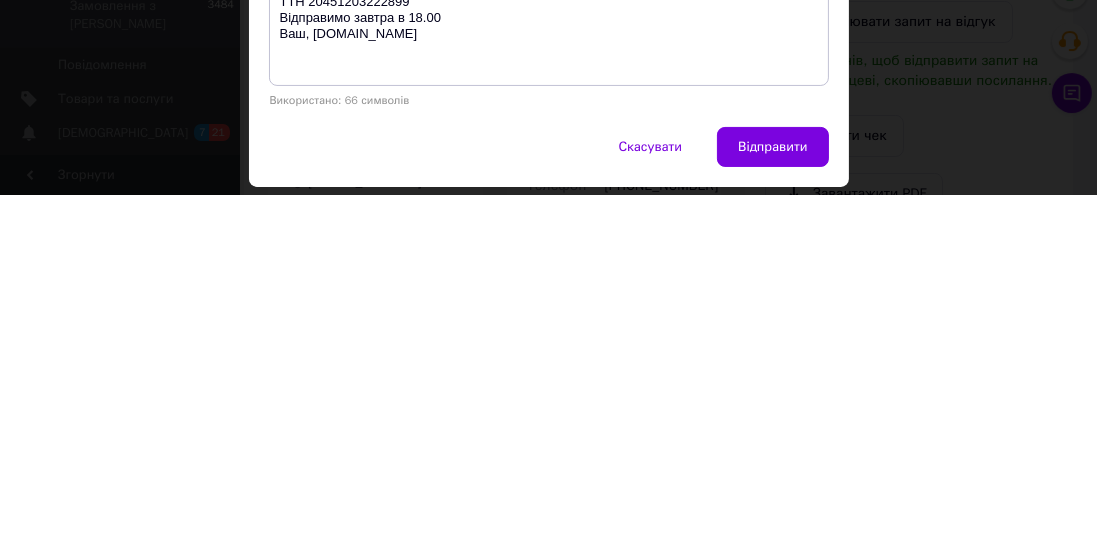 click on "Використано: 66 символів" at bounding box center [549, 452] 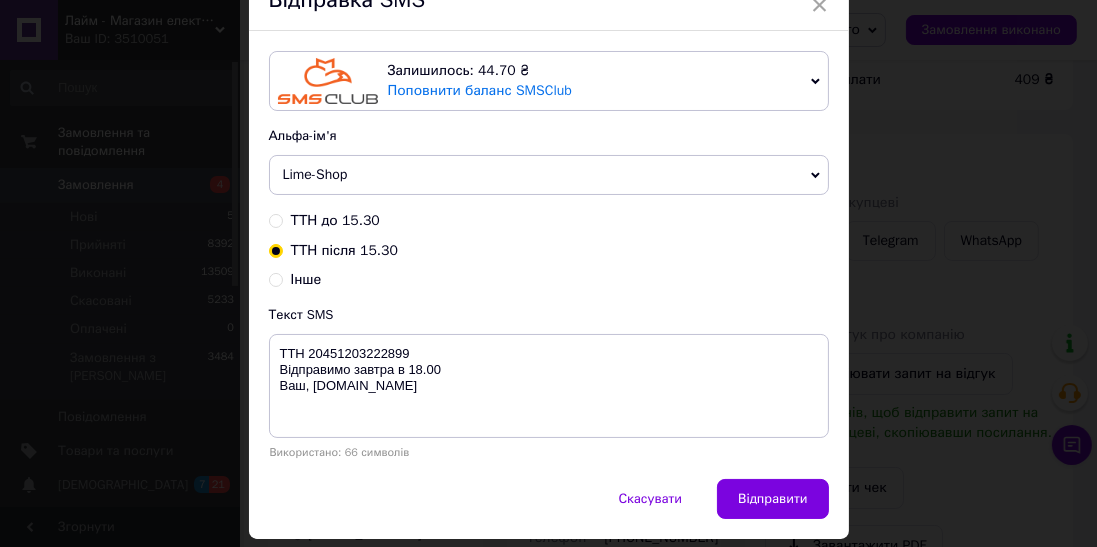 click on "Відправити" at bounding box center [772, 499] 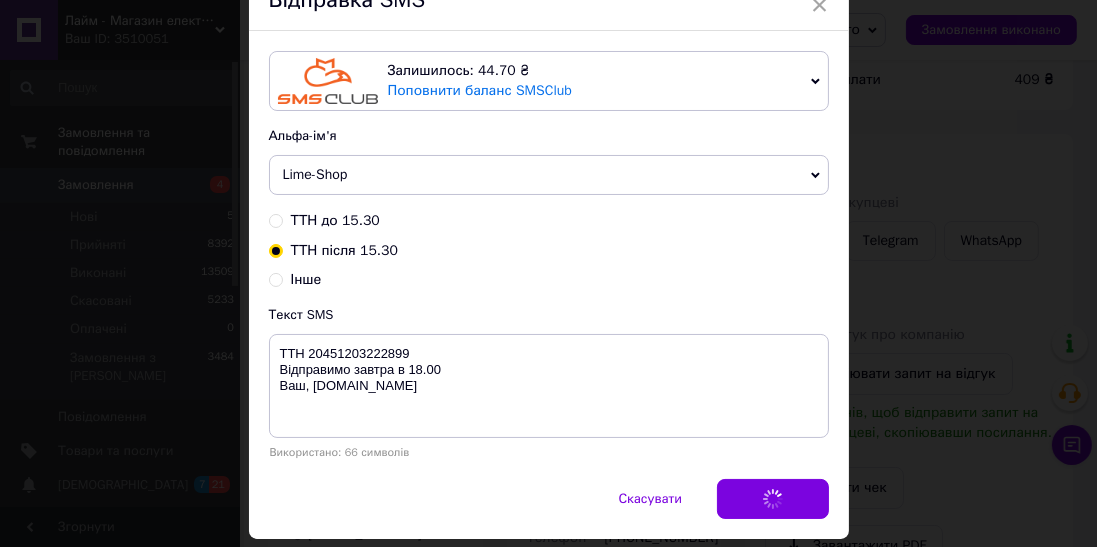 scroll, scrollTop: 0, scrollLeft: 0, axis: both 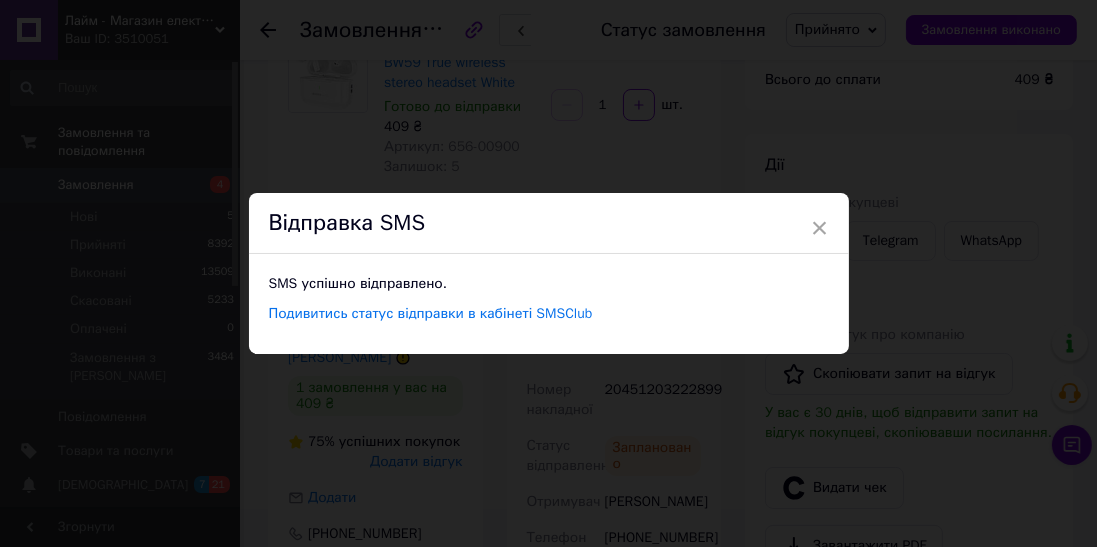 click on "× Відправка SMS SMS успішно відправлено. Подивитись статус відправки в кабінеті SMSClub" at bounding box center (548, 273) 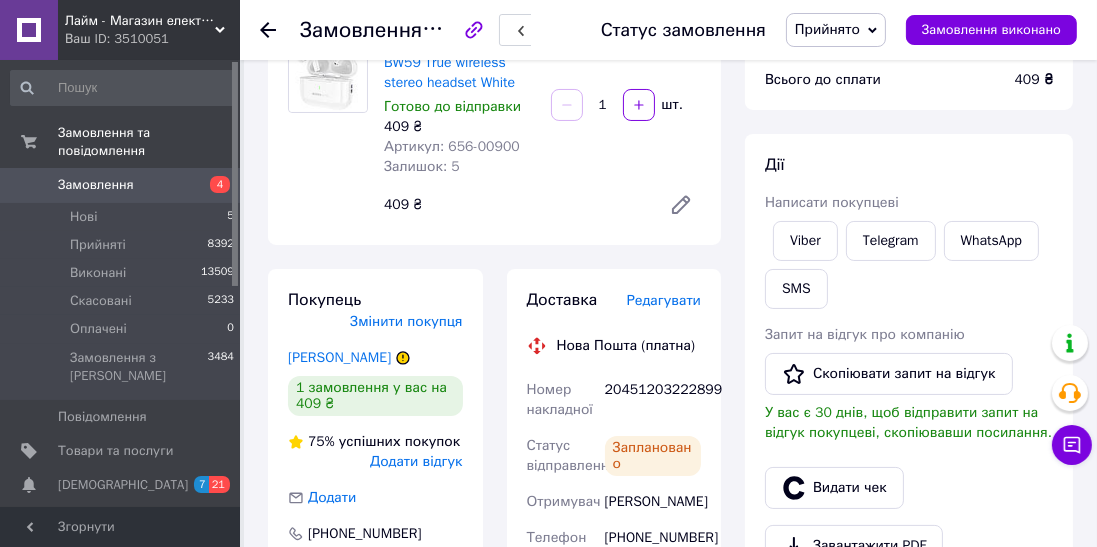 click on "Замовлення" at bounding box center (361, 30) 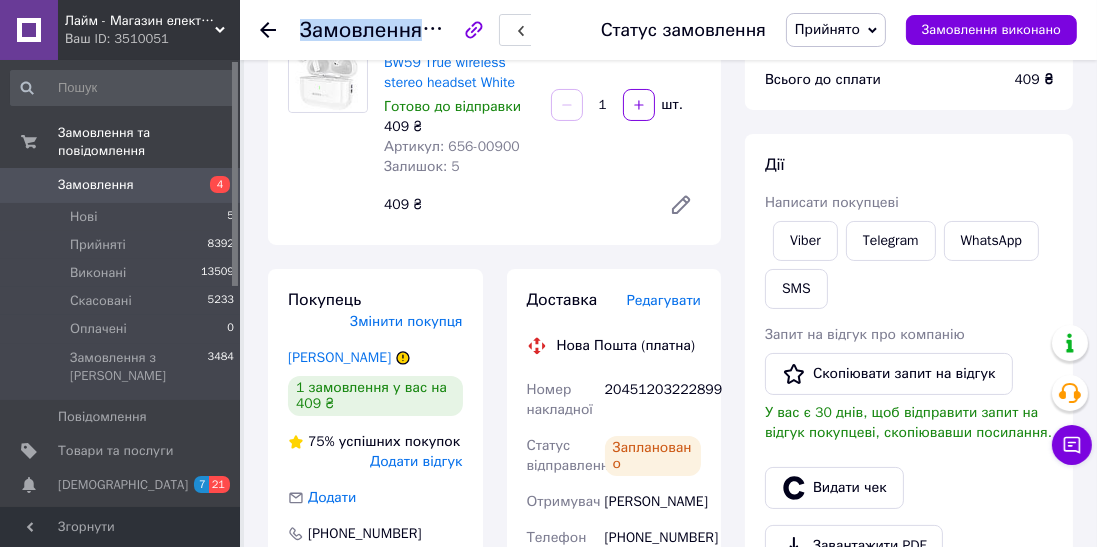click at bounding box center (280, 30) 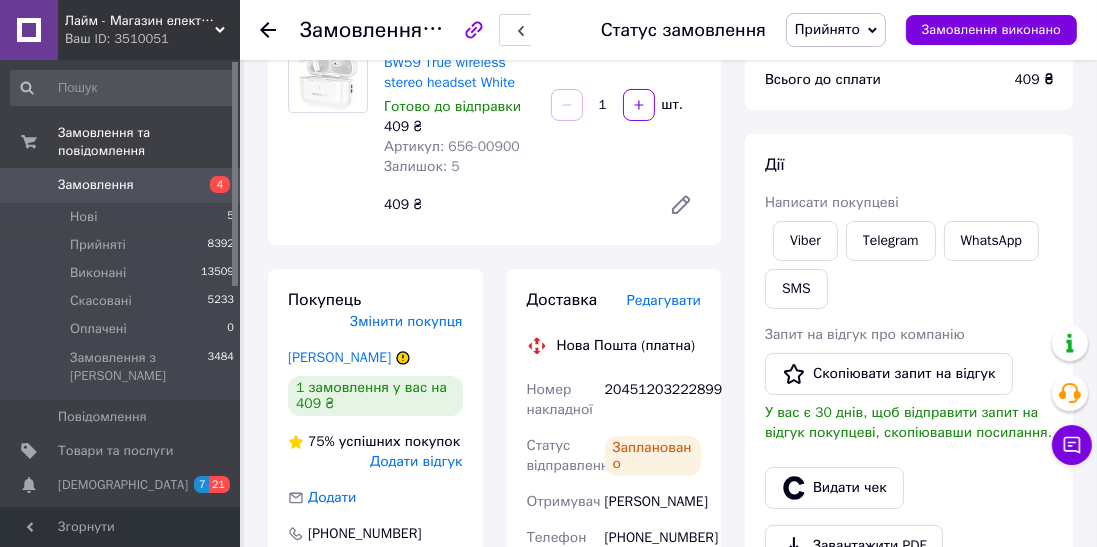 click 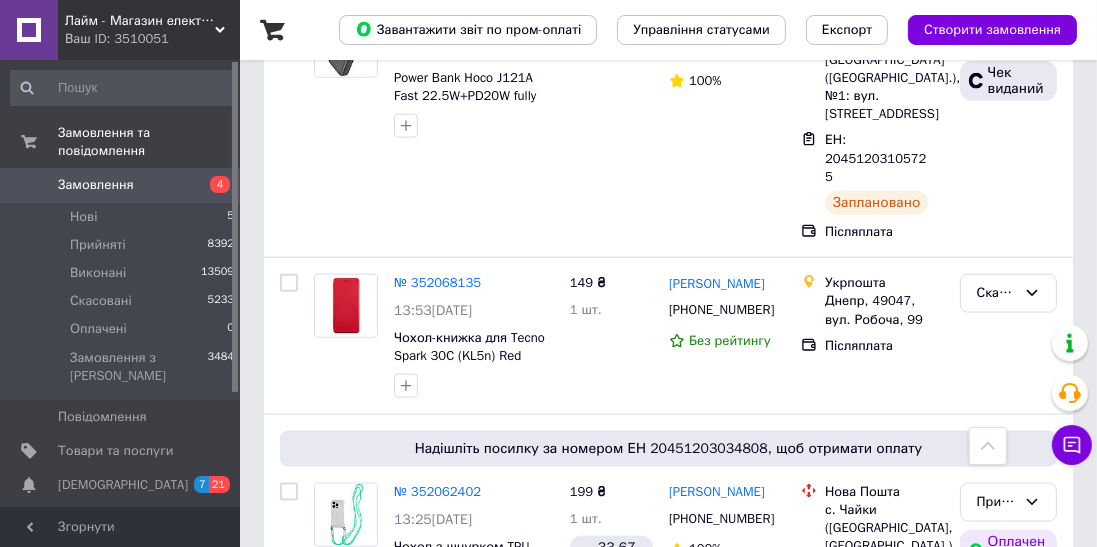 click on "Нові 5" at bounding box center (123, 217) 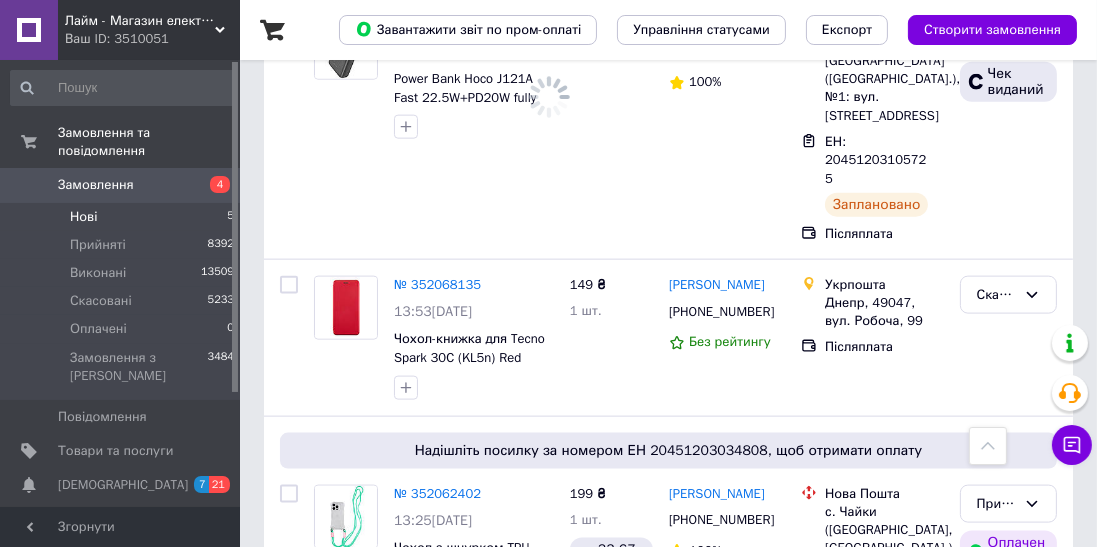 click on "Нові 5" at bounding box center (123, 217) 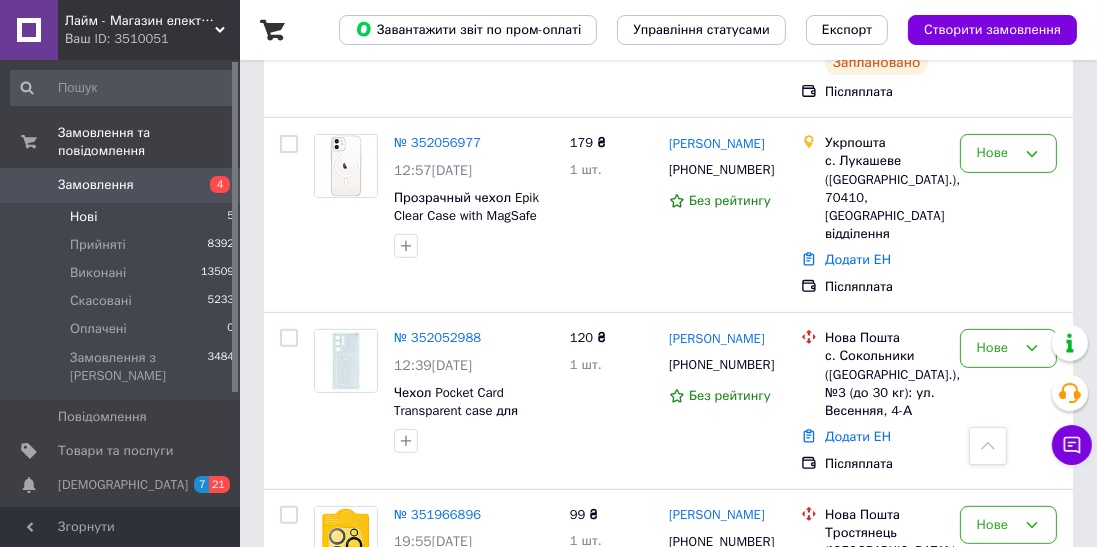 scroll, scrollTop: 777, scrollLeft: 0, axis: vertical 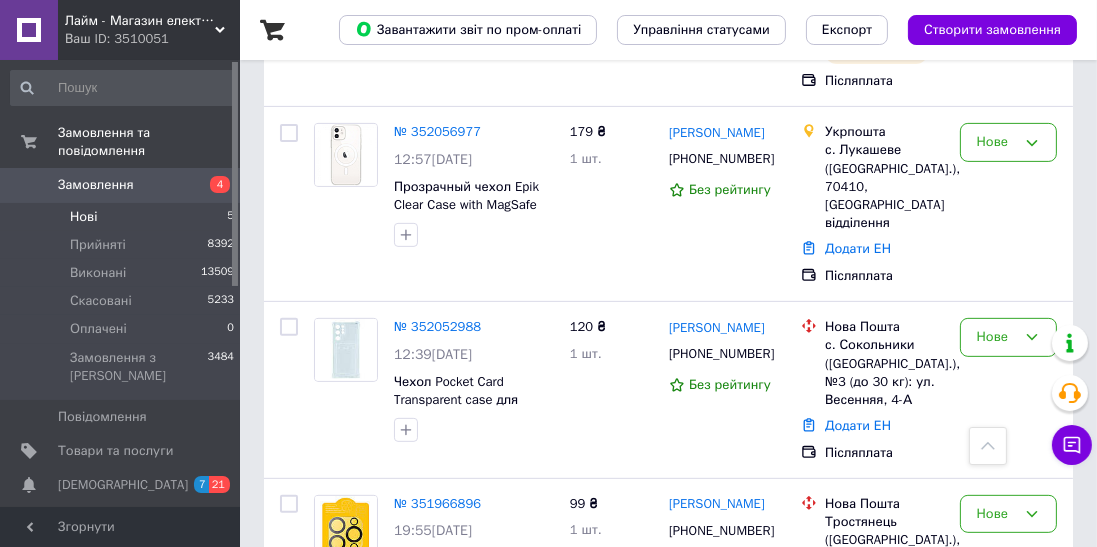 click on "№ 351966896" at bounding box center (437, 503) 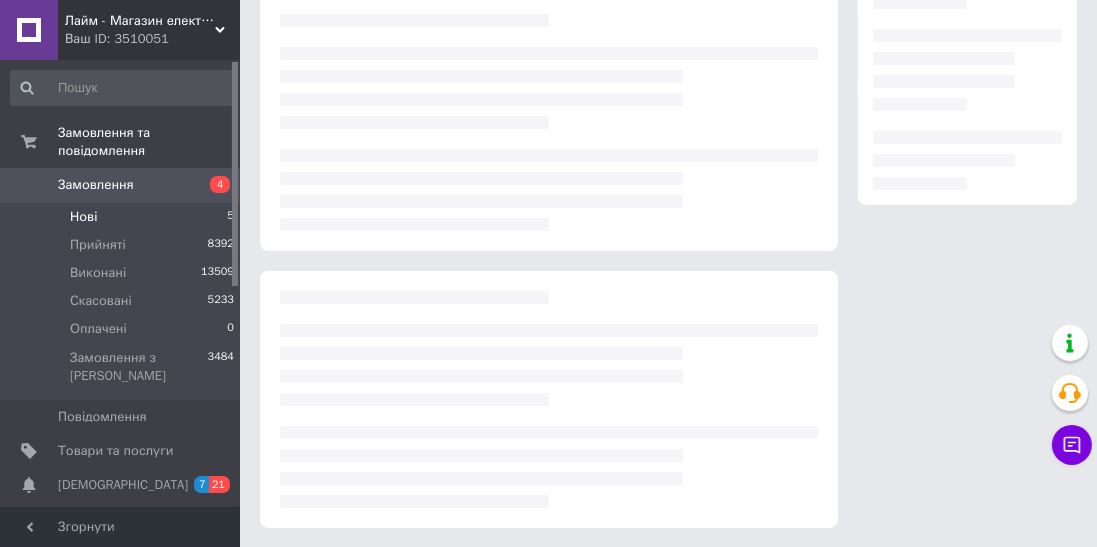 scroll, scrollTop: 361, scrollLeft: 0, axis: vertical 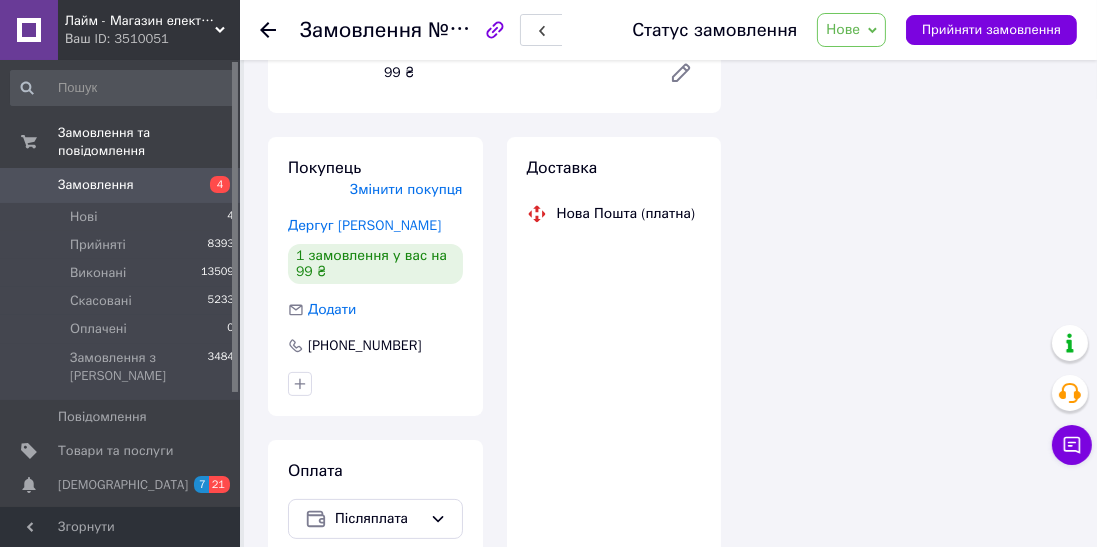 click on "Післяплата" at bounding box center [378, 519] 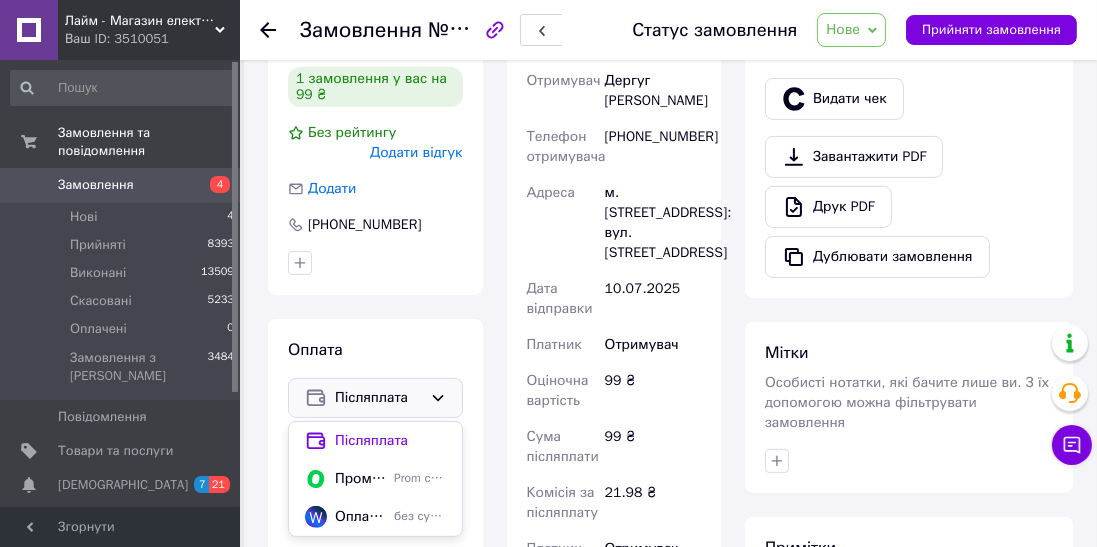 click on "без супроводу Prom" at bounding box center (419, 516) 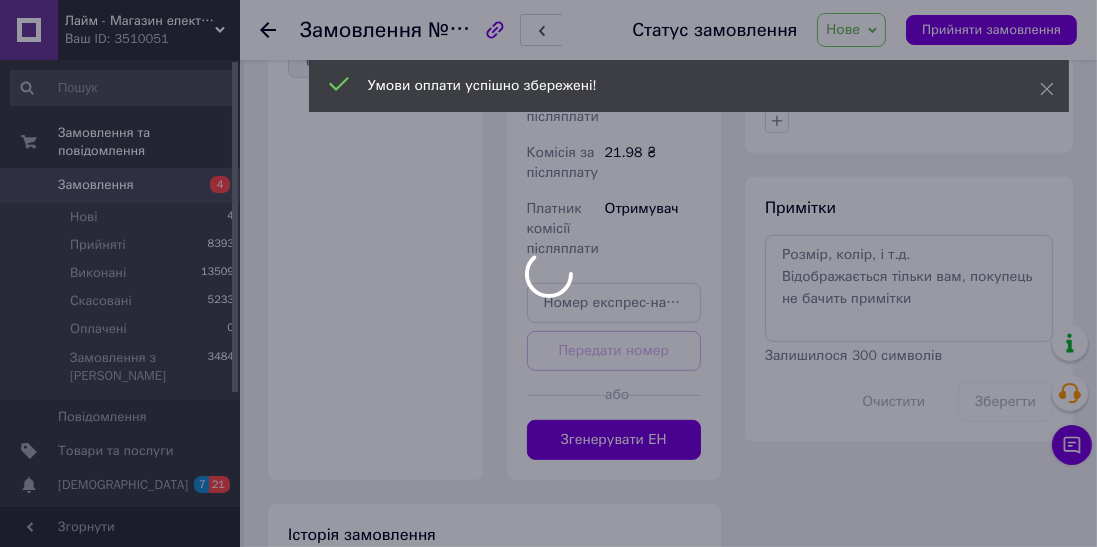 scroll, scrollTop: 949, scrollLeft: 0, axis: vertical 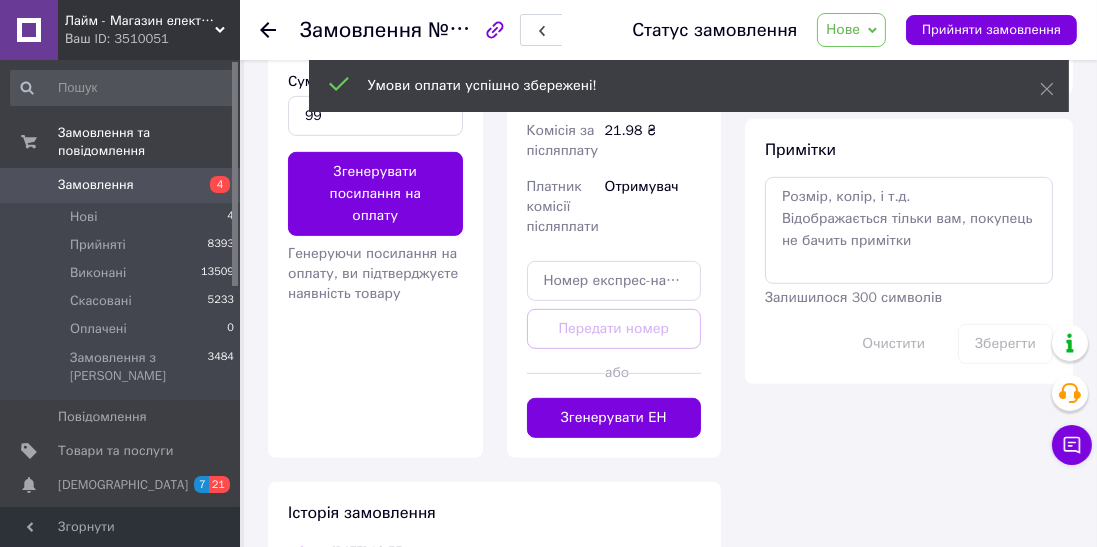 click on "Згенерувати ЕН" at bounding box center (614, 418) 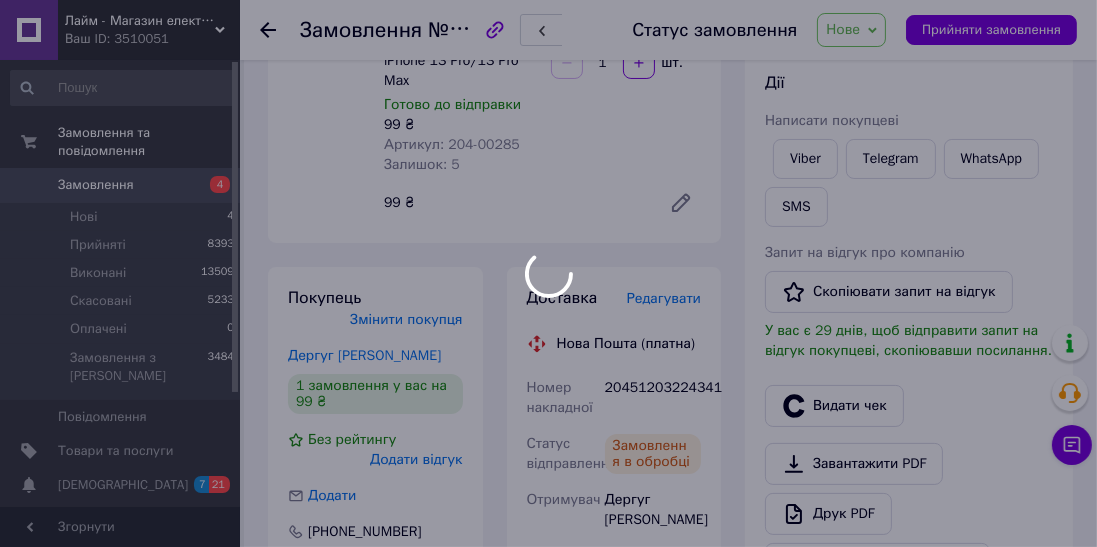 scroll, scrollTop: 285, scrollLeft: 0, axis: vertical 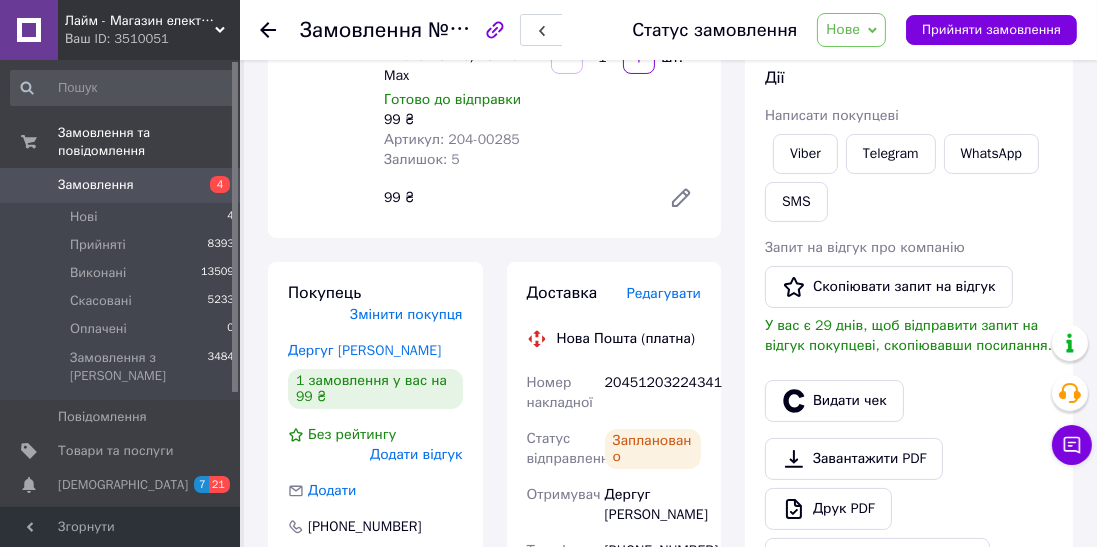 click 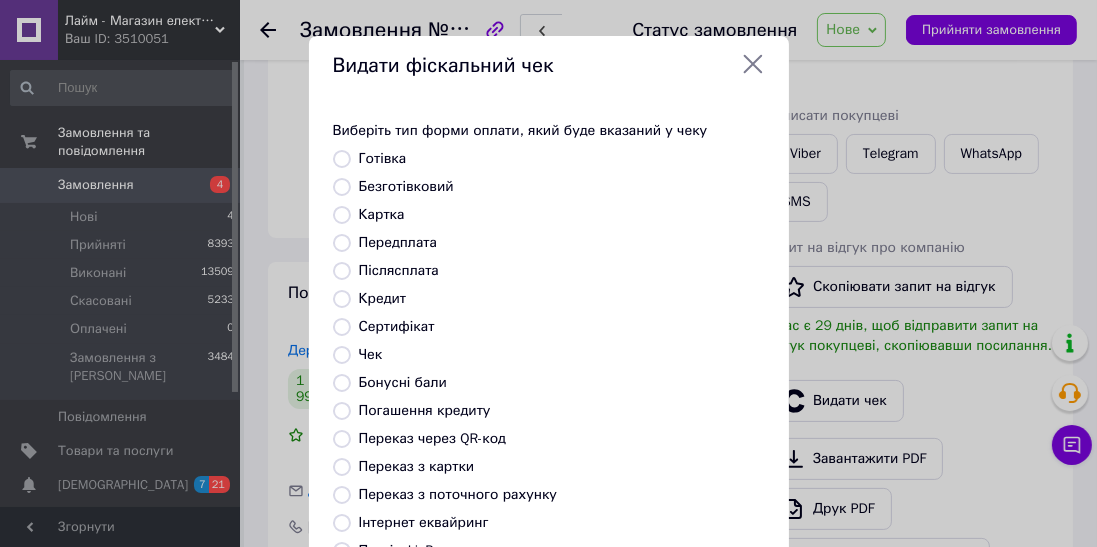 scroll, scrollTop: 214, scrollLeft: 0, axis: vertical 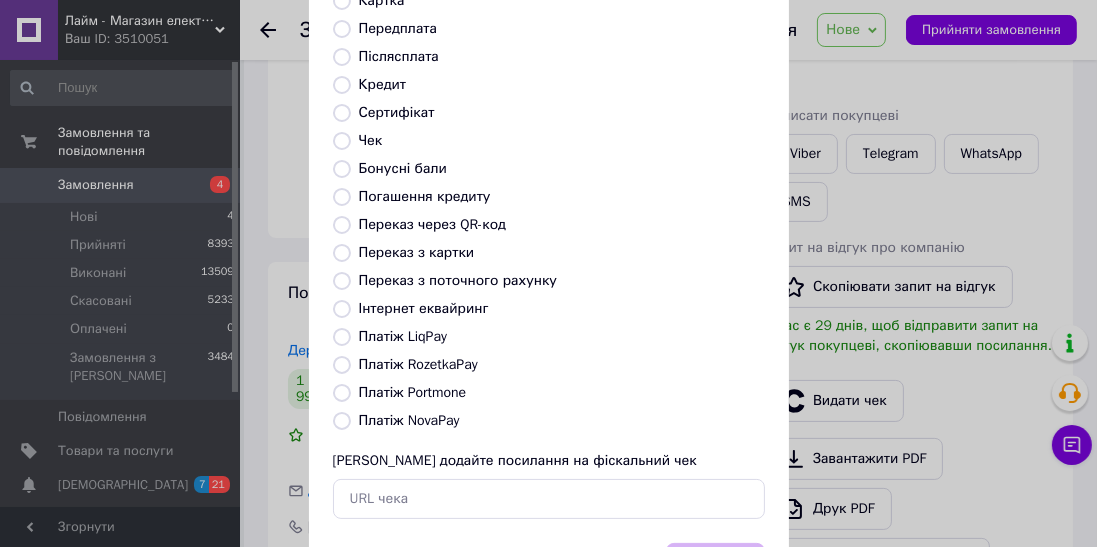 click on "Платіж NovaPay" at bounding box center [409, 420] 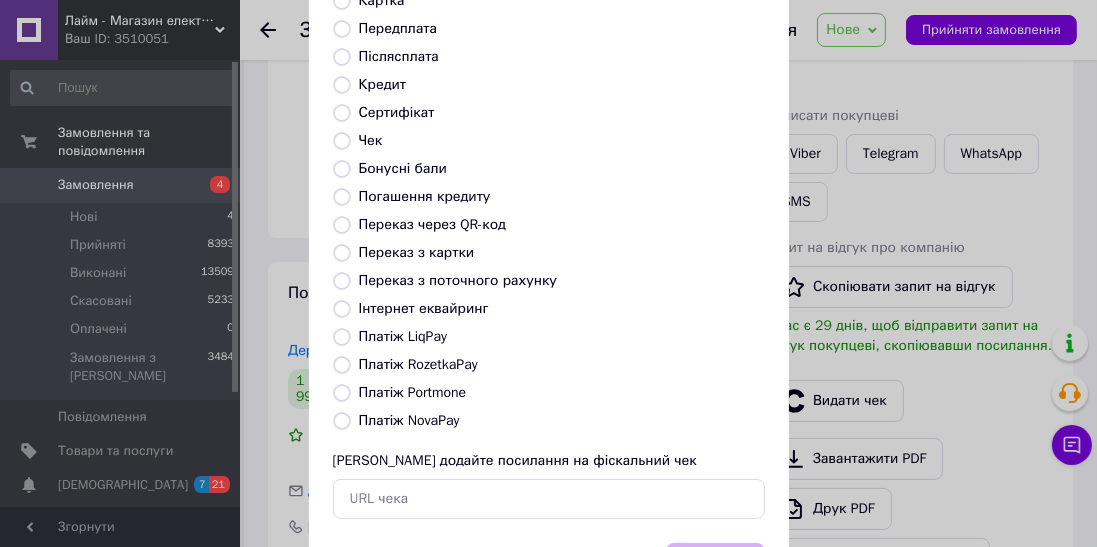 radio on "true" 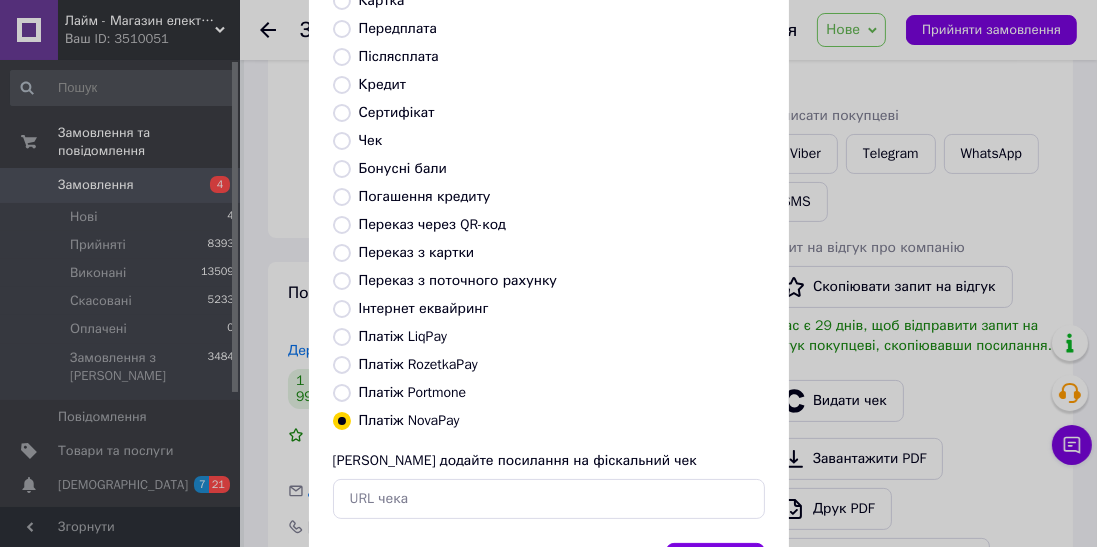 click on "Вибрати" at bounding box center [715, 564] 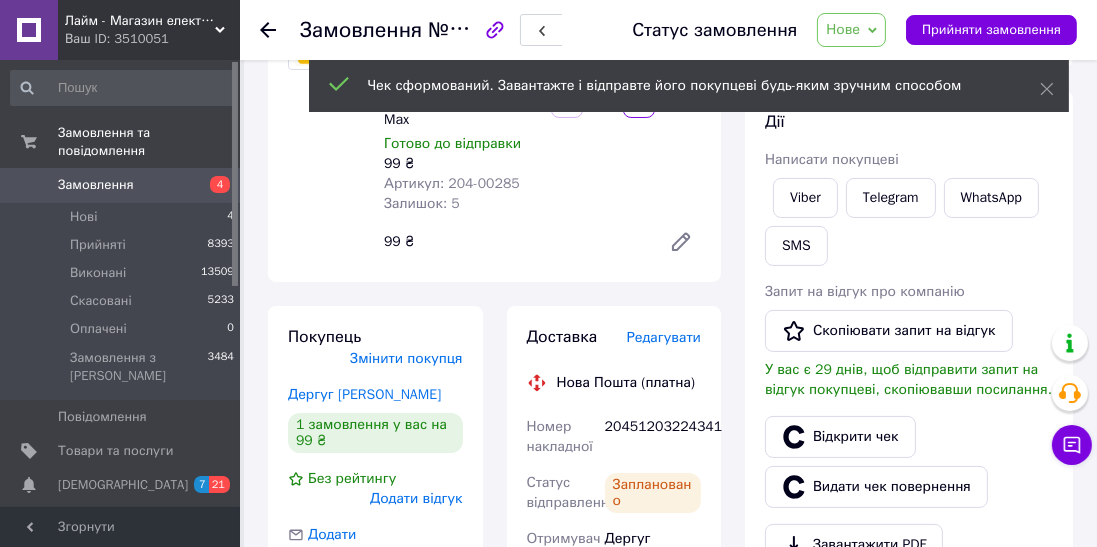 scroll, scrollTop: 0, scrollLeft: 0, axis: both 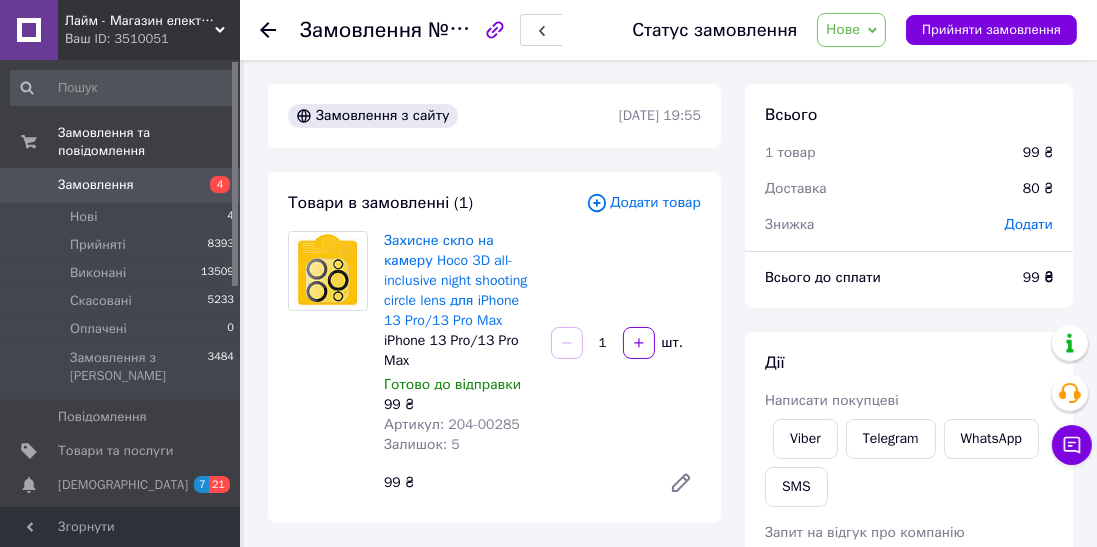 click at bounding box center [280, 30] 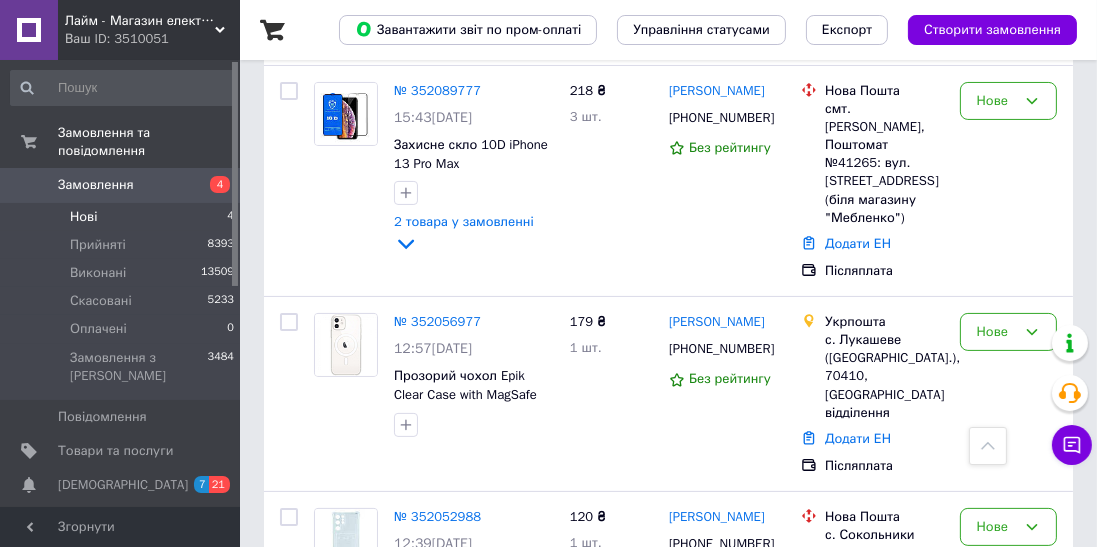 scroll, scrollTop: 306, scrollLeft: 0, axis: vertical 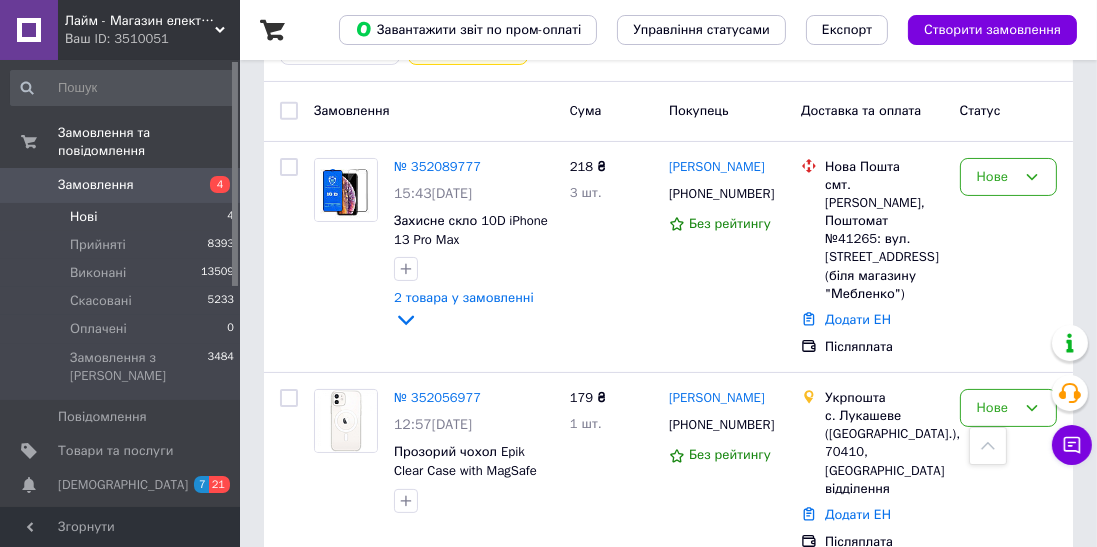 click on "№ 352089777" at bounding box center [437, 166] 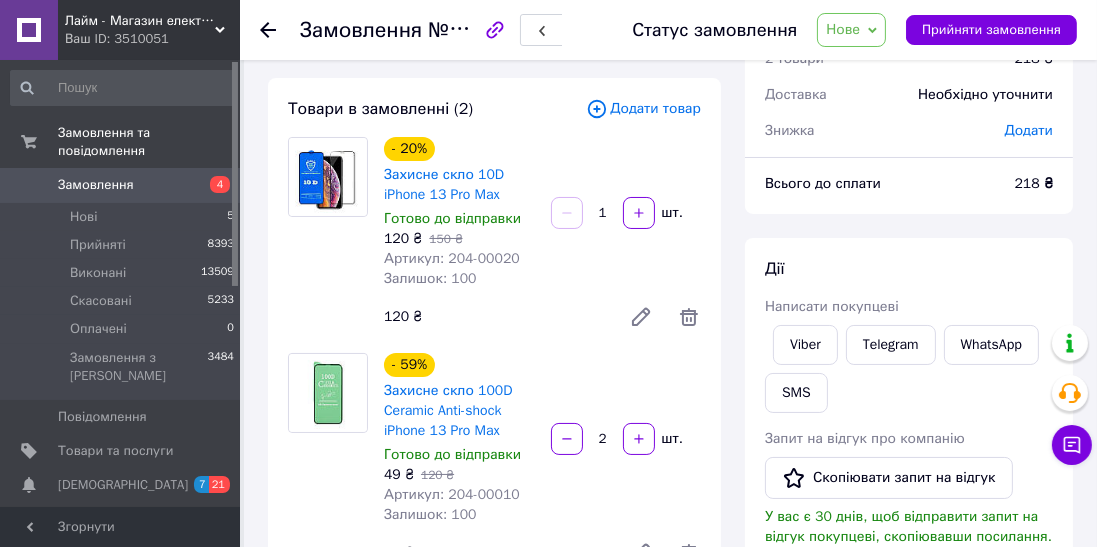 scroll, scrollTop: 136, scrollLeft: 0, axis: vertical 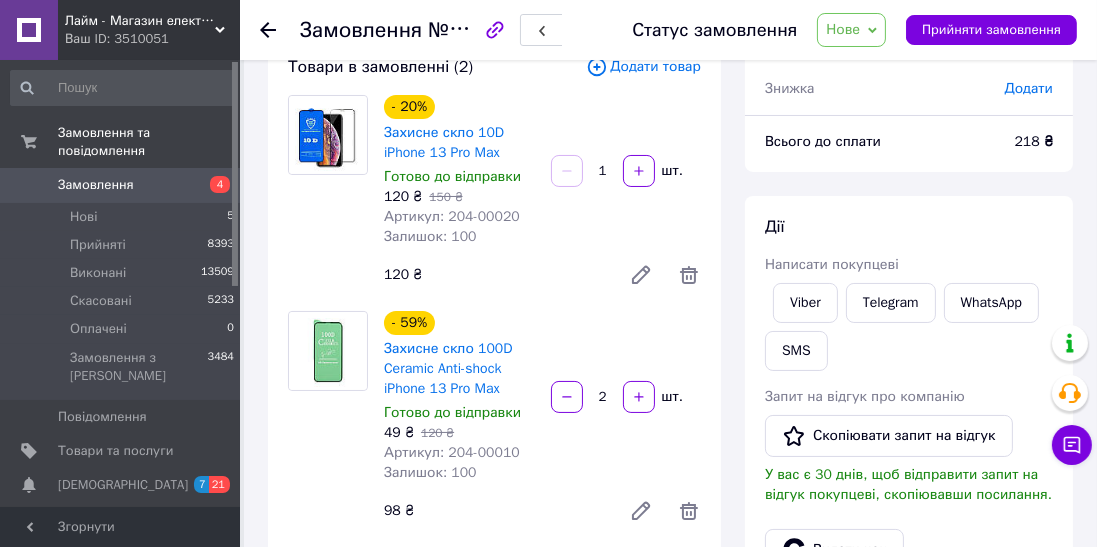 click on "Viber" at bounding box center (805, 303) 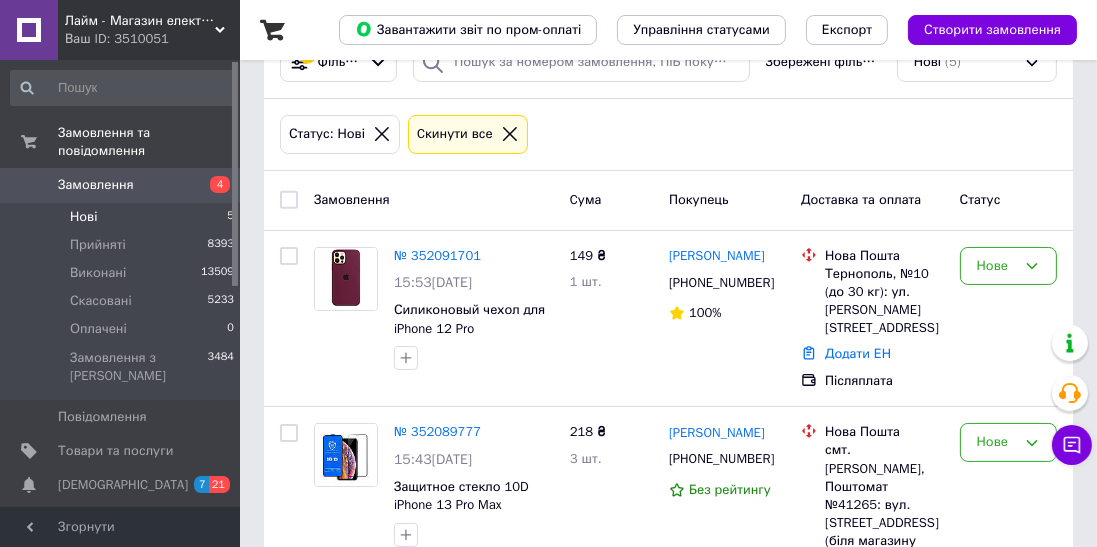 scroll, scrollTop: 236, scrollLeft: 0, axis: vertical 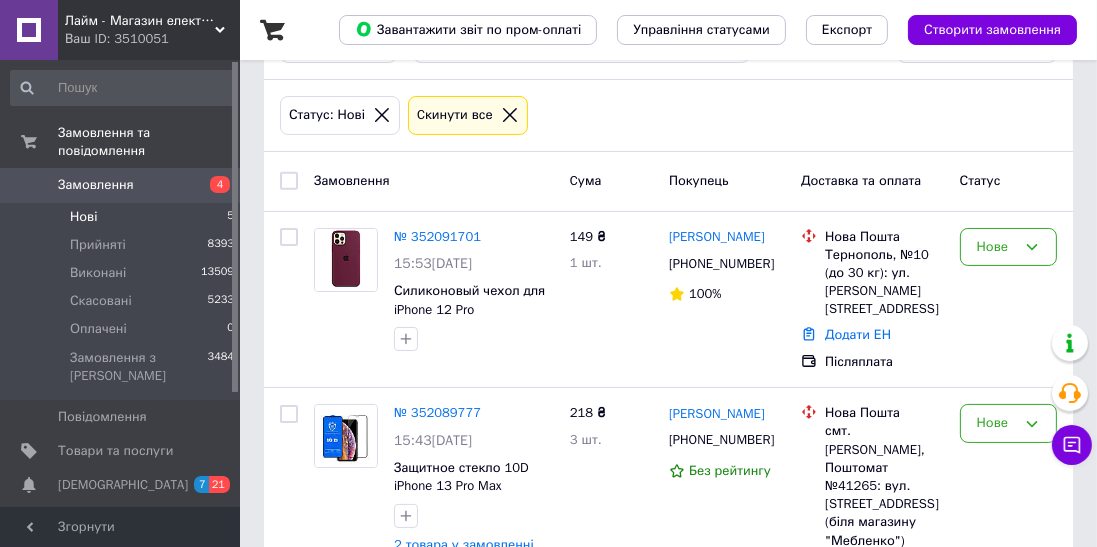 click 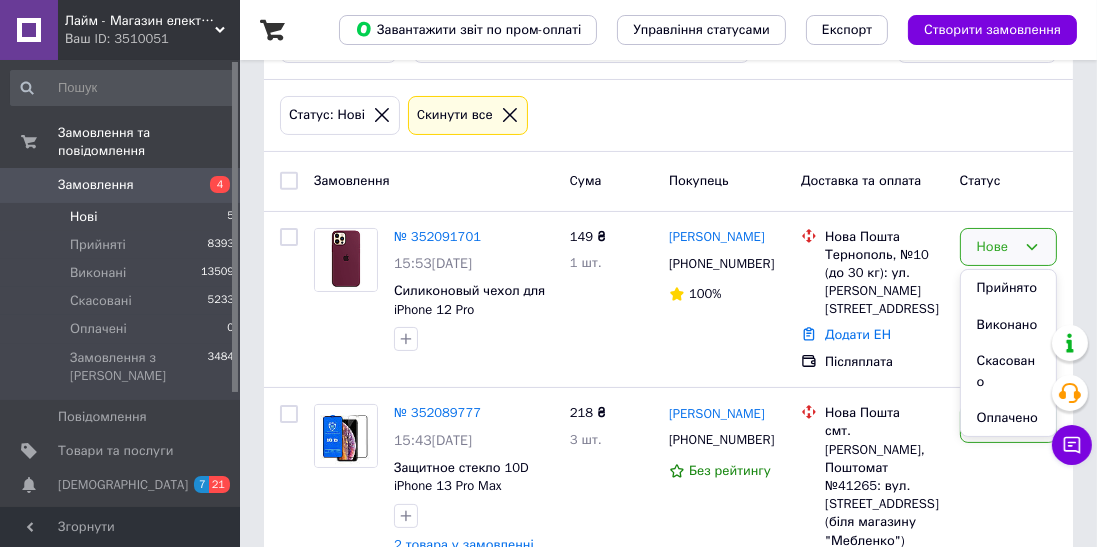 click on "Прийнято" at bounding box center [1008, 288] 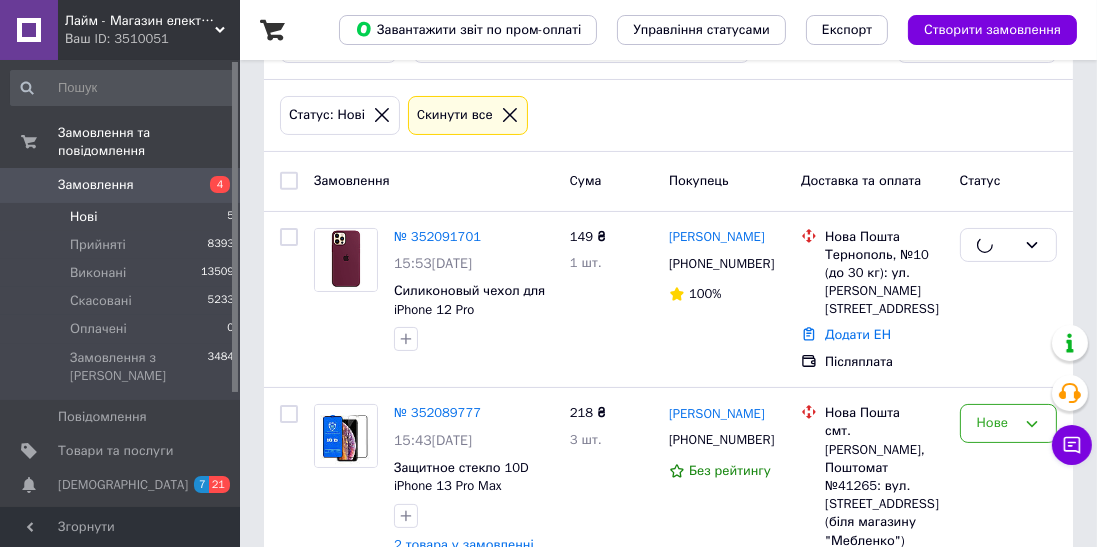 click on "№ 352091701" at bounding box center (437, 236) 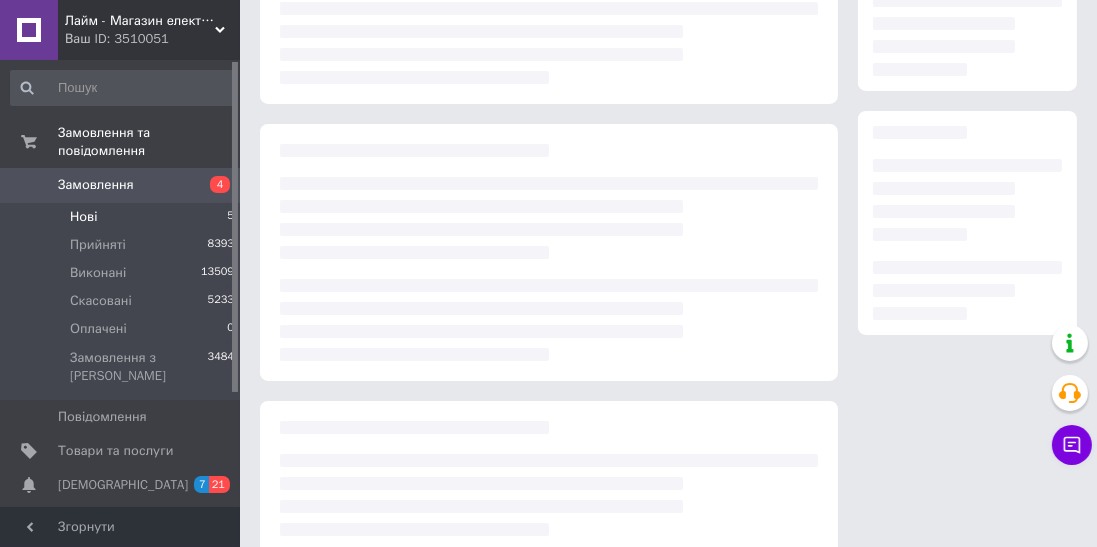 scroll, scrollTop: 270, scrollLeft: 0, axis: vertical 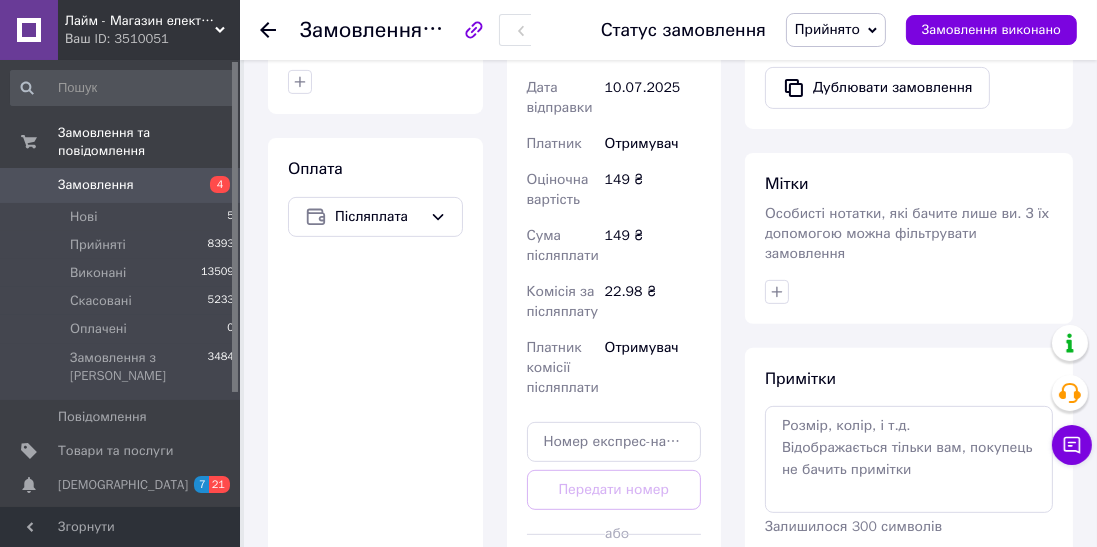 click on "Згенерувати ЕН" at bounding box center [614, 579] 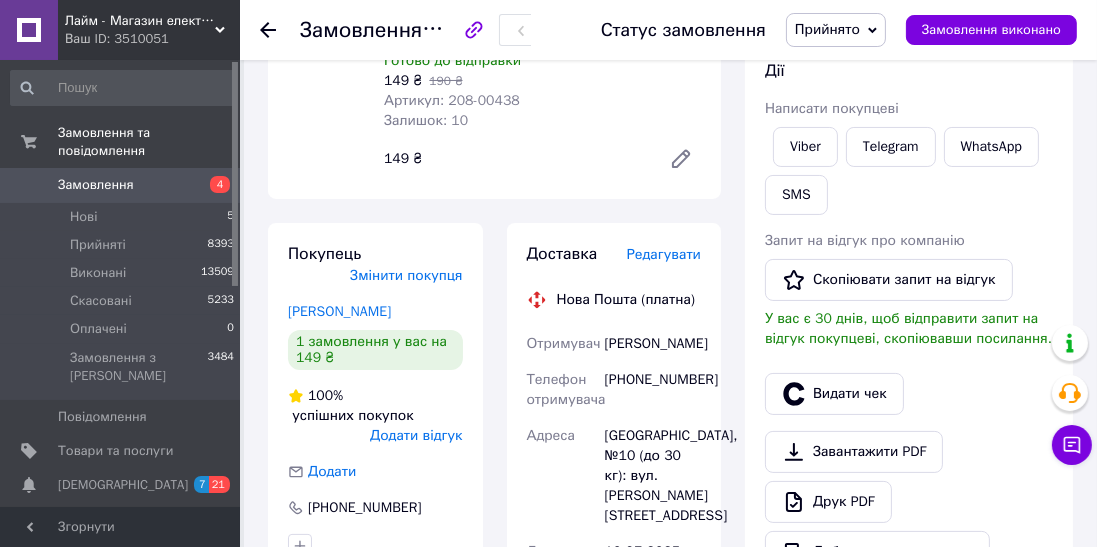scroll, scrollTop: 300, scrollLeft: 0, axis: vertical 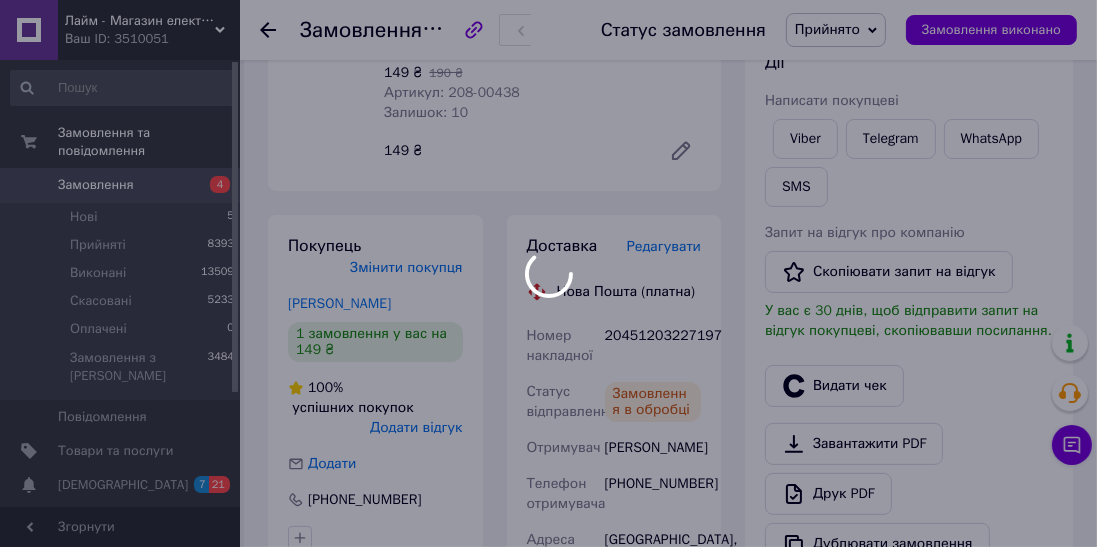 click at bounding box center [548, 273] 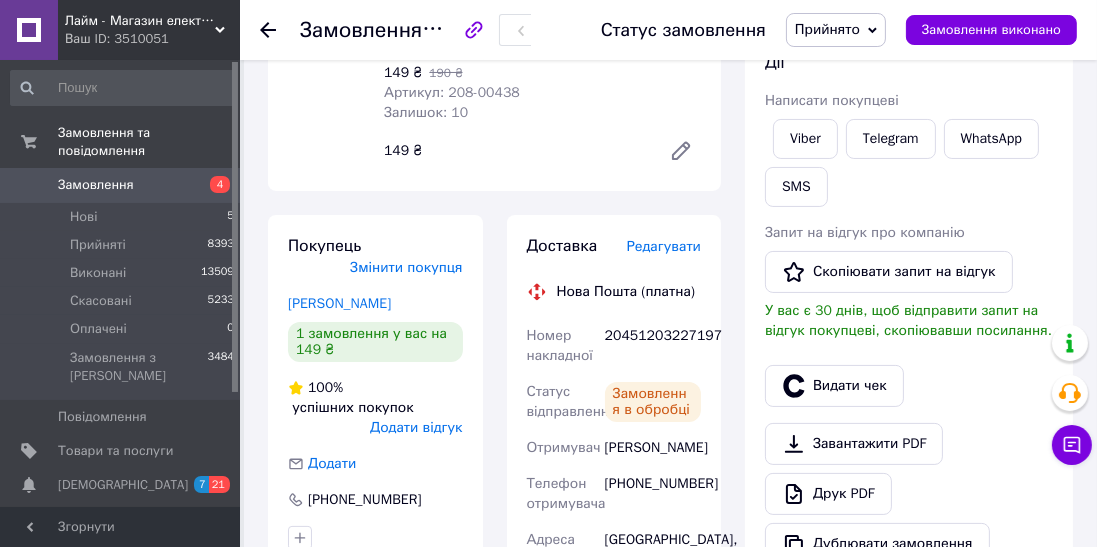 click on "Видати чек" at bounding box center (834, 386) 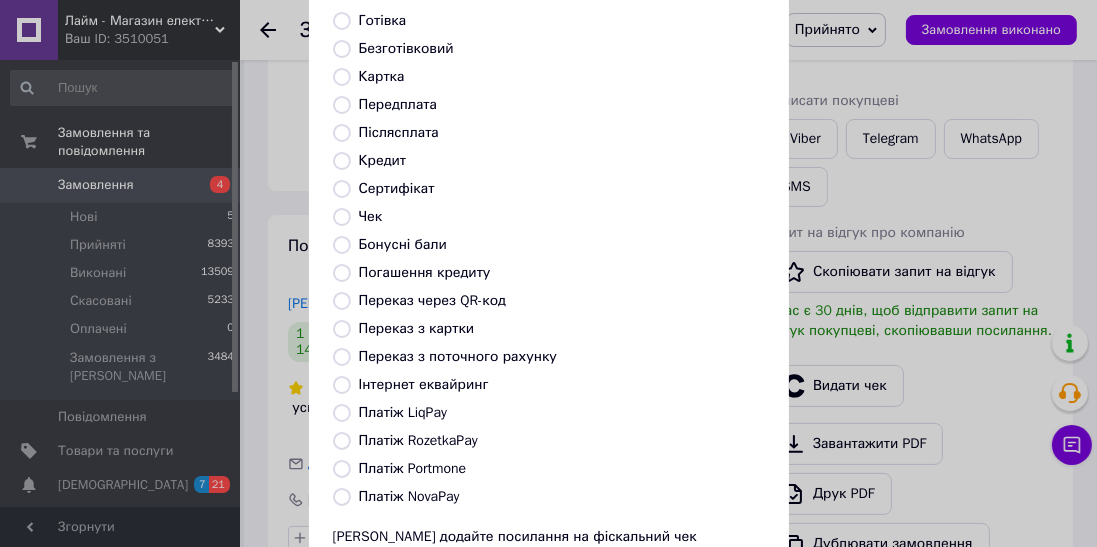 scroll, scrollTop: 142, scrollLeft: 0, axis: vertical 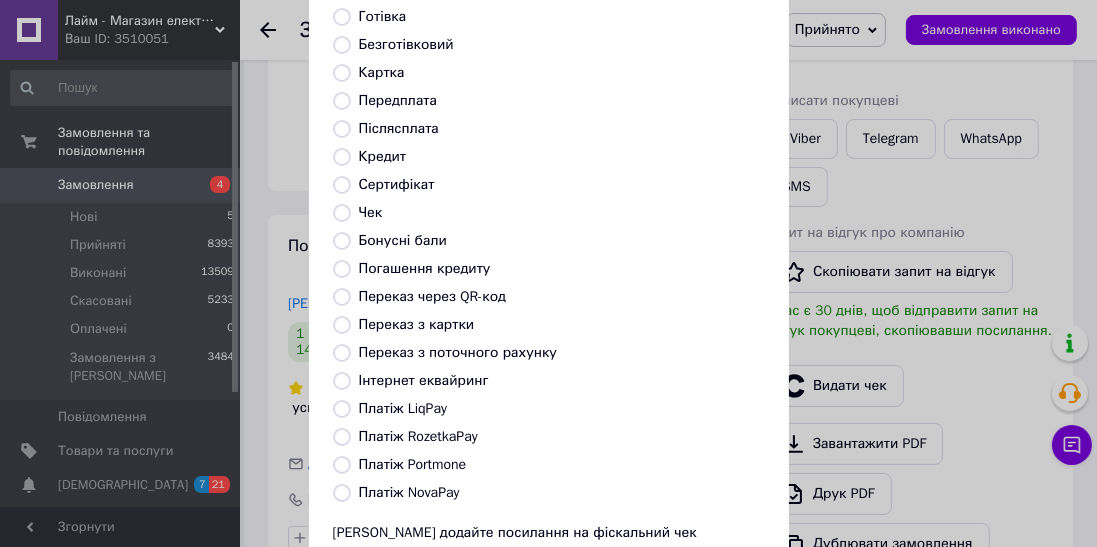 click on "Платіж NovaPay" at bounding box center [342, 493] 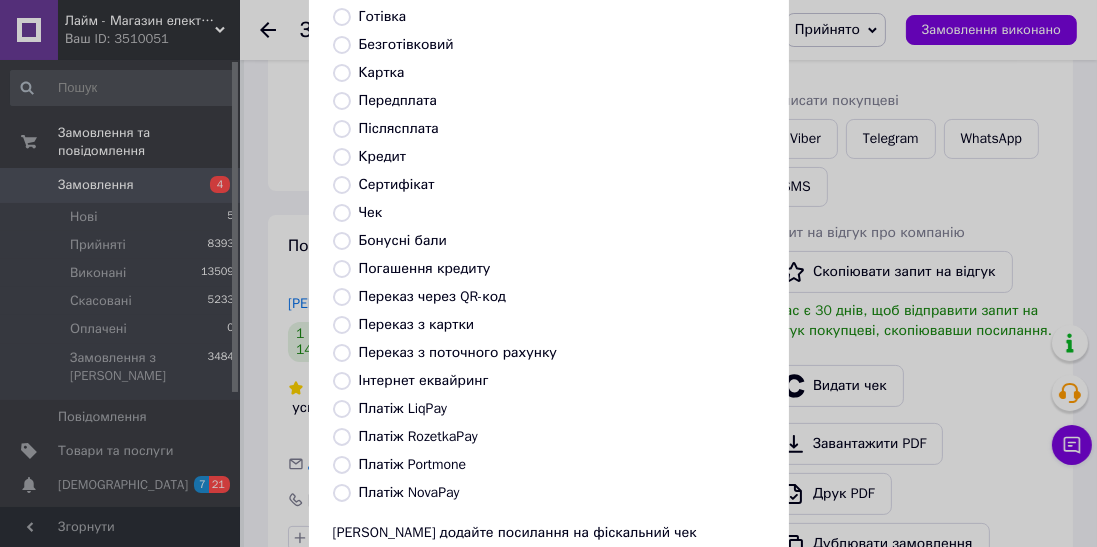 radio on "true" 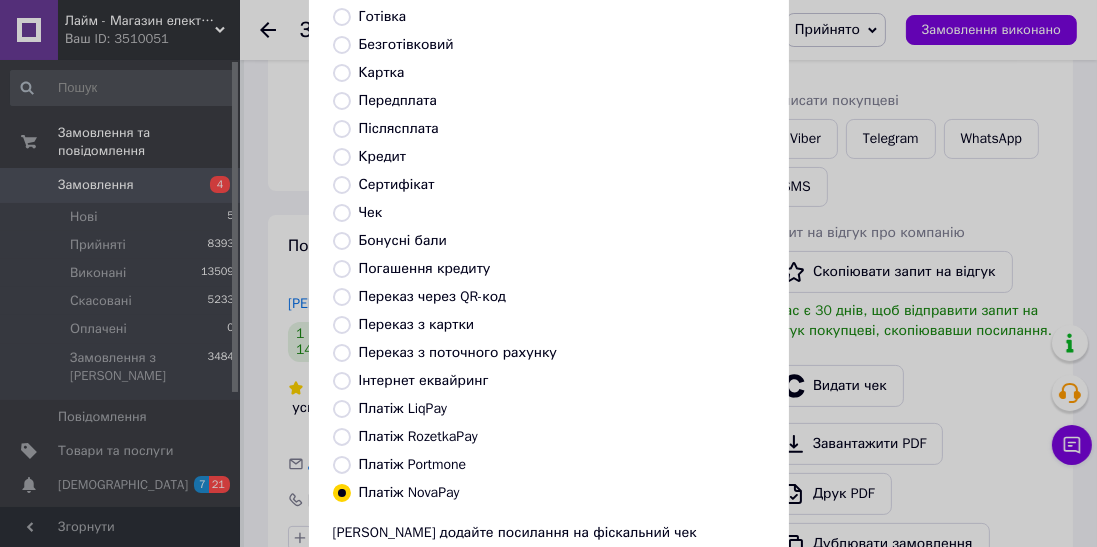 click on "Вибрати" at bounding box center (715, 636) 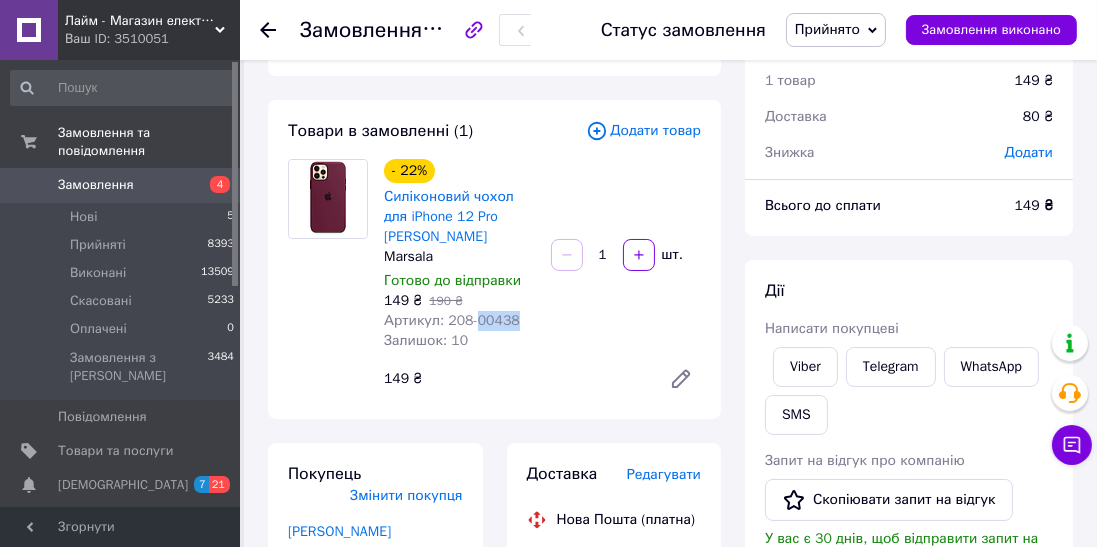 scroll, scrollTop: 76, scrollLeft: 0, axis: vertical 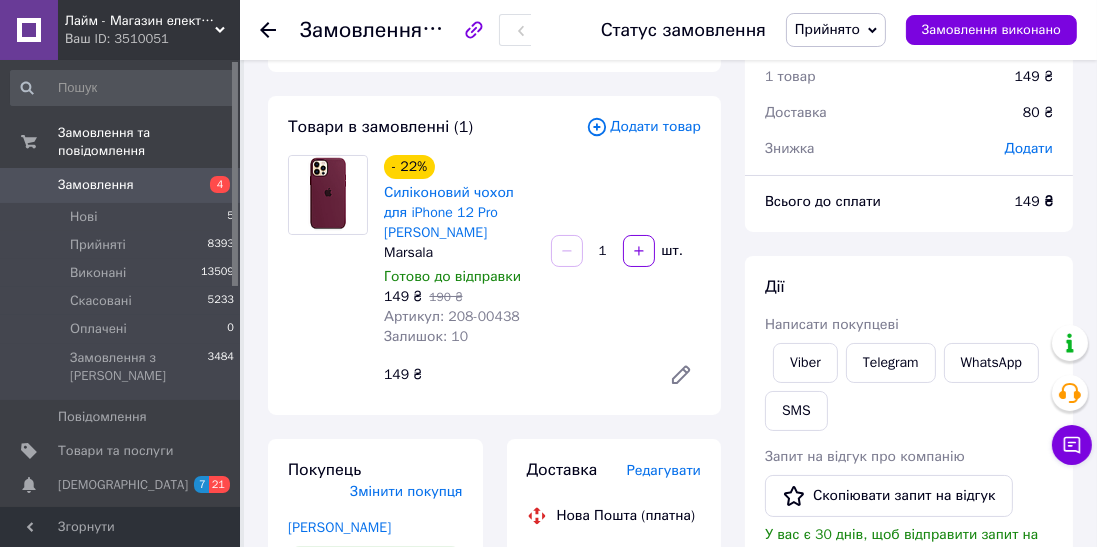 click on "SMS" at bounding box center [796, 411] 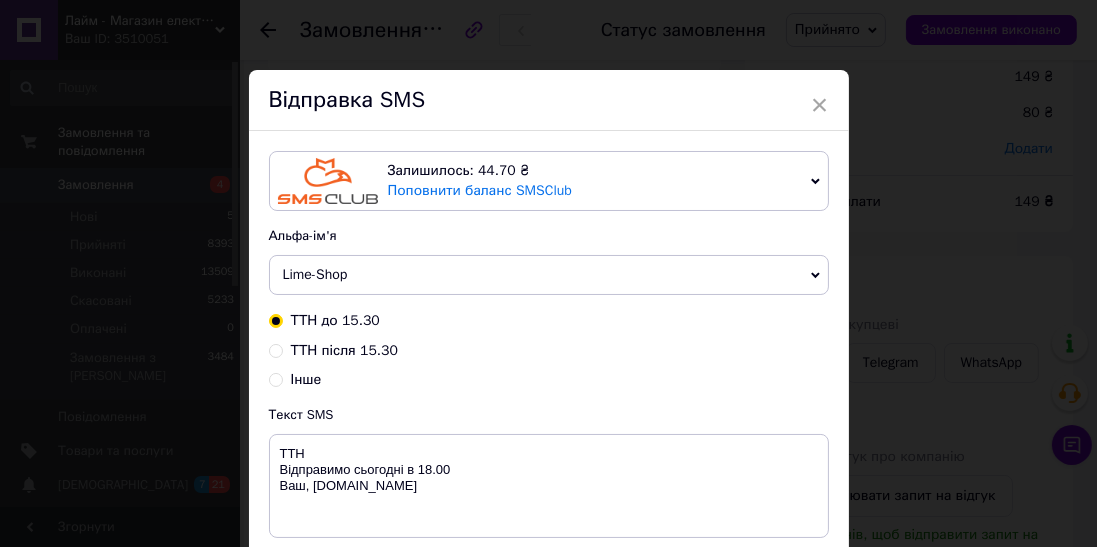 click on "ТТН після 15.30" at bounding box center [344, 350] 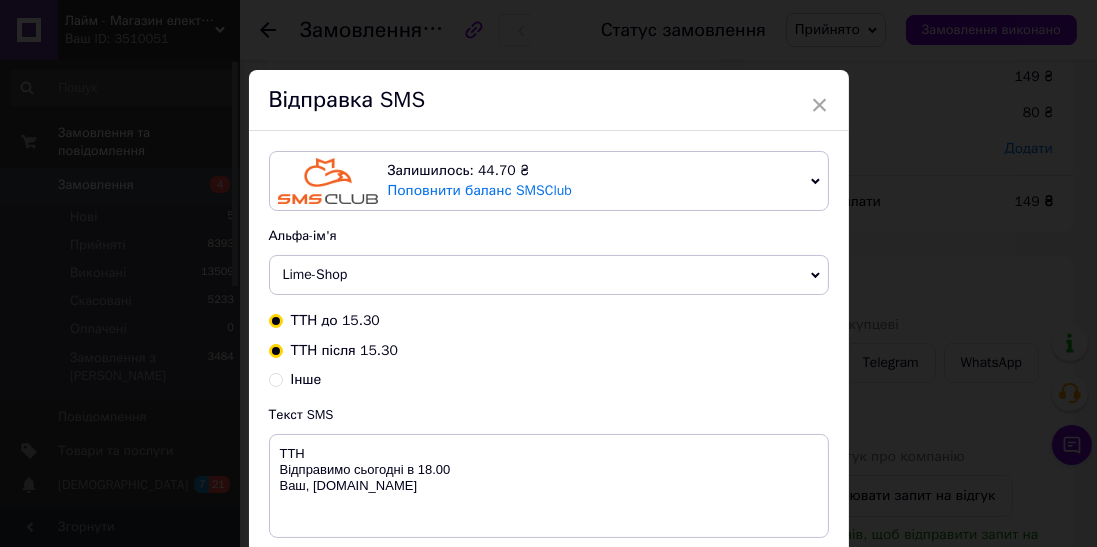 radio on "true" 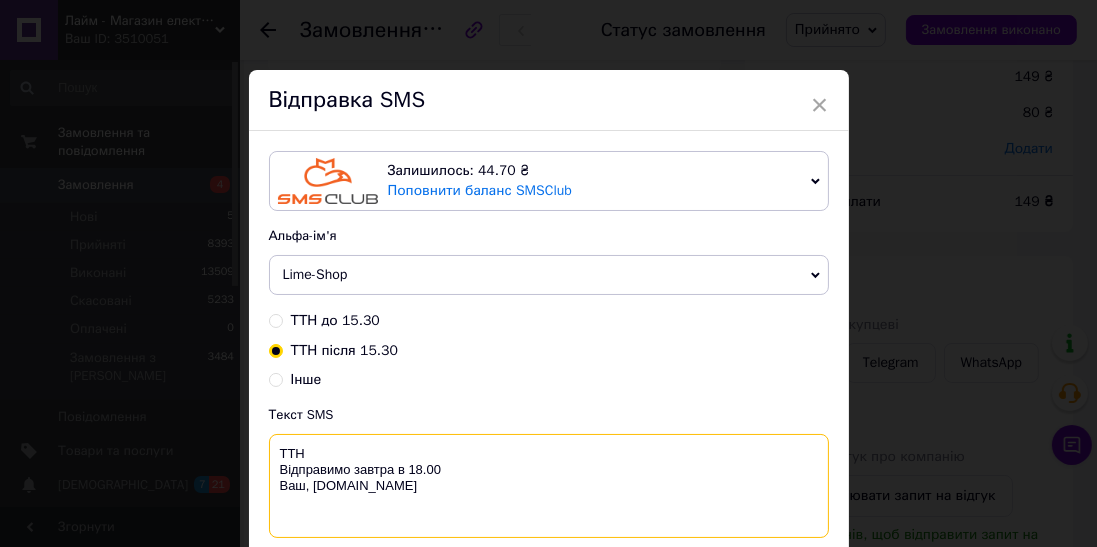 click on "ТТН
Відправимо завтра в 18.00
Ваш, [DOMAIN_NAME]" at bounding box center [549, 486] 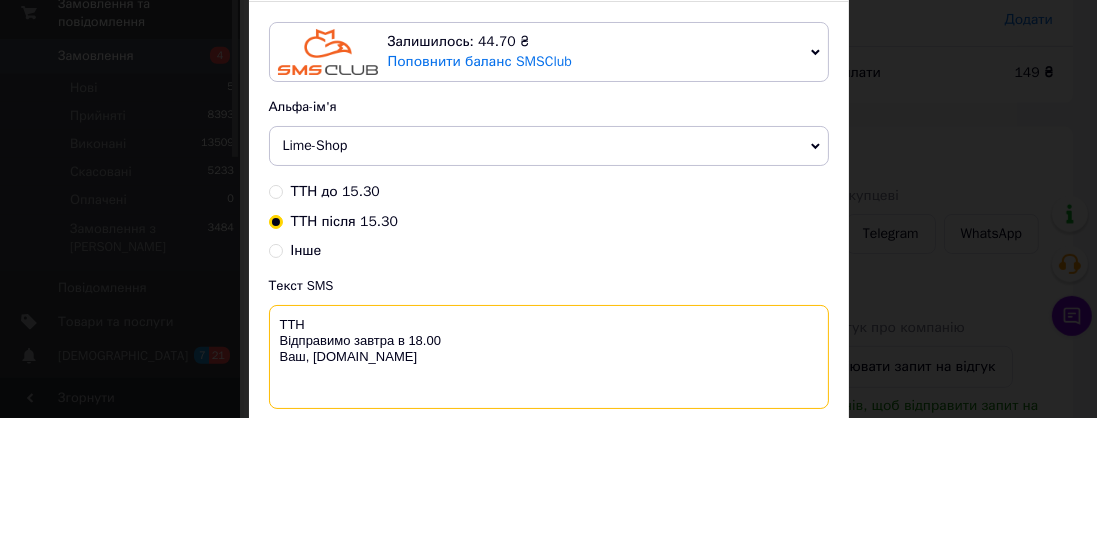 scroll, scrollTop: 76, scrollLeft: 0, axis: vertical 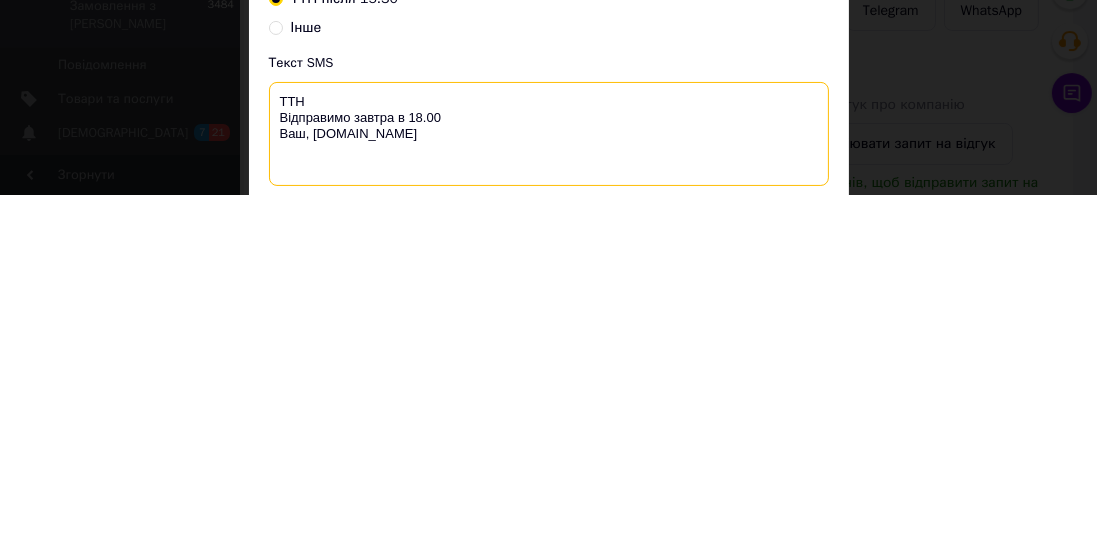 type on "ТТН
Відправимо завтра в 18.00
Ваш, [DOMAIN_NAME]" 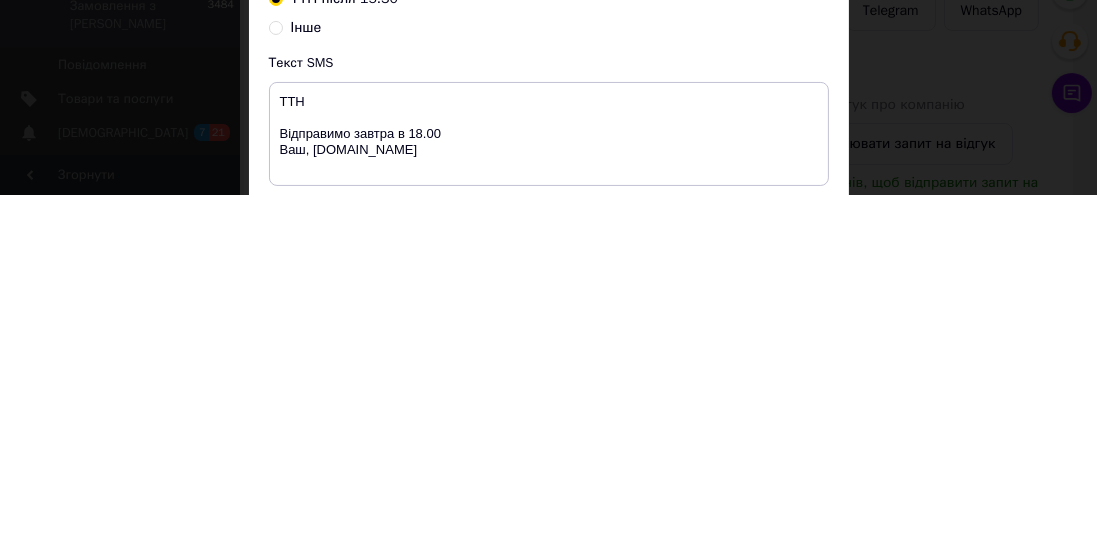 click on "× Відправка SMS Залишилось: 44.70 ₴ Поповнити баланс SMSClub Підключити LetsAds Альфа-ім'я  Lime-Shop Оновити список альфа-імен ТТН до 15.30 ТТН після 15.30 Інше Текст SMS ТТН
Відправимо завтра в 18.00
Ваш, [DOMAIN_NAME] Використано: 53 символи Скасувати   Відправити" at bounding box center (548, 273) 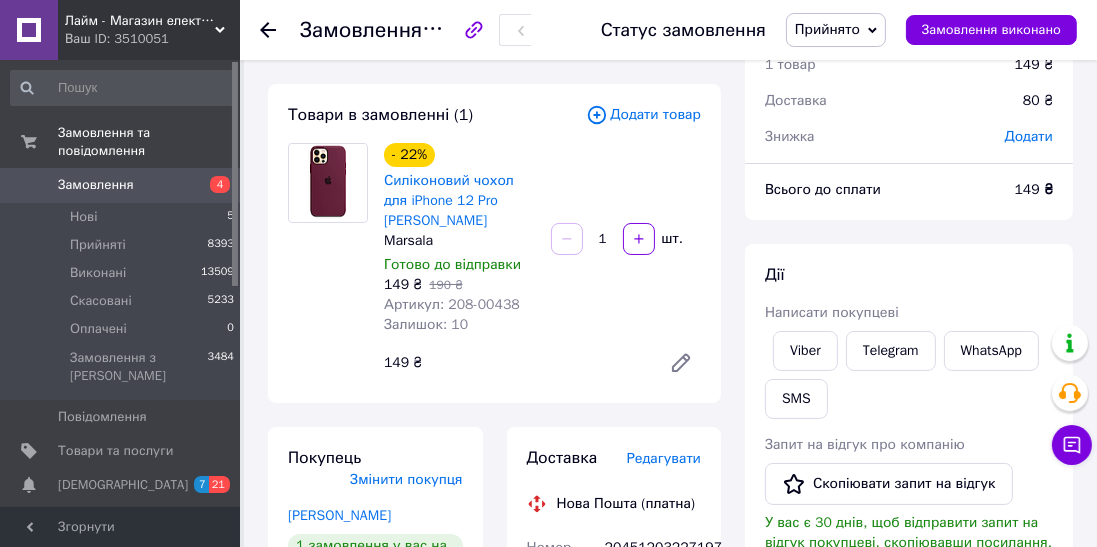scroll, scrollTop: 97, scrollLeft: 0, axis: vertical 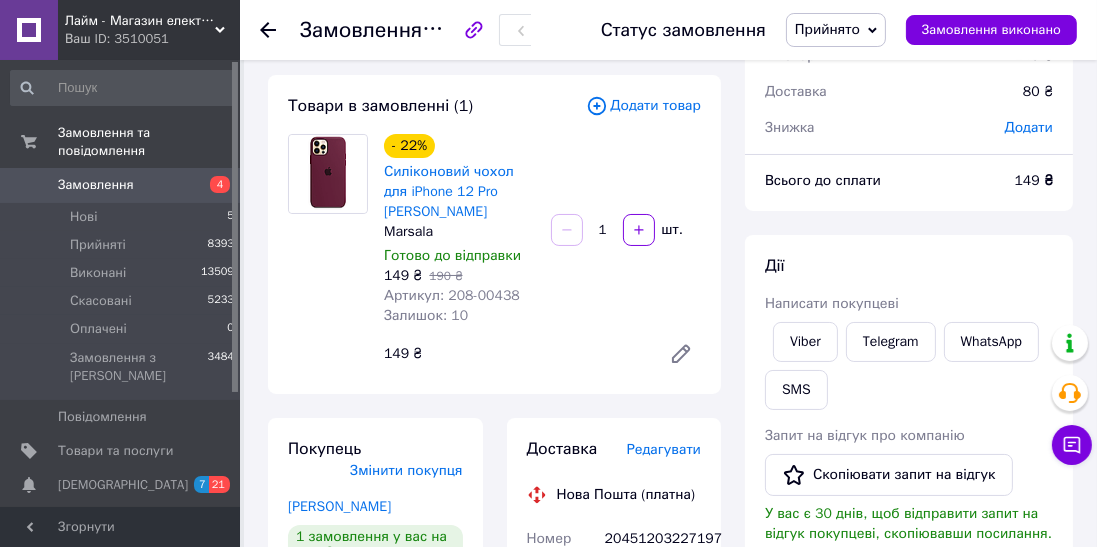 click on "SMS" at bounding box center [796, 390] 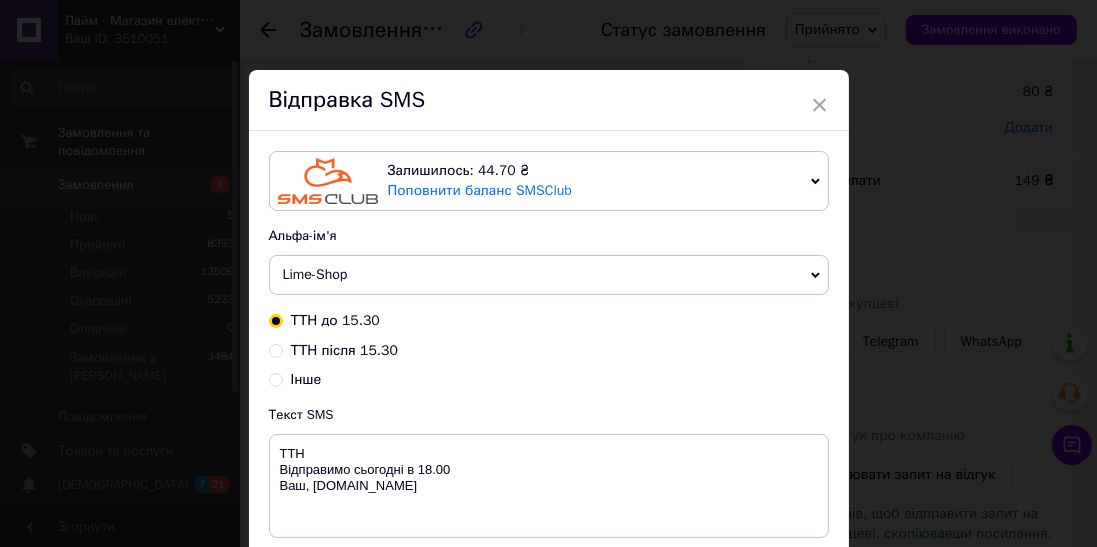 click on "ТТН після 15.30" at bounding box center [344, 350] 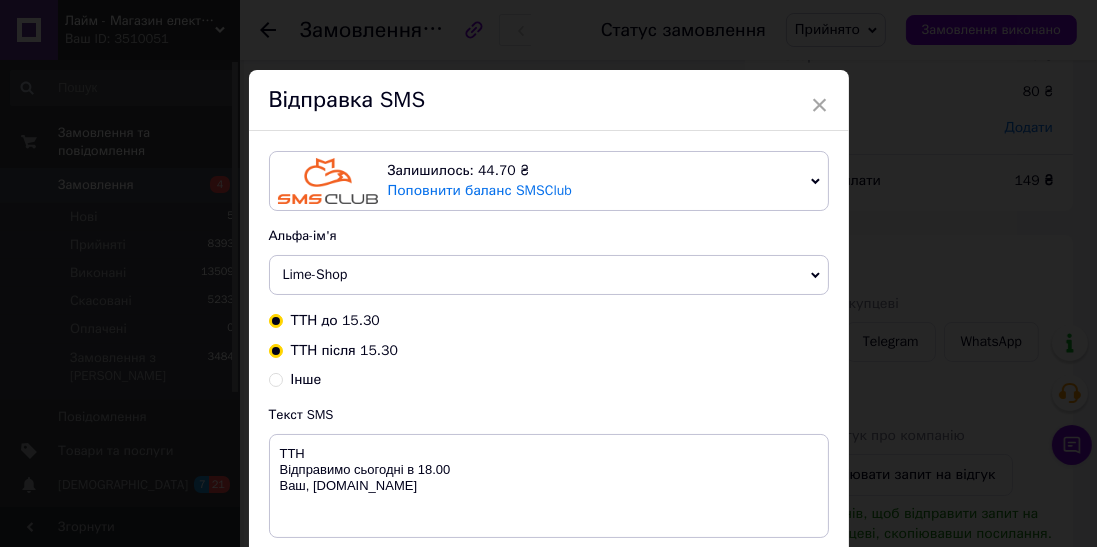 radio on "true" 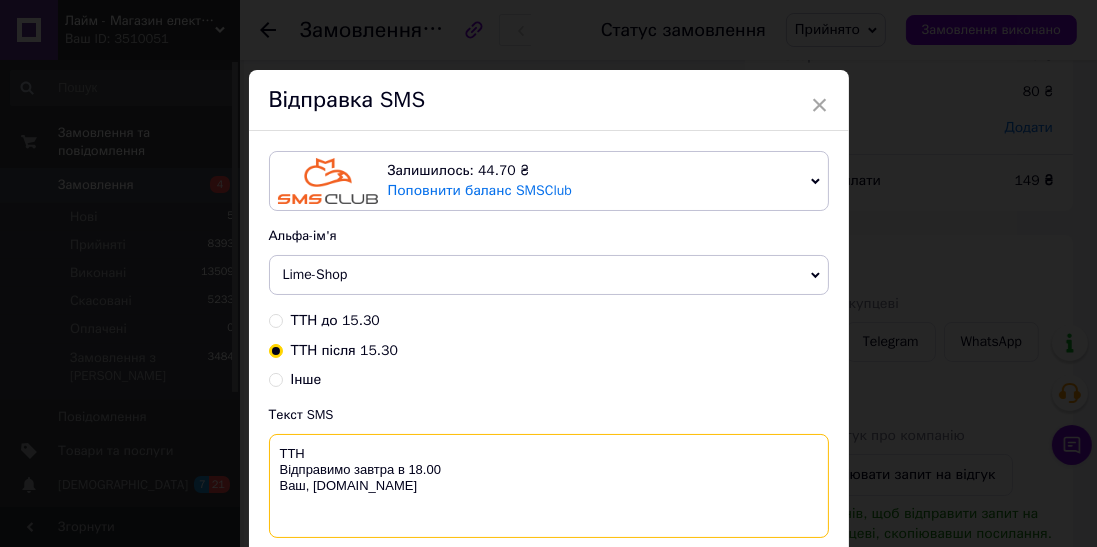 click on "ТТН
Відправимо завтра в 18.00
Ваш, [DOMAIN_NAME]" at bounding box center [549, 486] 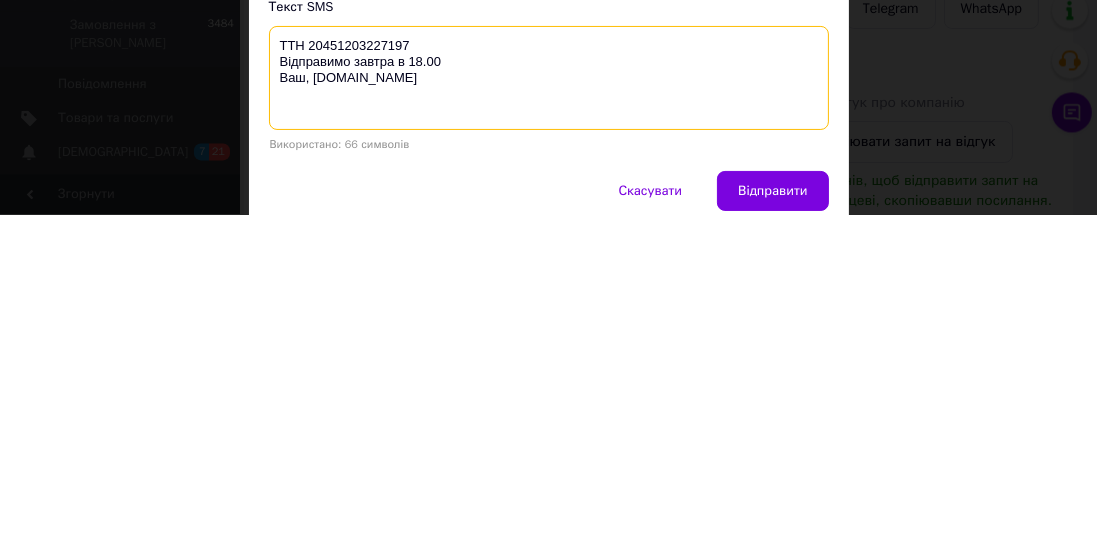 scroll, scrollTop: 72, scrollLeft: 0, axis: vertical 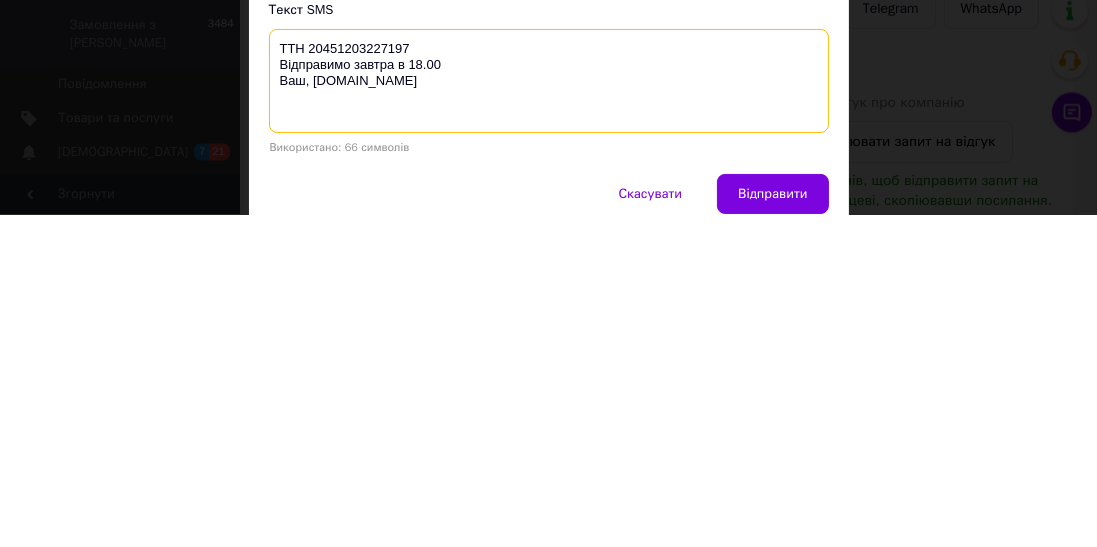 type on "ТТН 20451203227197
Відправимо завтра в 18.00
Ваш, [DOMAIN_NAME]" 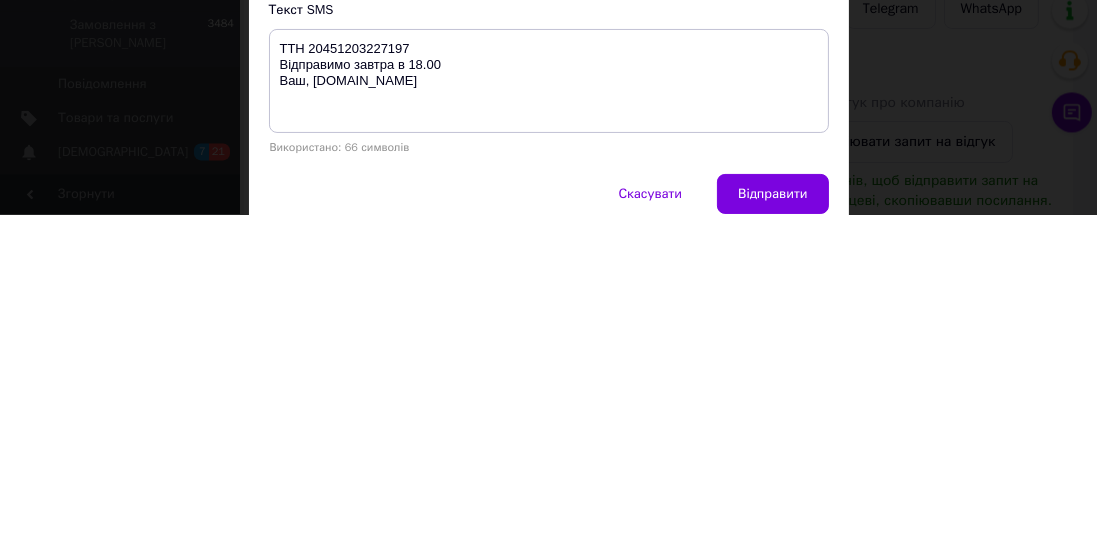 click on "Використано: 66 символів" at bounding box center (549, 480) 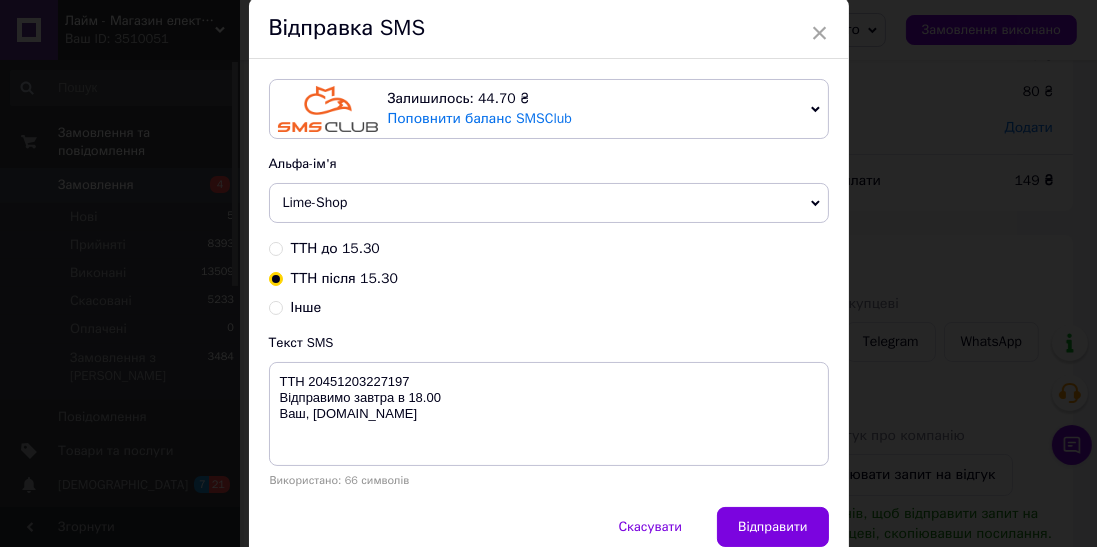 click on "Залишилось: 44.70 ₴ Поповнити баланс SMSClub Підключити LetsAds Альфа-ім'я  Lime-Shop Оновити список альфа-імен ТТН до 15.30 ТТН після 15.30 Інше Текст SMS ТТН [PHONE_NUMBER]
Відправимо завтра в 18.00
Ваш, [DOMAIN_NAME] Використано: 66 символів" at bounding box center (549, 283) 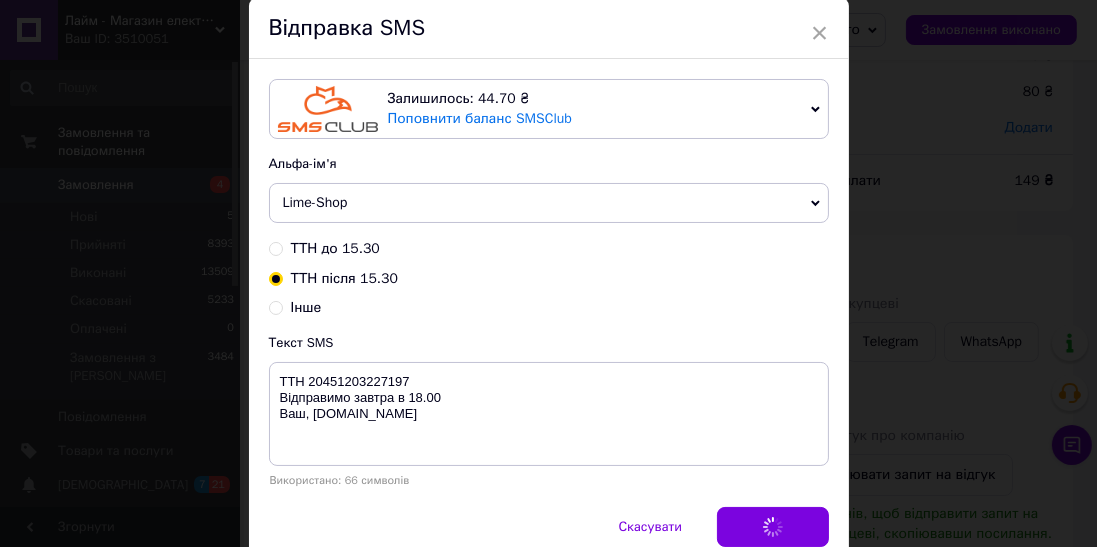 scroll, scrollTop: 0, scrollLeft: 0, axis: both 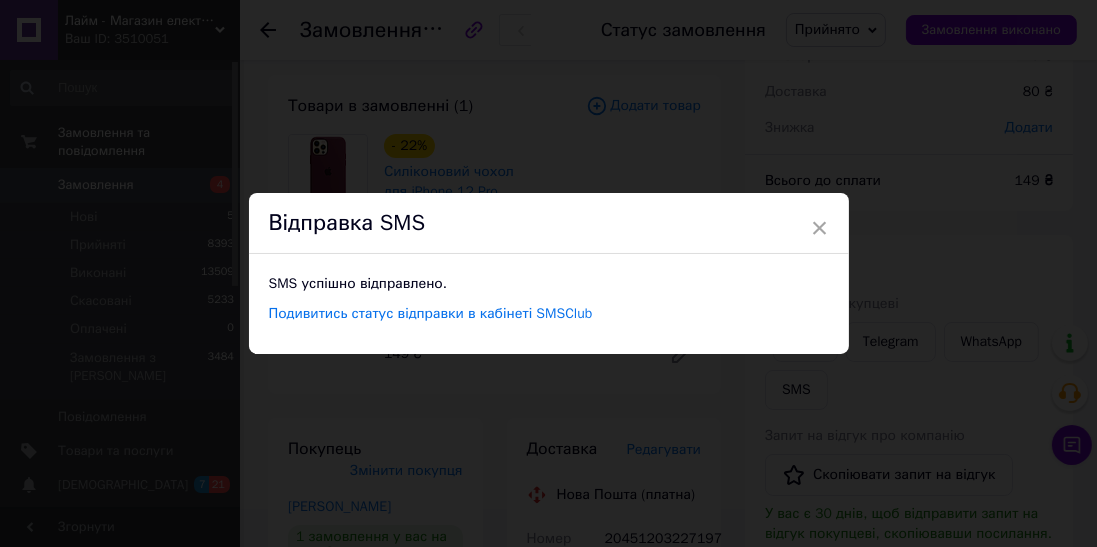 click on "× Відправка SMS SMS успішно відправлено. Подивитись статус відправки в кабінеті SMSClub" at bounding box center [548, 273] 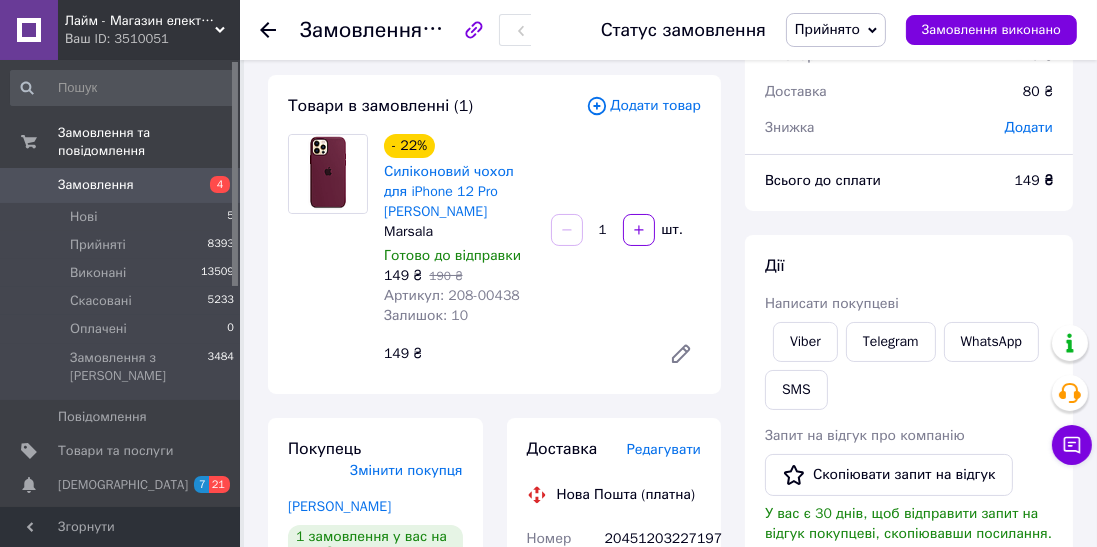 click 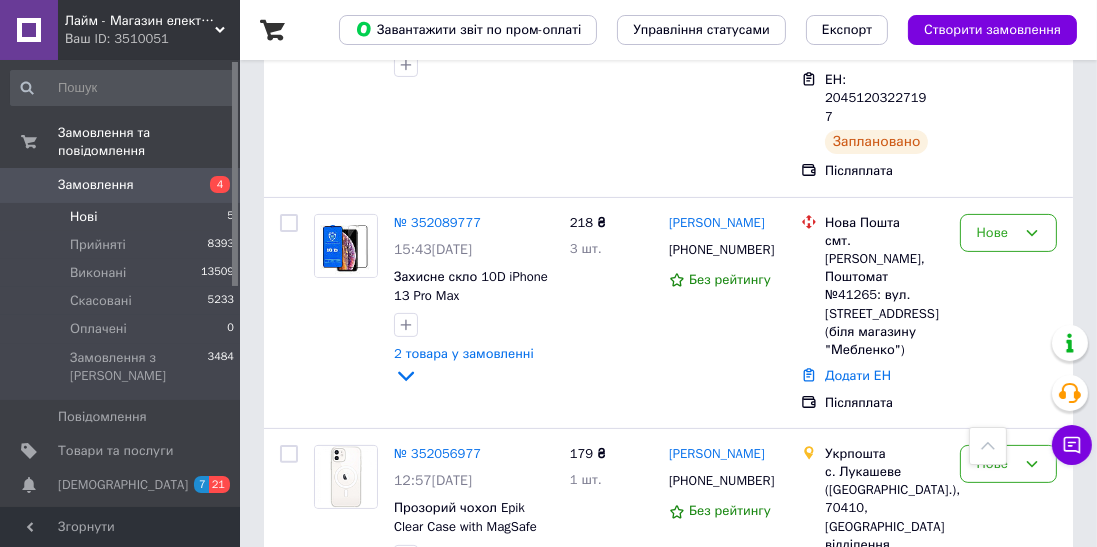 scroll, scrollTop: 508, scrollLeft: 0, axis: vertical 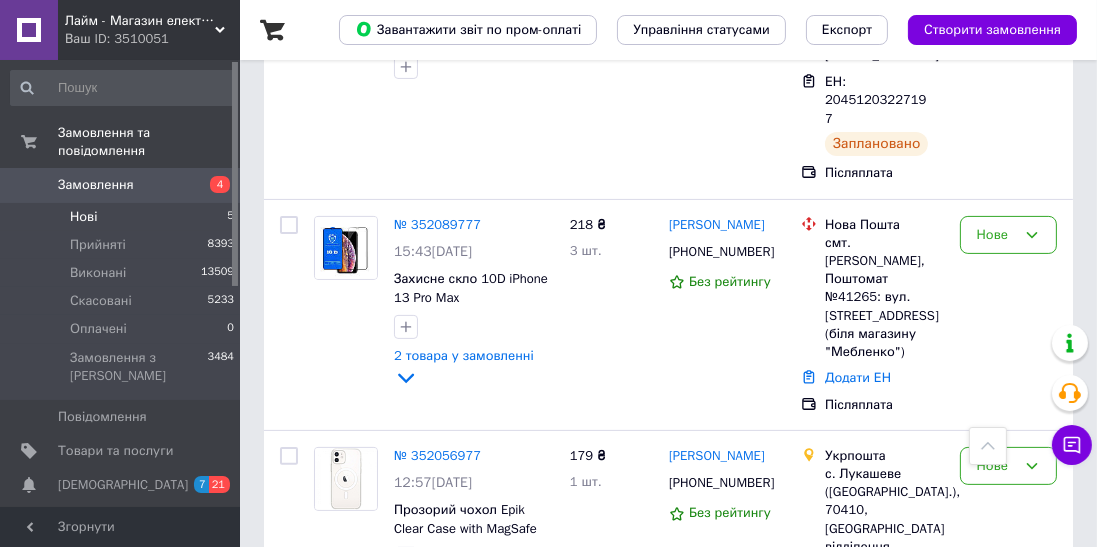 click on "15:43[DATE]" at bounding box center (433, 251) 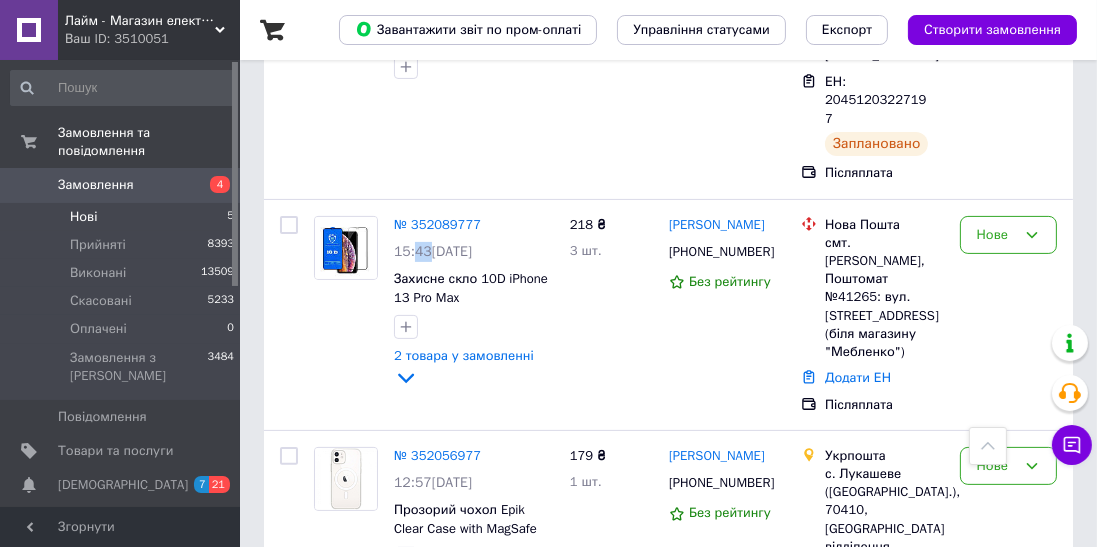 click on "№ 352089777" at bounding box center (437, 224) 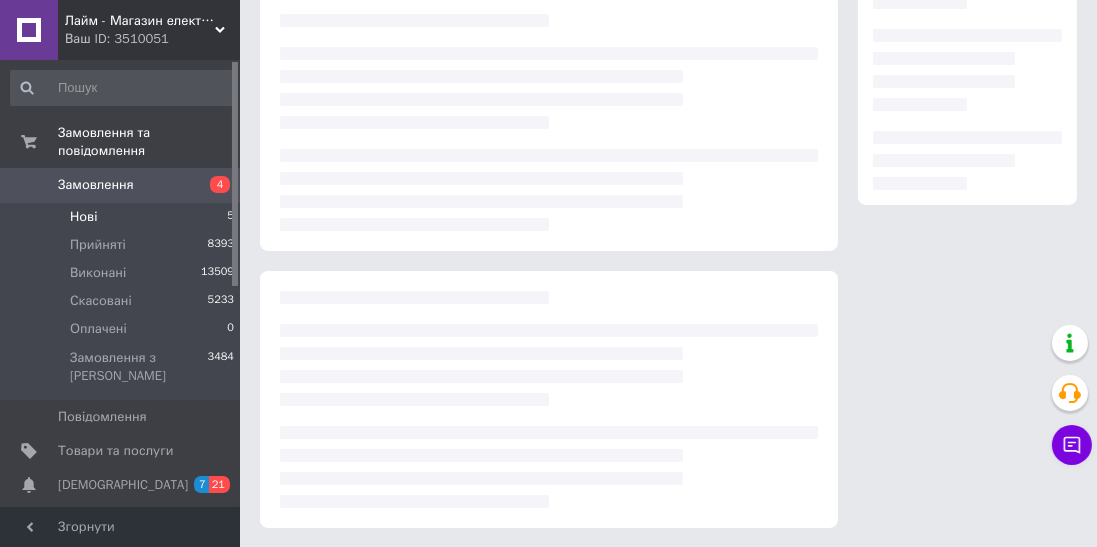 scroll, scrollTop: 508, scrollLeft: 0, axis: vertical 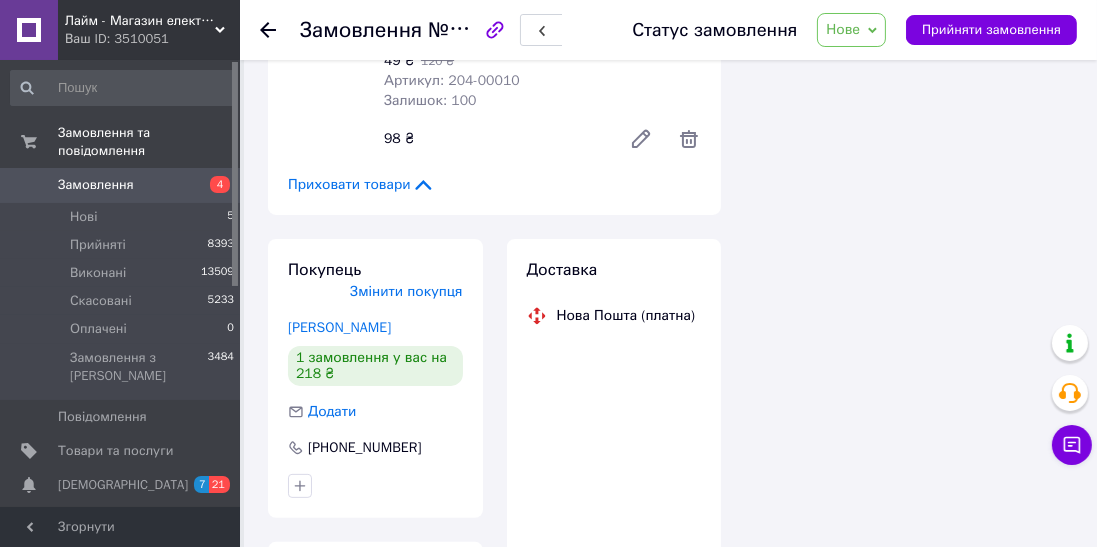 click on "Нове" at bounding box center [851, 30] 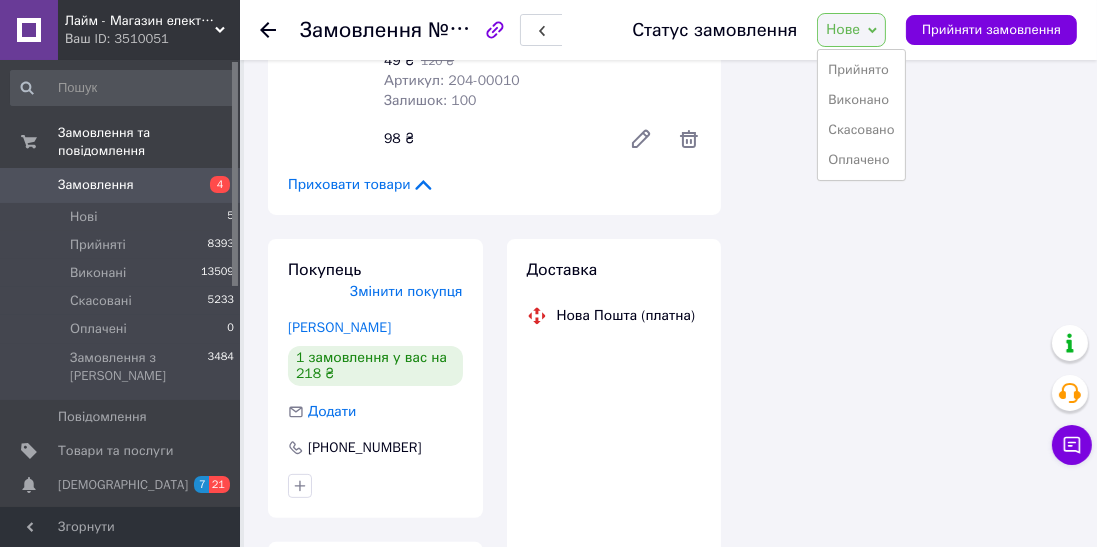 click on "Прийнято Виконано Скасовано Оплачено" at bounding box center [861, 115] 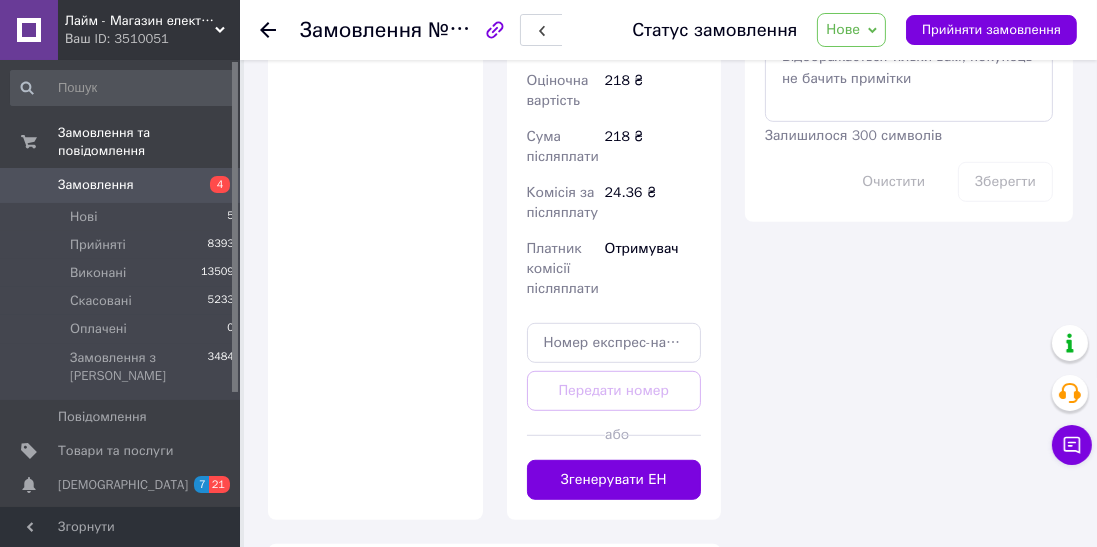 click on "Згенерувати ЕН" at bounding box center (614, 480) 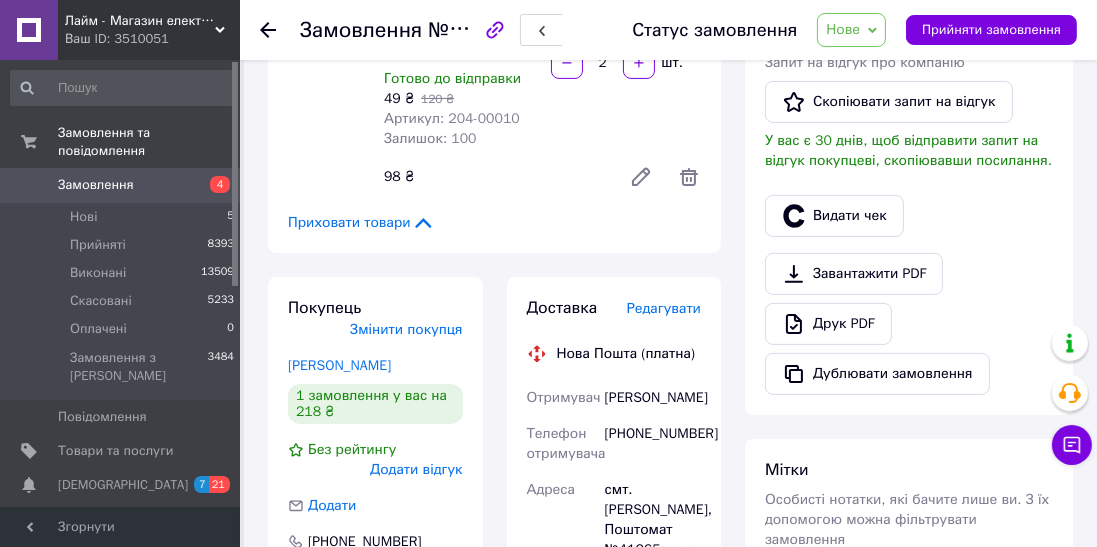 scroll, scrollTop: 486, scrollLeft: 0, axis: vertical 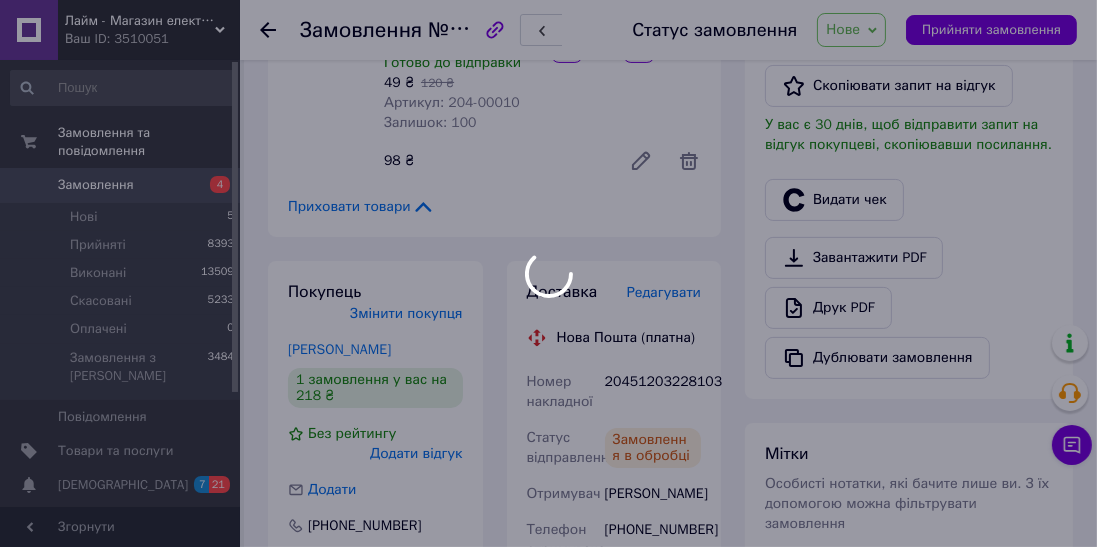 click at bounding box center (548, 273) 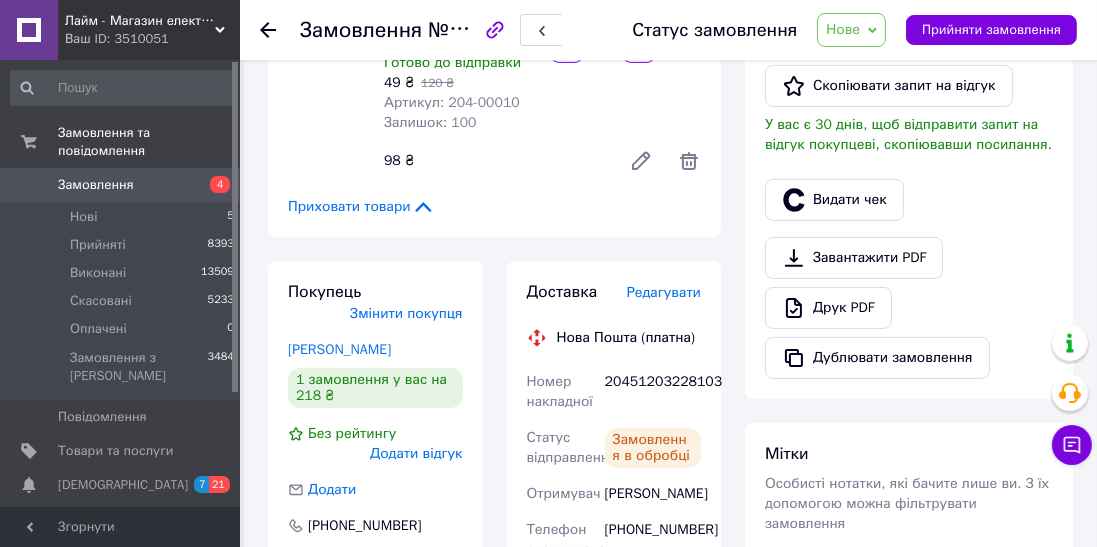 click on "Видати чек" at bounding box center (834, 200) 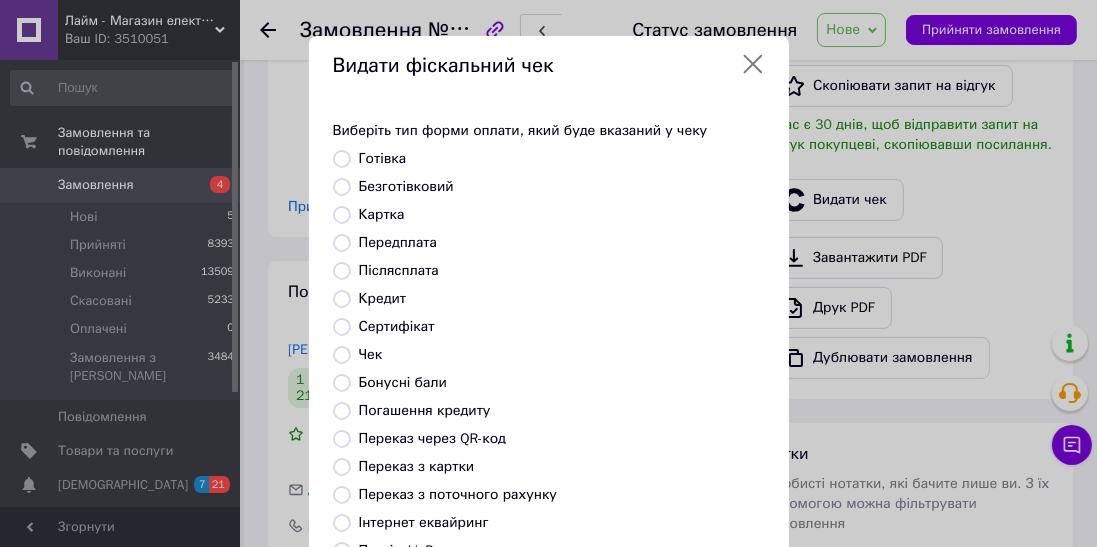 scroll, scrollTop: 214, scrollLeft: 0, axis: vertical 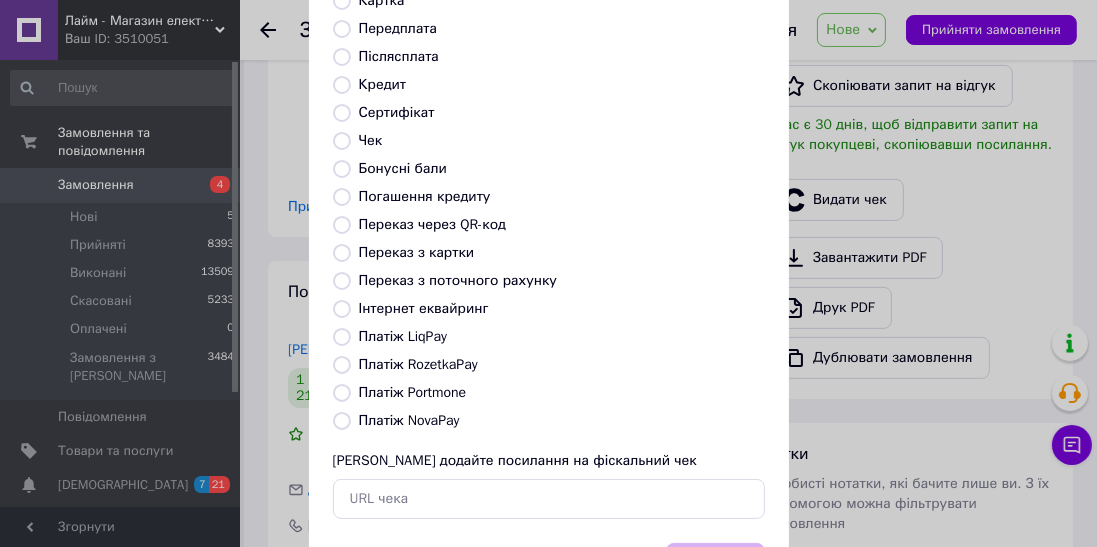 click on "Платіж NovaPay" at bounding box center [409, 420] 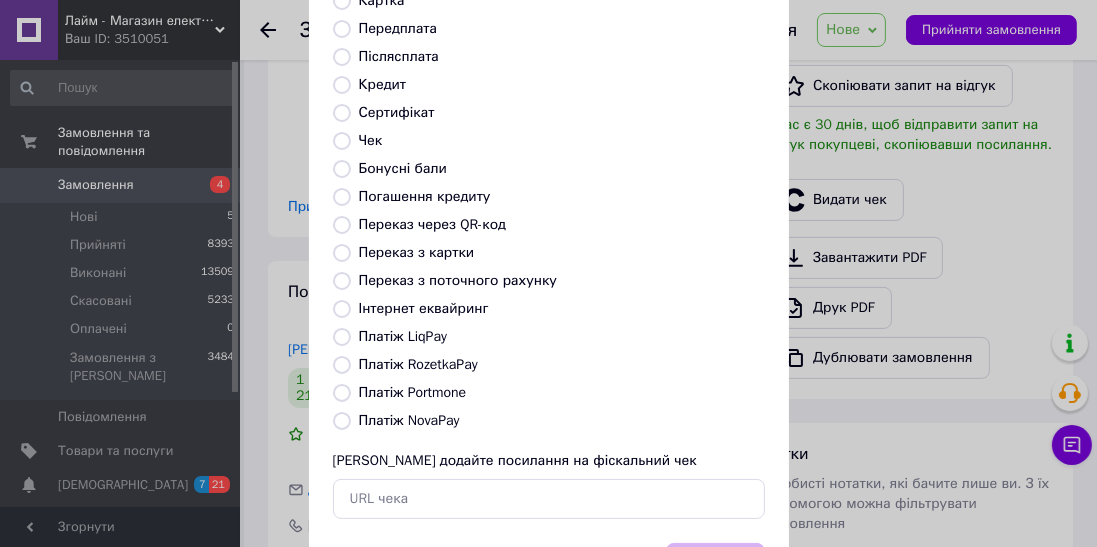 radio on "true" 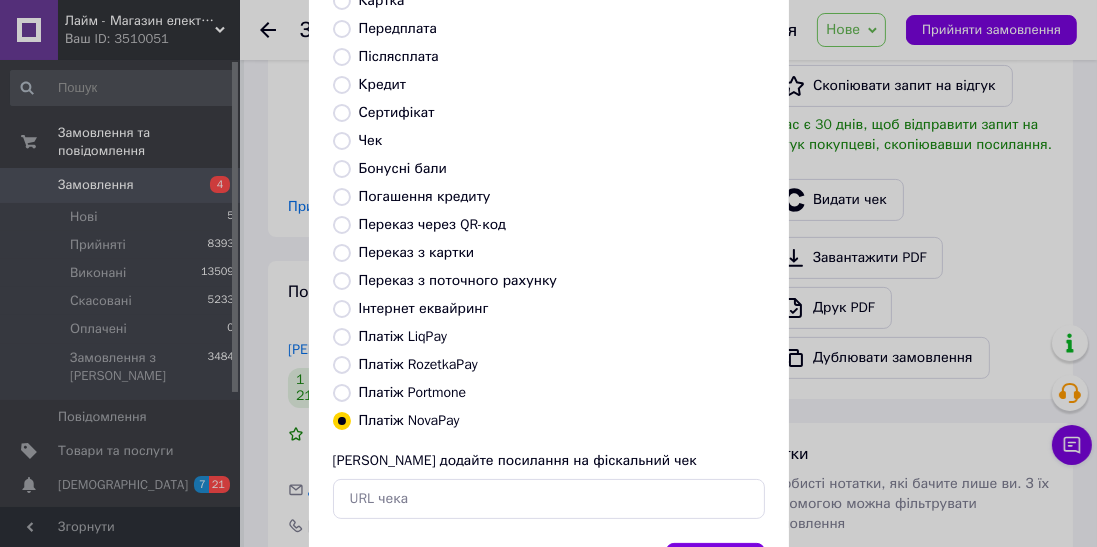 click on "Вибрати" at bounding box center (715, 564) 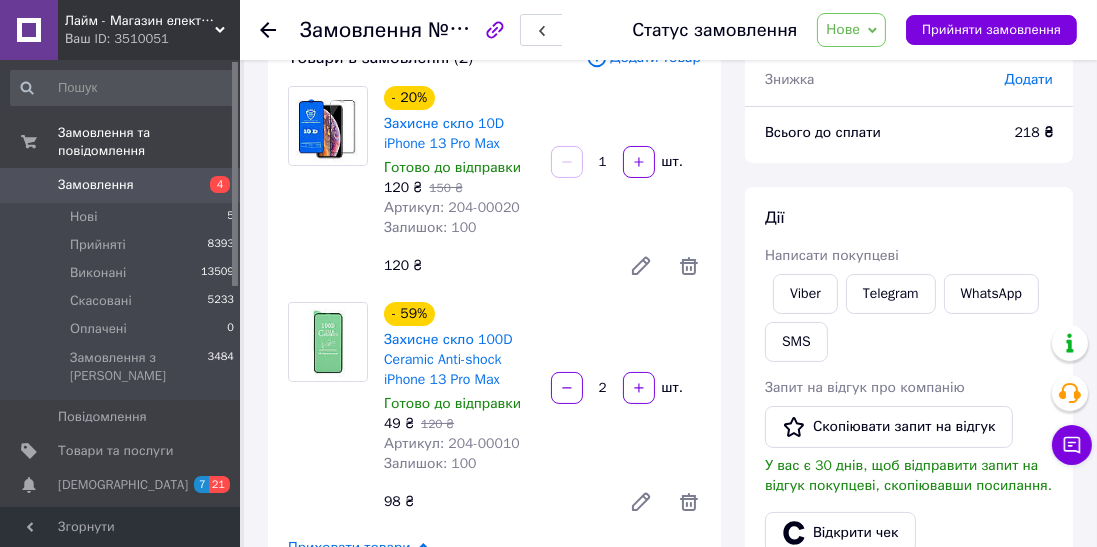 scroll, scrollTop: 162, scrollLeft: 0, axis: vertical 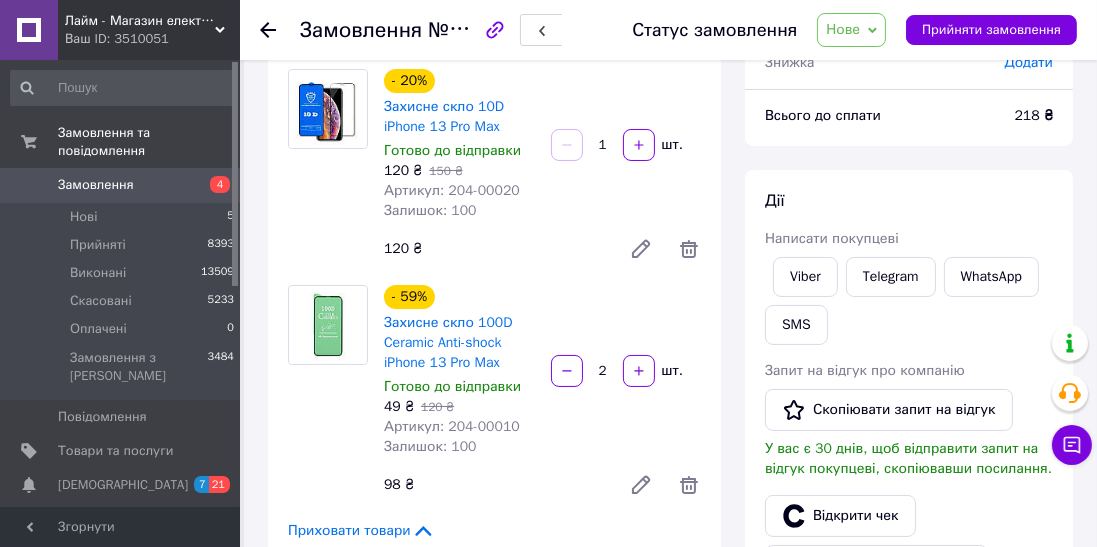click at bounding box center (280, 30) 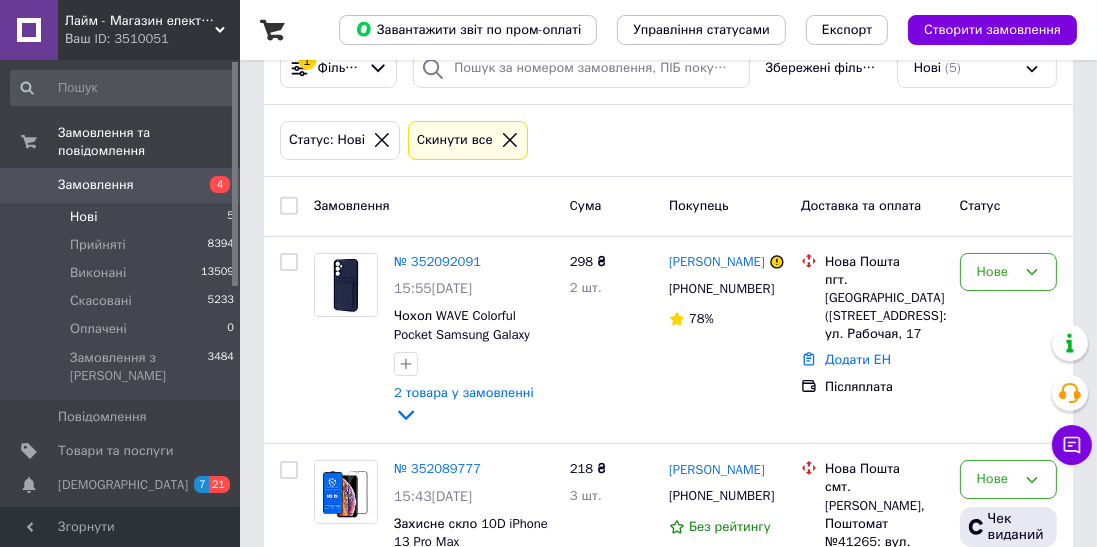 scroll, scrollTop: 274, scrollLeft: 0, axis: vertical 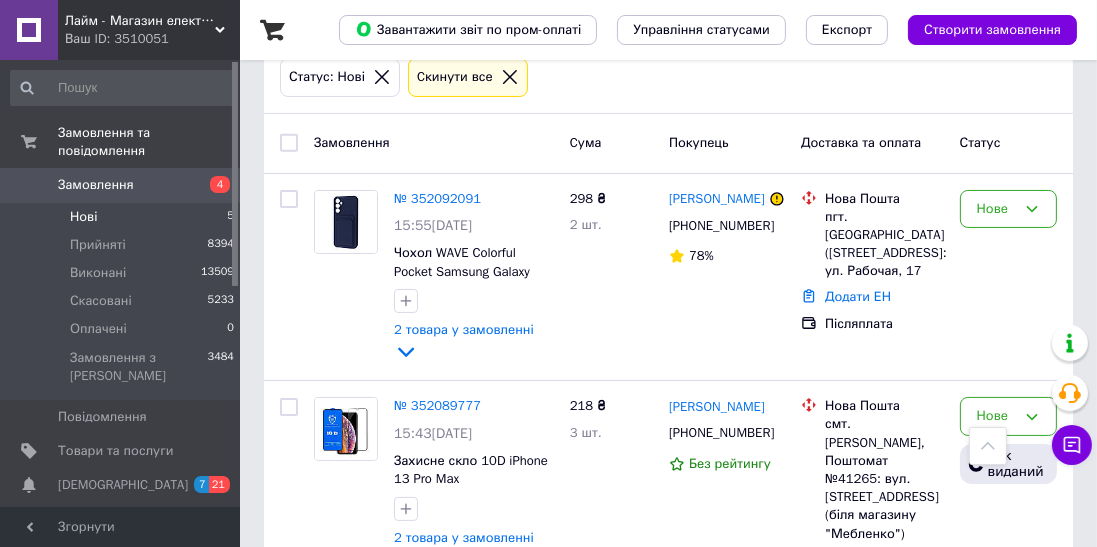 click on "Нове" at bounding box center [996, 209] 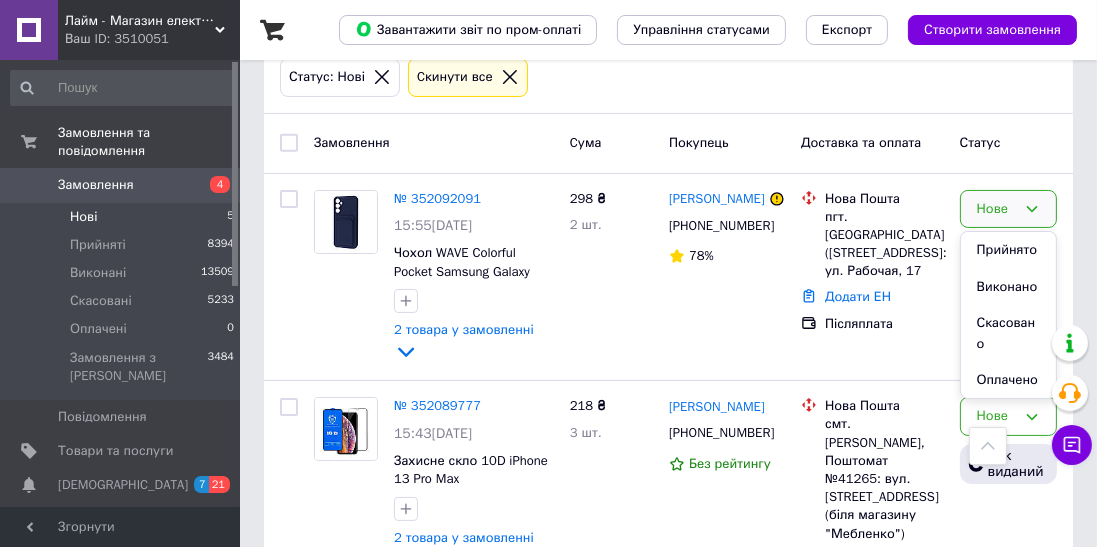 click on "№ 352092091" at bounding box center (437, 198) 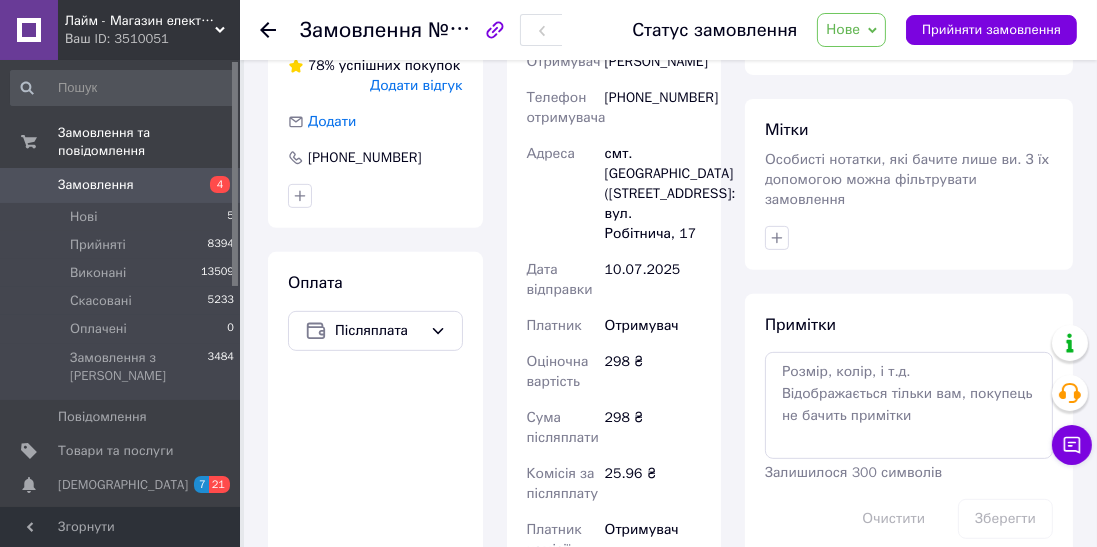 scroll, scrollTop: 658, scrollLeft: 0, axis: vertical 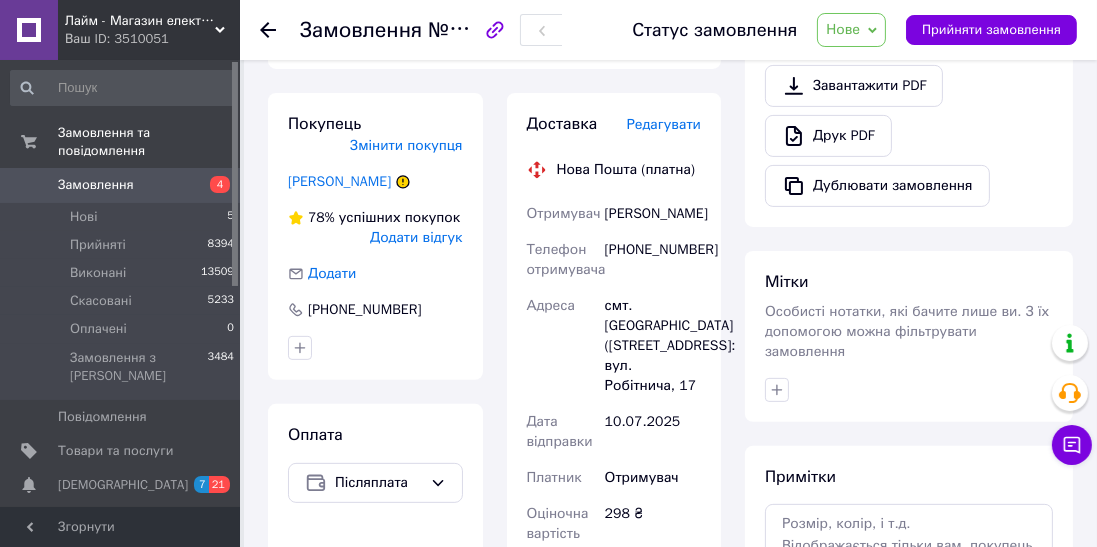 click on "Нове" at bounding box center [851, 30] 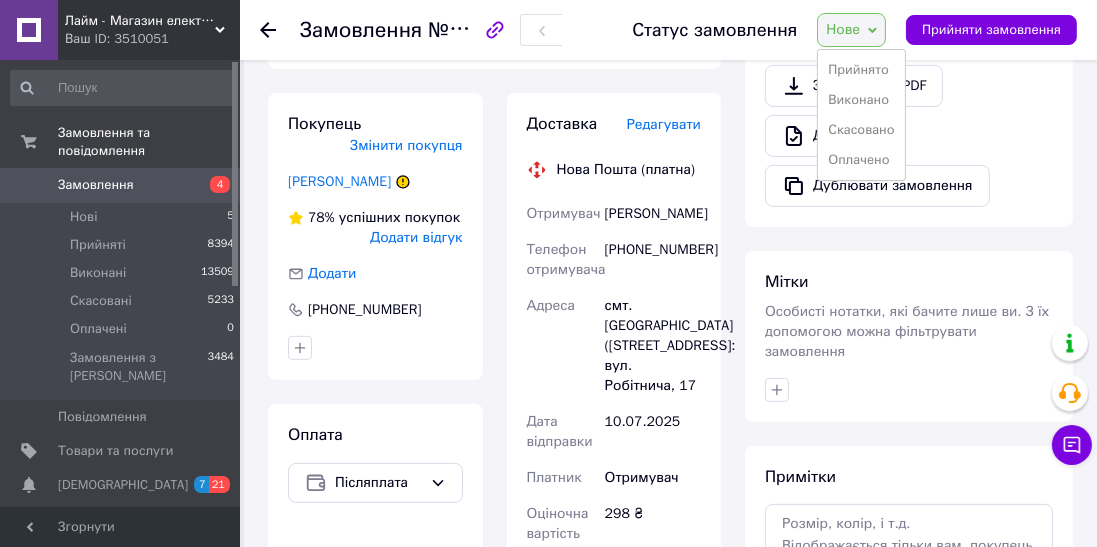 click on "Прийнято" at bounding box center (861, 70) 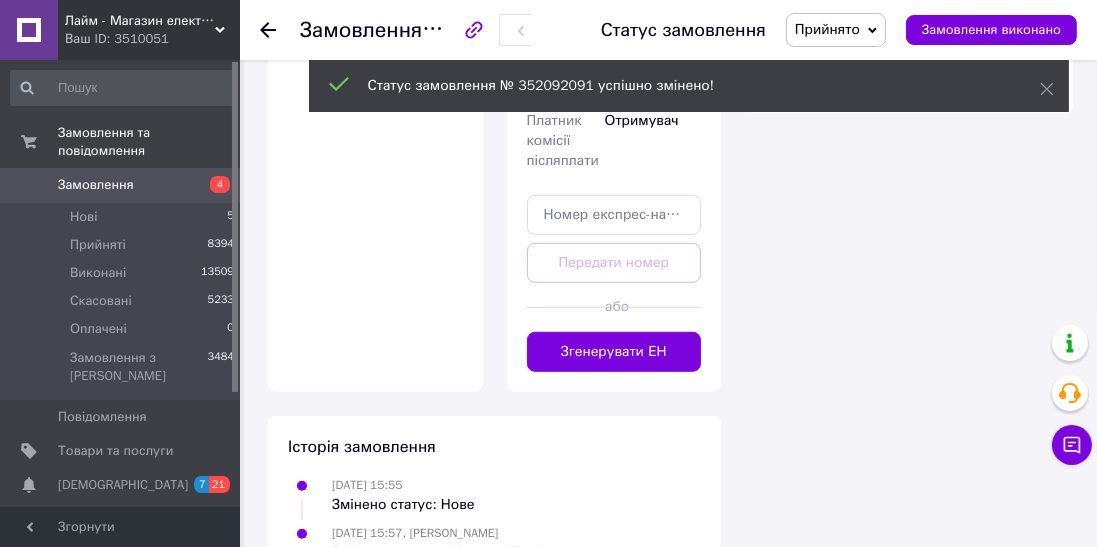 click on "Згенерувати ЕН" at bounding box center (614, 352) 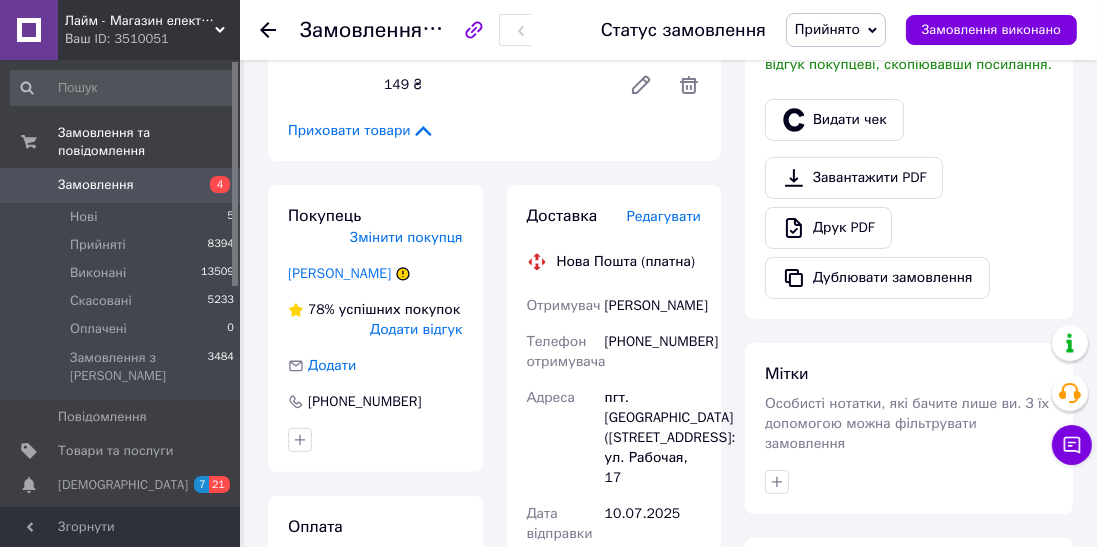 scroll, scrollTop: 561, scrollLeft: 0, axis: vertical 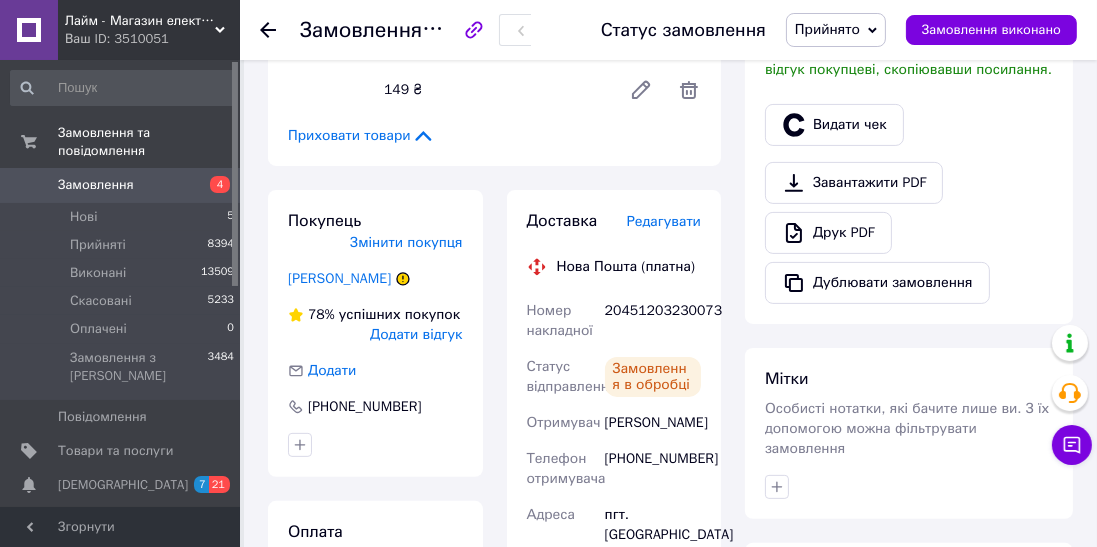 click on "Видати чек" at bounding box center (834, 125) 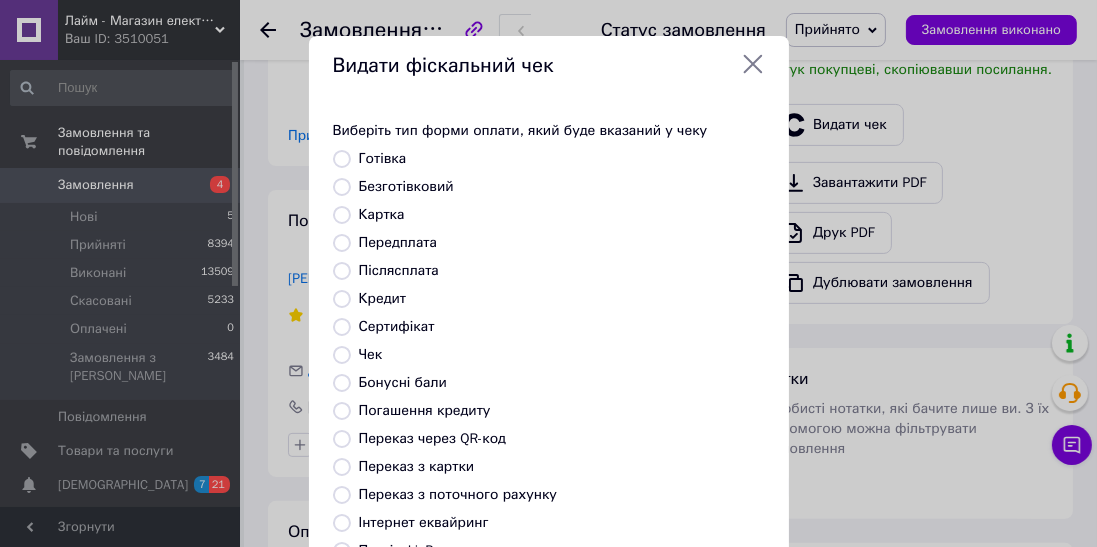 scroll, scrollTop: 310, scrollLeft: 0, axis: vertical 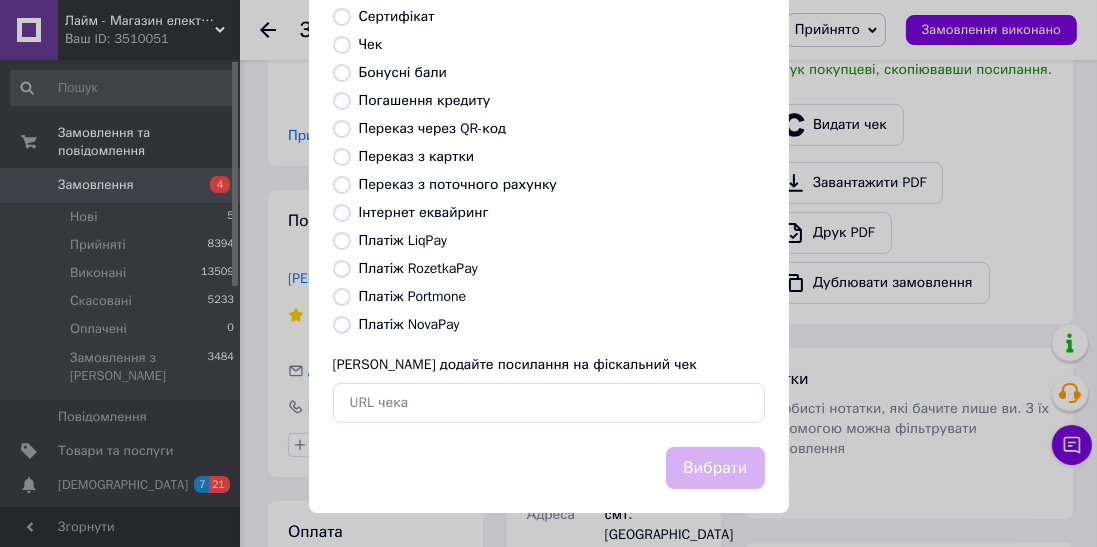 click on "Платіж NovaPay" at bounding box center (409, 324) 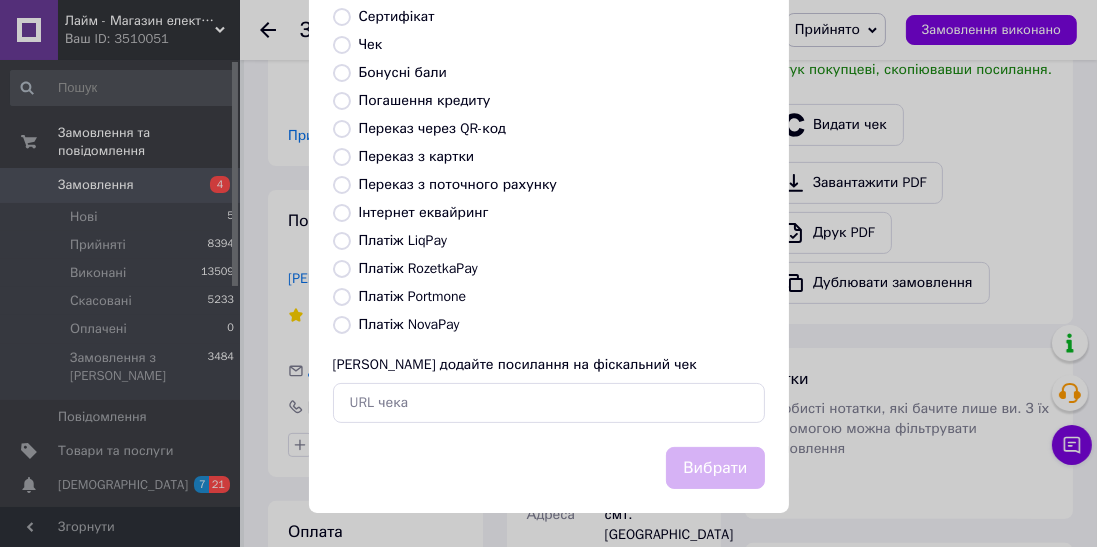 radio on "true" 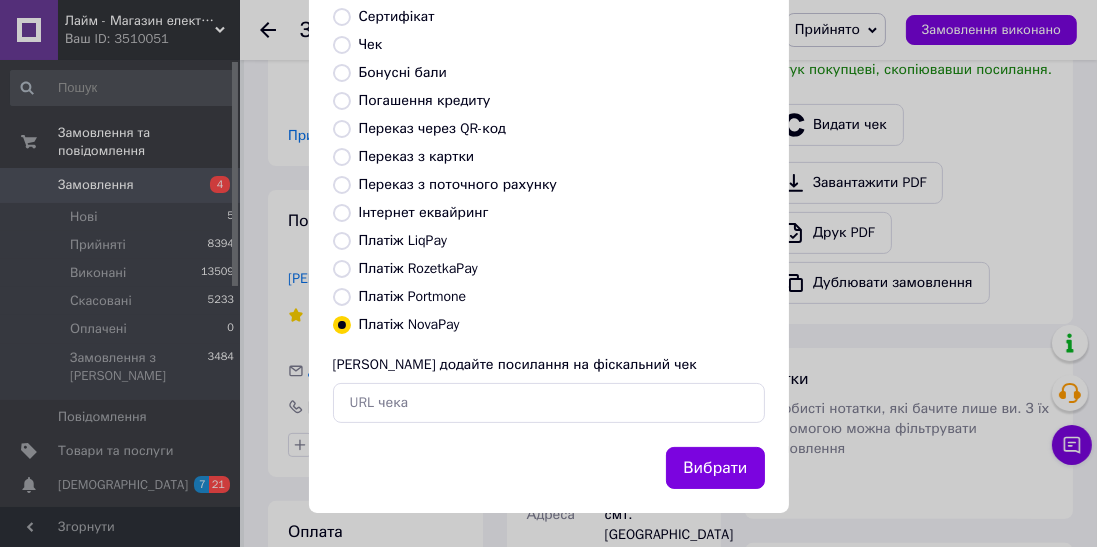 click on "Вибрати" at bounding box center [715, 468] 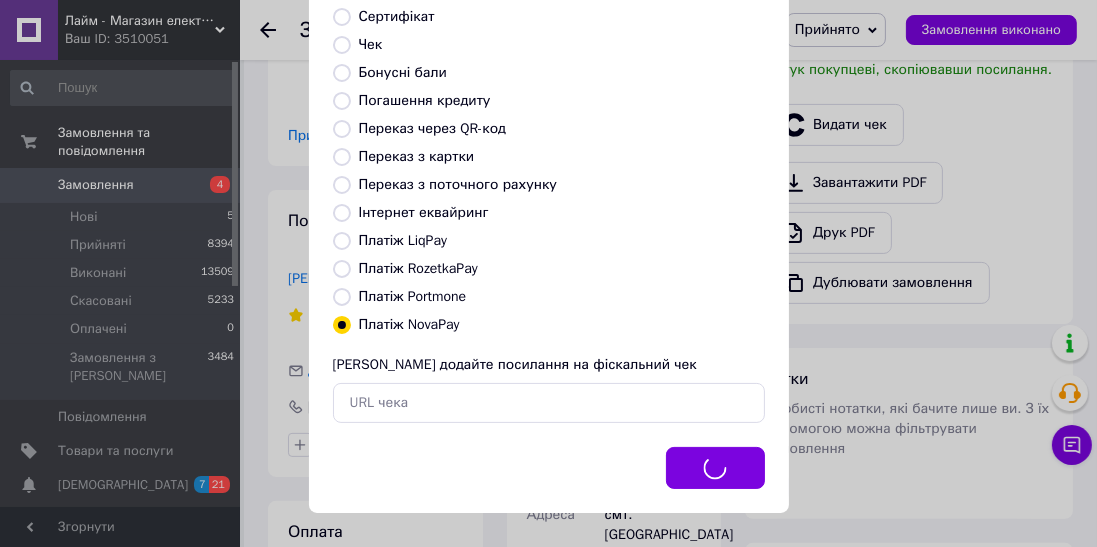 click on "Вибрати" at bounding box center (549, 480) 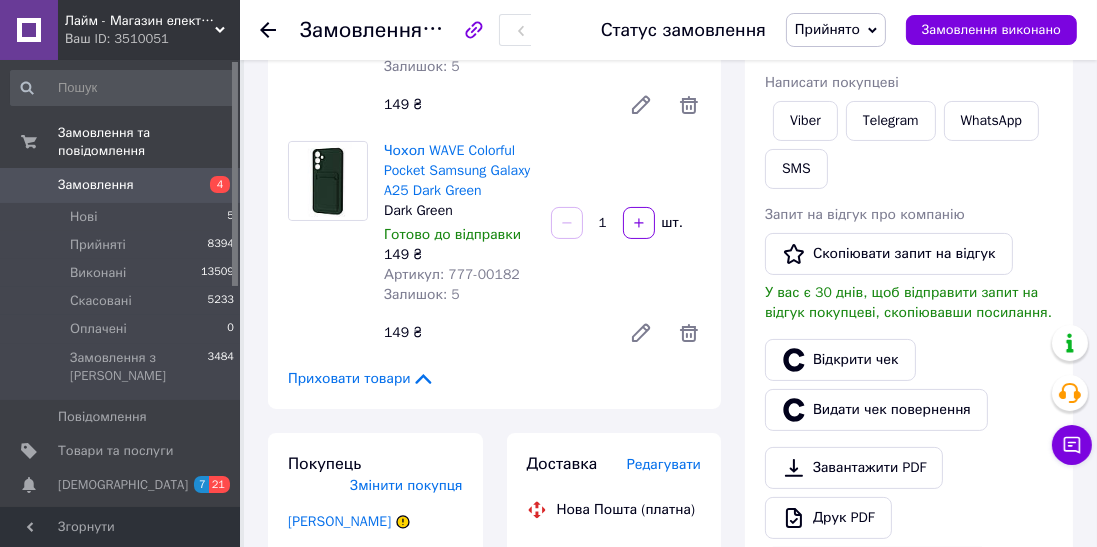 scroll, scrollTop: 298, scrollLeft: 0, axis: vertical 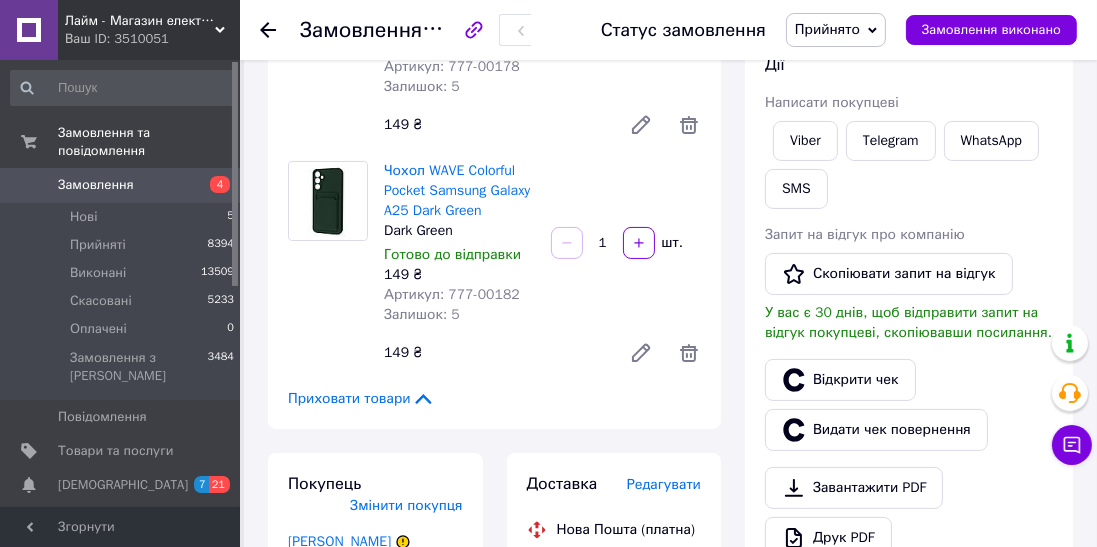 click on "SMS" at bounding box center [796, 189] 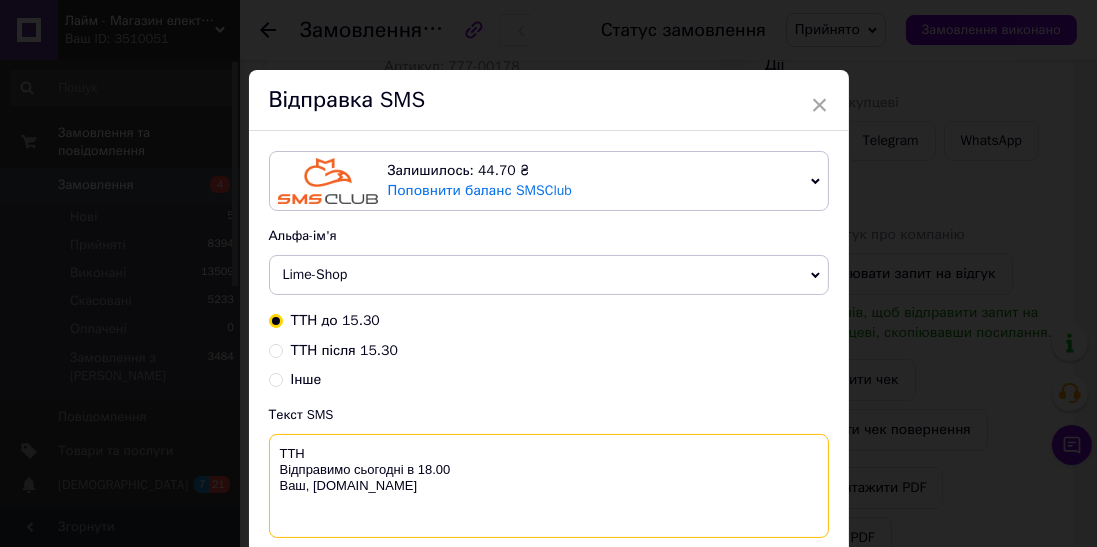click on "ТТН
Відправимо сьогодні в 18.00
Ваш, [DOMAIN_NAME]" at bounding box center [549, 486] 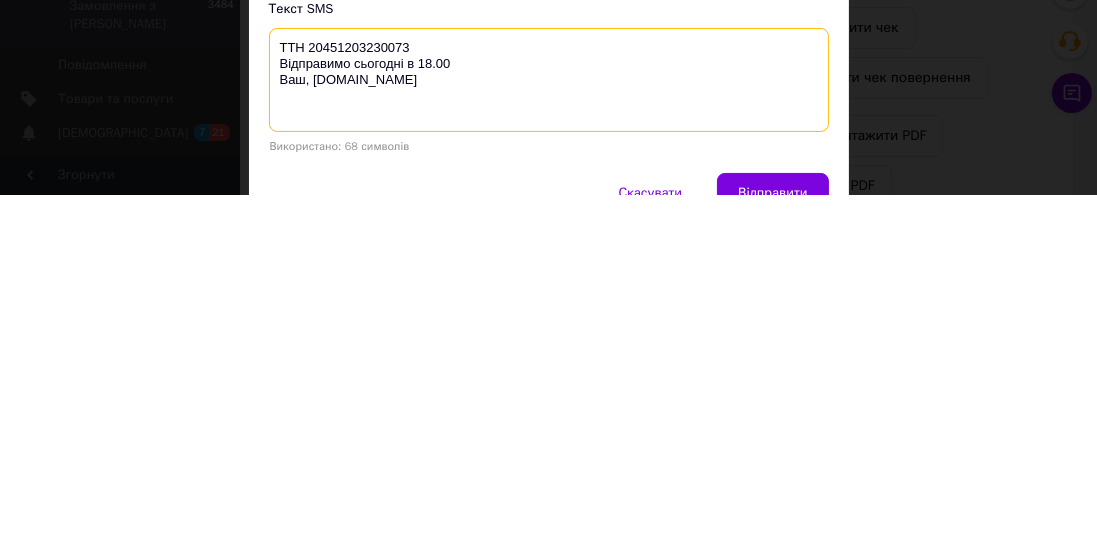 scroll, scrollTop: 66, scrollLeft: 0, axis: vertical 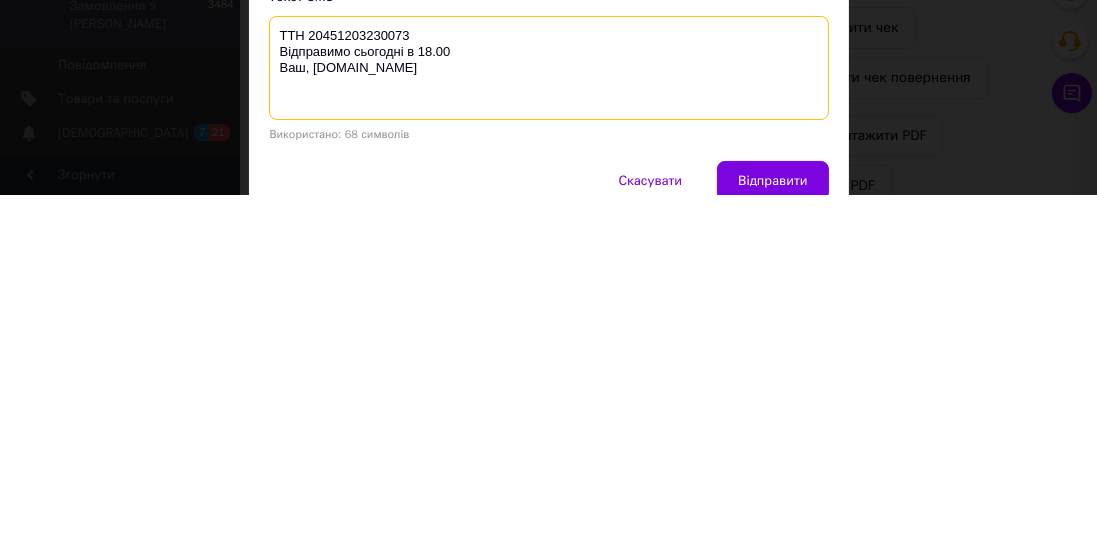 type on "ТТН 20451203230073
Відправимо сьогодні в 18.00
Ваш, [DOMAIN_NAME]" 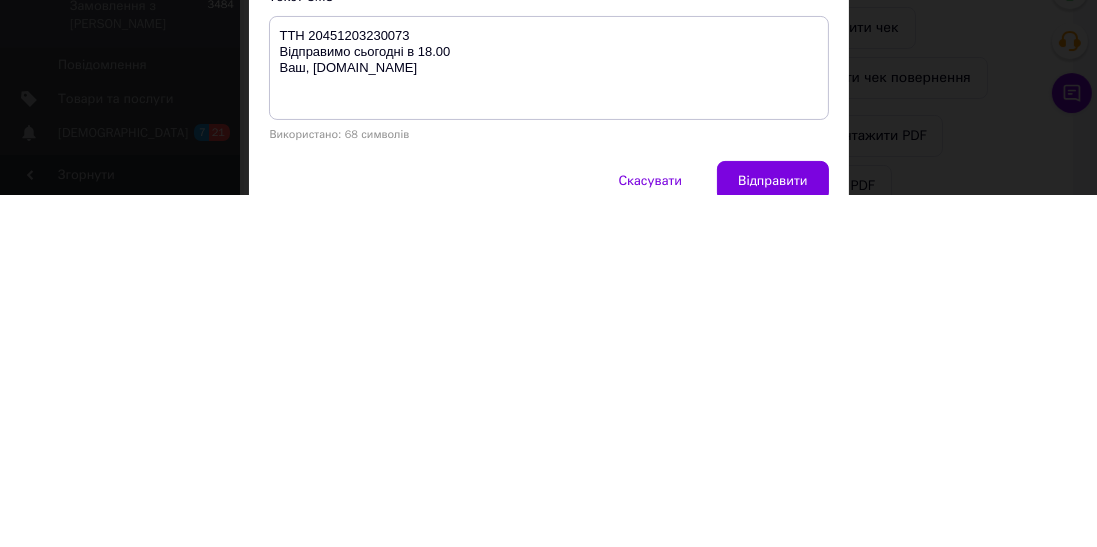 click on "Відправити" at bounding box center (772, 533) 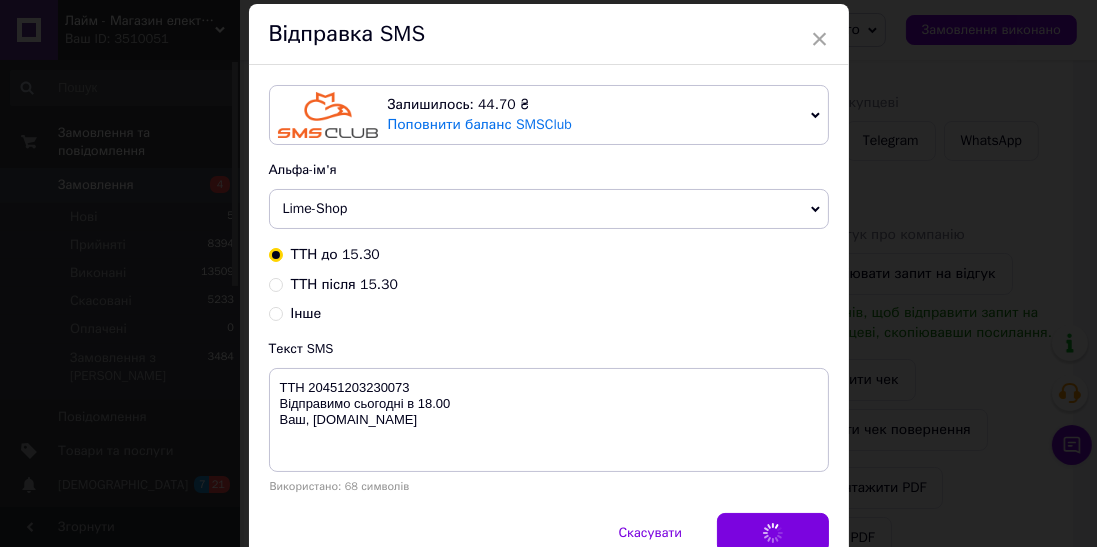 scroll, scrollTop: 0, scrollLeft: 0, axis: both 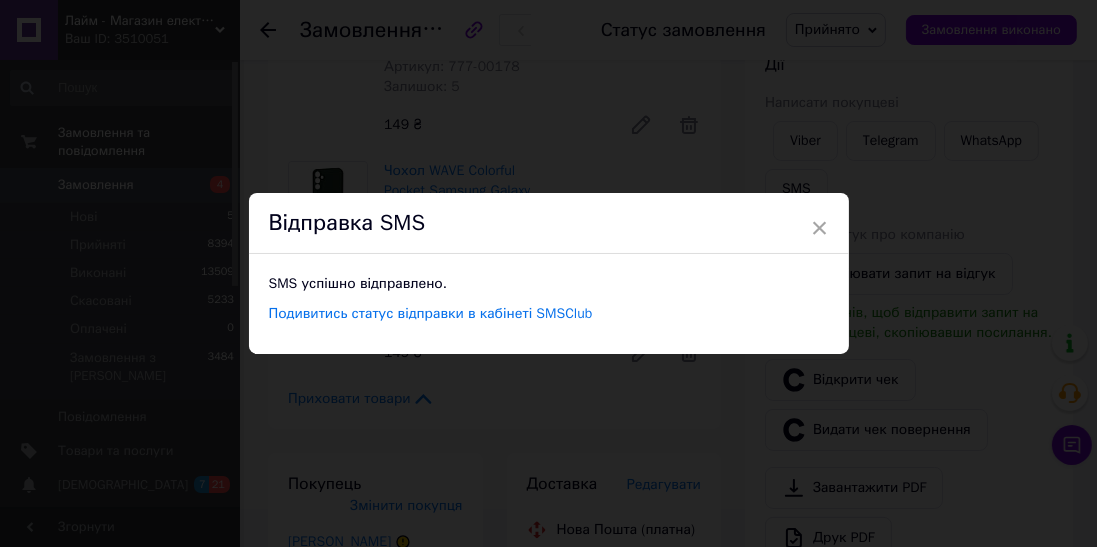 click on "× Відправка SMS SMS успішно відправлено. Подивитись статус відправки в кабінеті SMSClub" at bounding box center [548, 273] 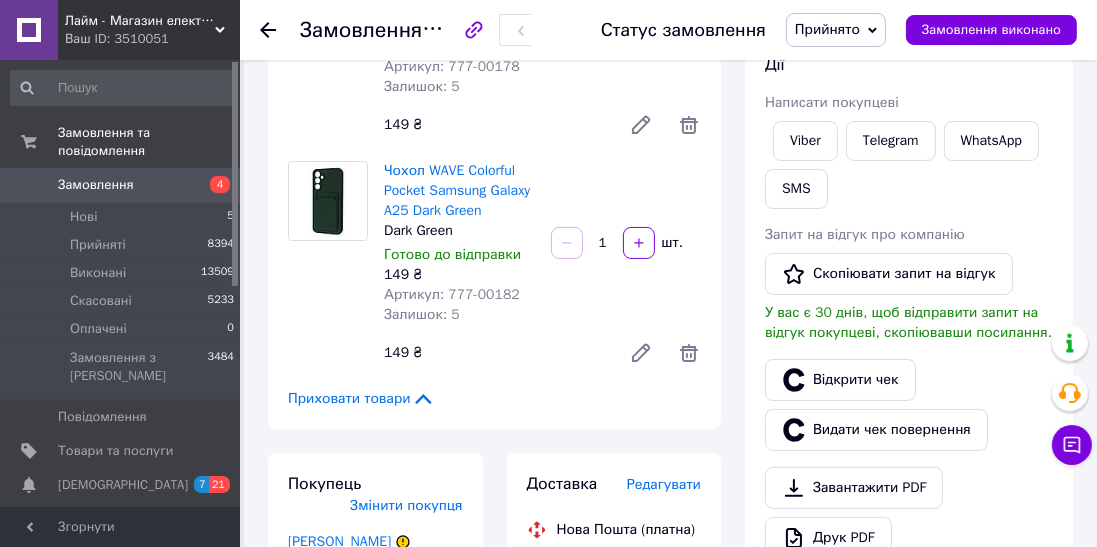 click 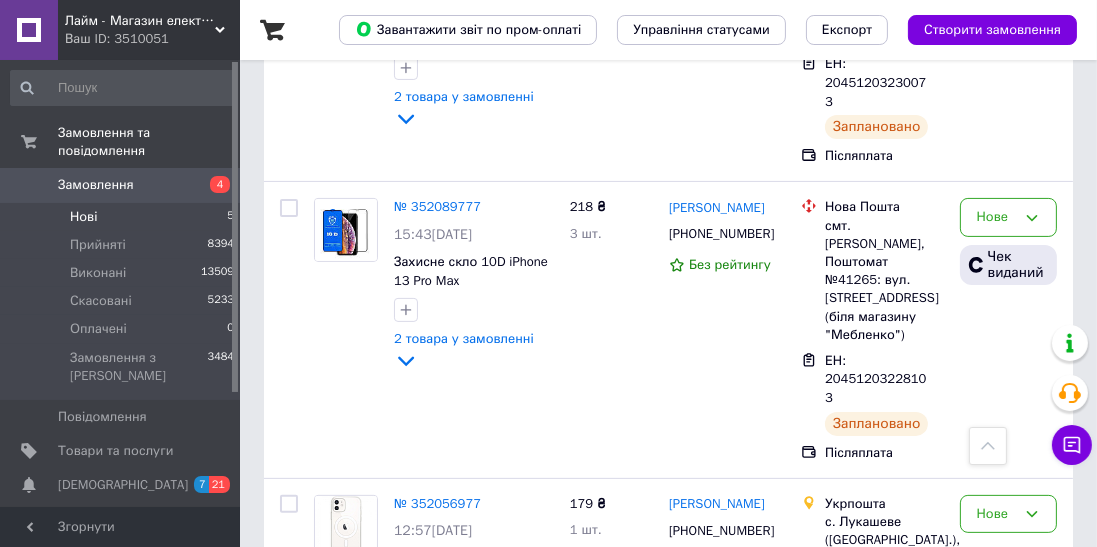 scroll, scrollTop: 508, scrollLeft: 0, axis: vertical 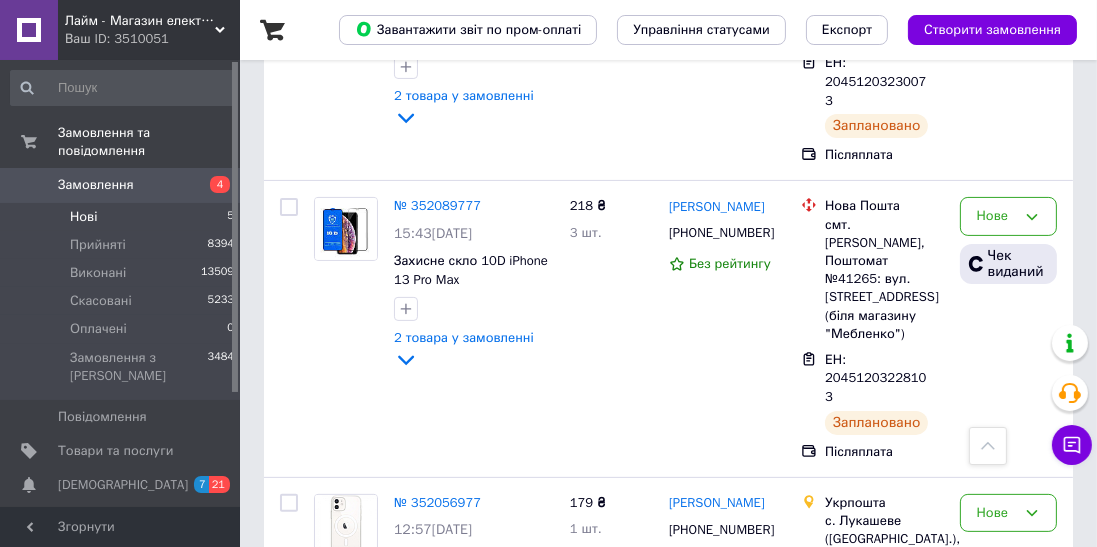 click 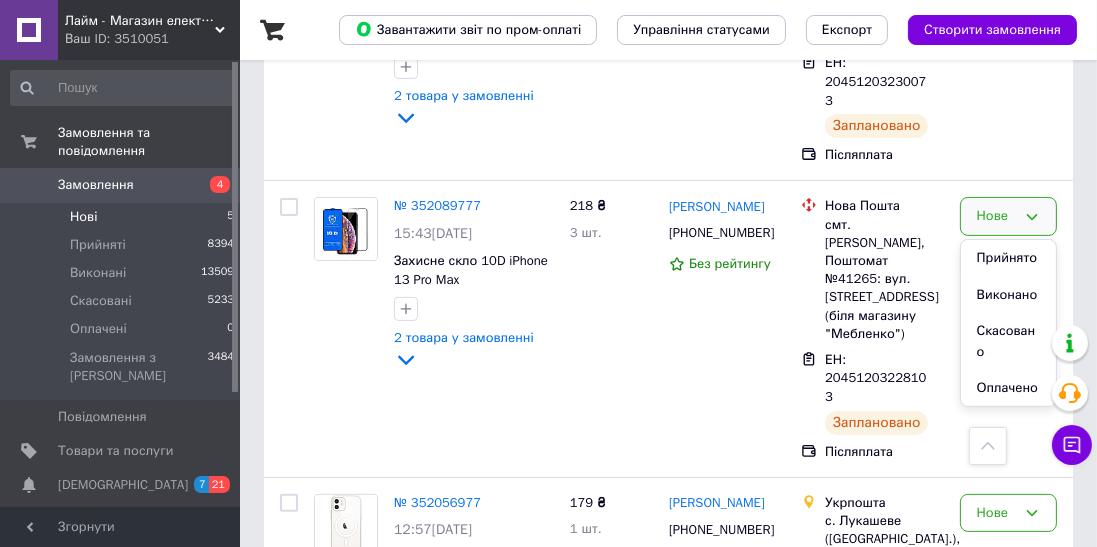 click on "Прийнято" at bounding box center [1008, 258] 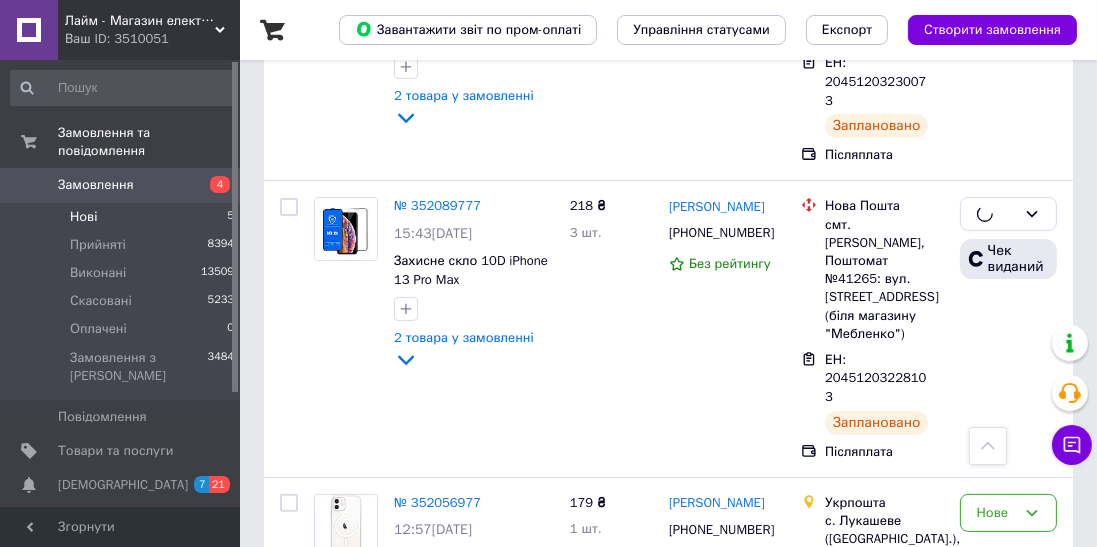 click on "Нові 5" at bounding box center (123, 217) 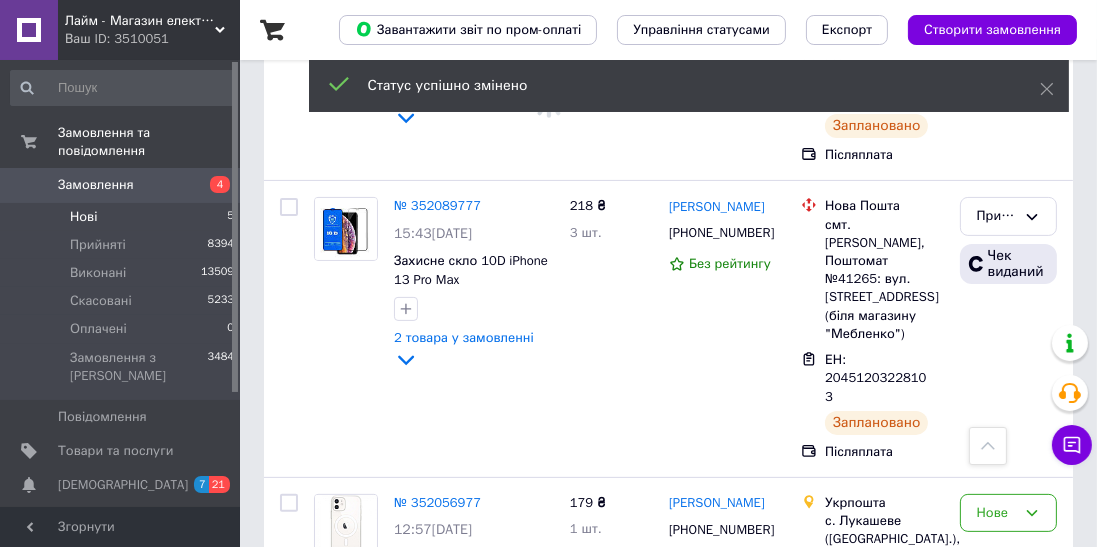 click on "Нові 5" at bounding box center (123, 217) 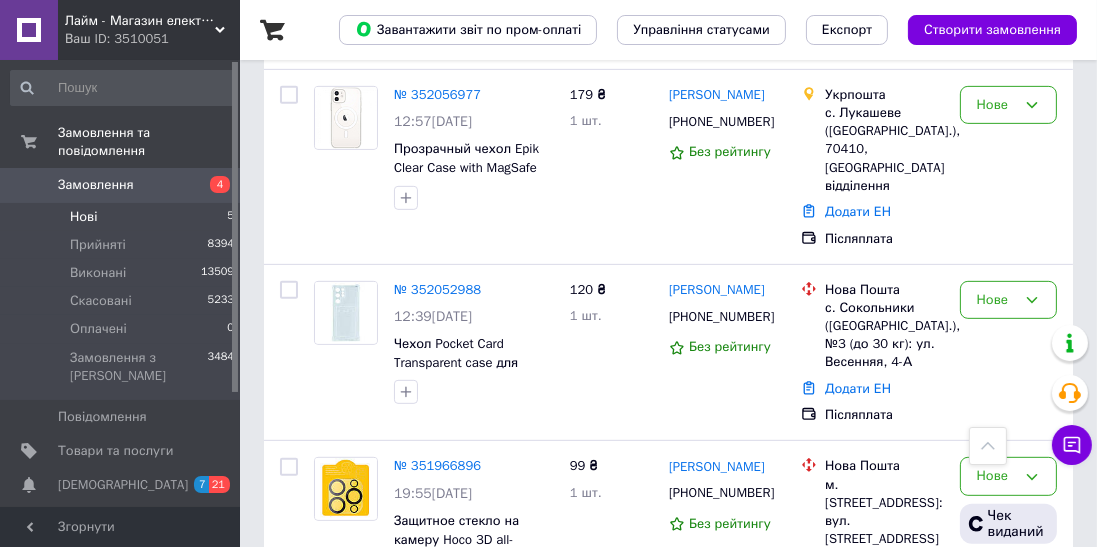 scroll, scrollTop: 905, scrollLeft: 0, axis: vertical 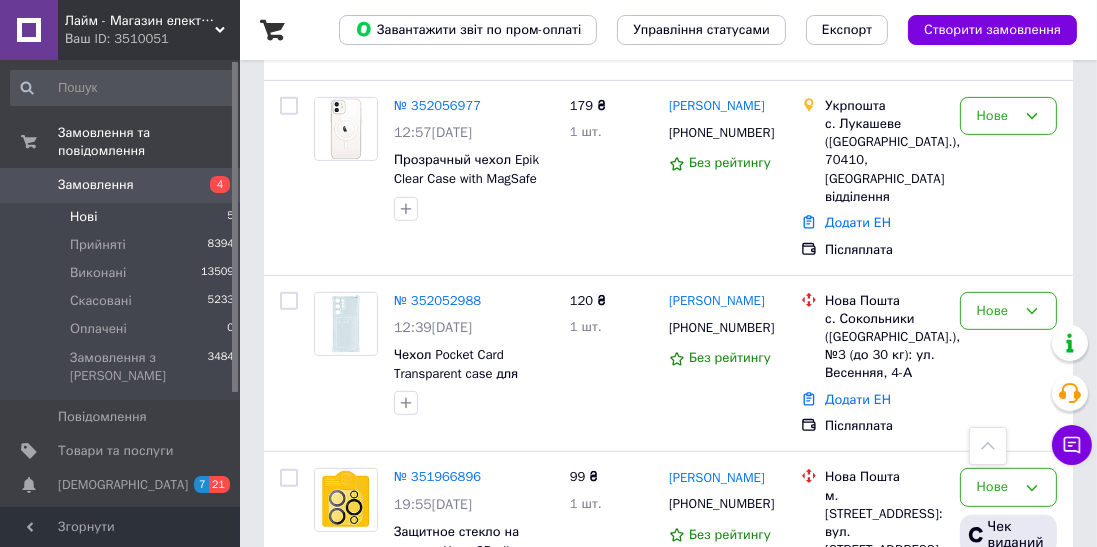 click on "Нове" at bounding box center (1008, 487) 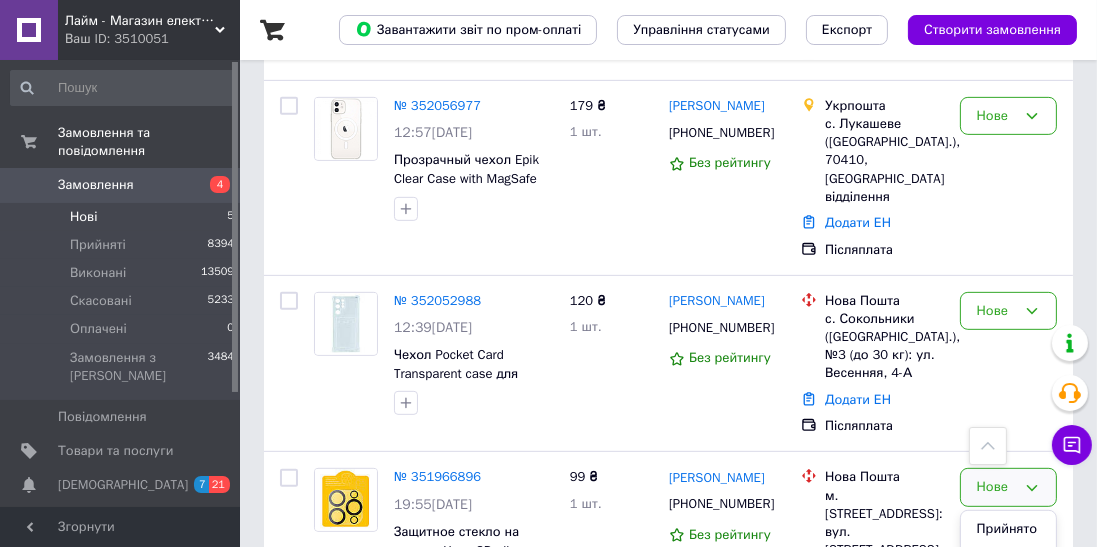 click on "Прийнято" at bounding box center (1008, 529) 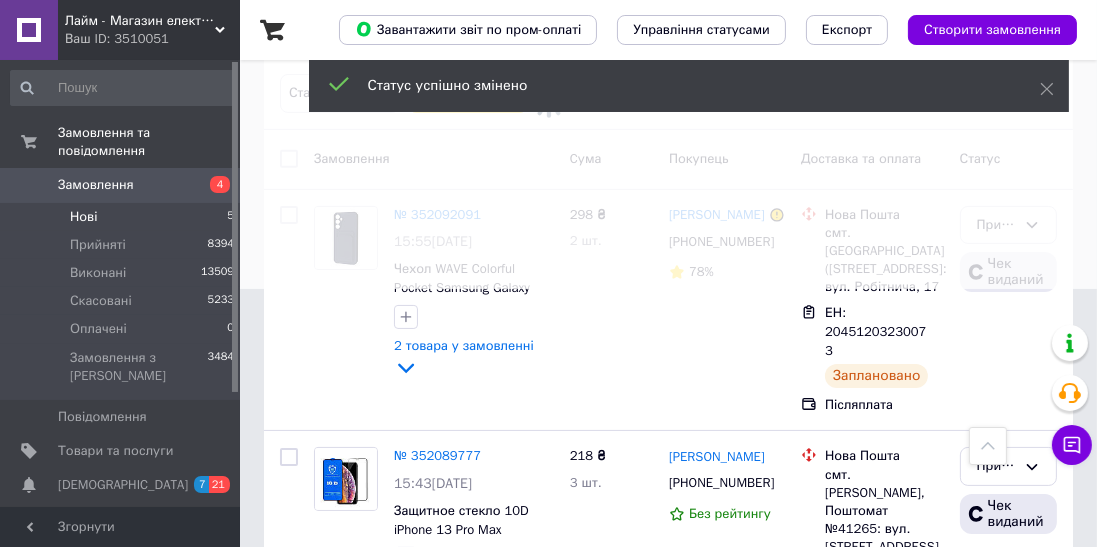 scroll, scrollTop: 258, scrollLeft: 0, axis: vertical 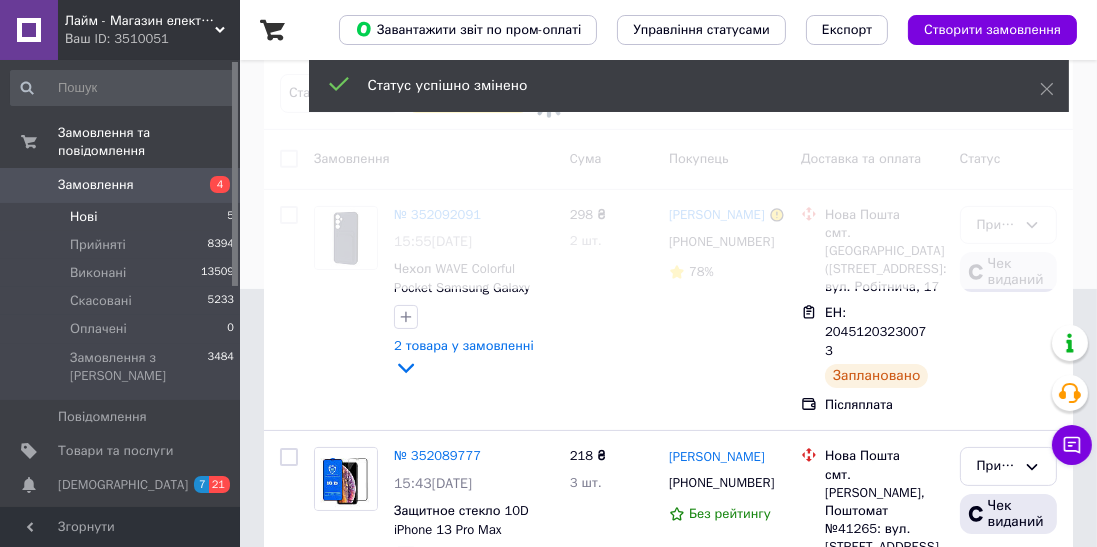 click on "Нові 5" at bounding box center [123, 217] 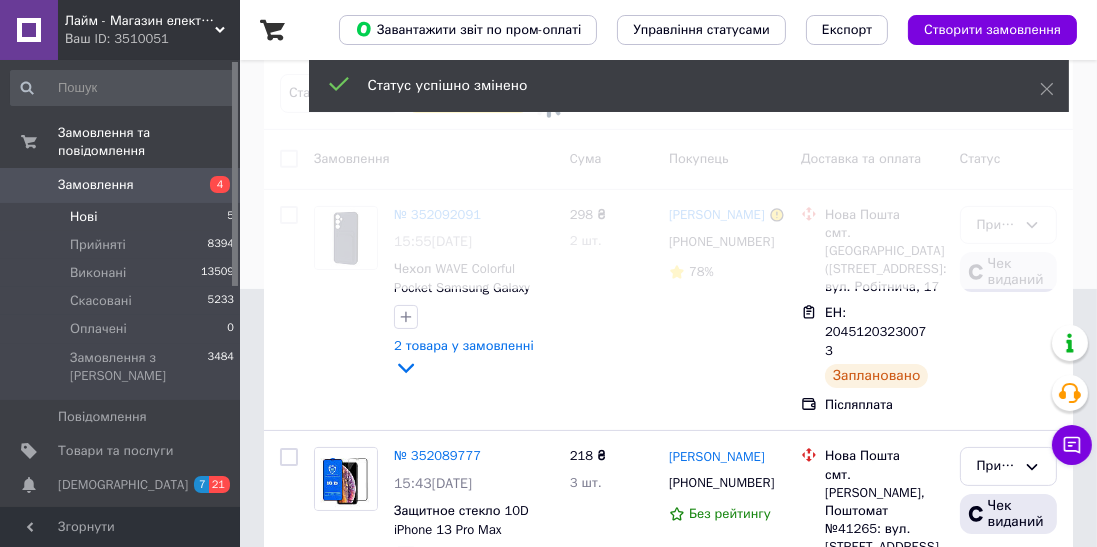 click on "Нові 5" at bounding box center [123, 217] 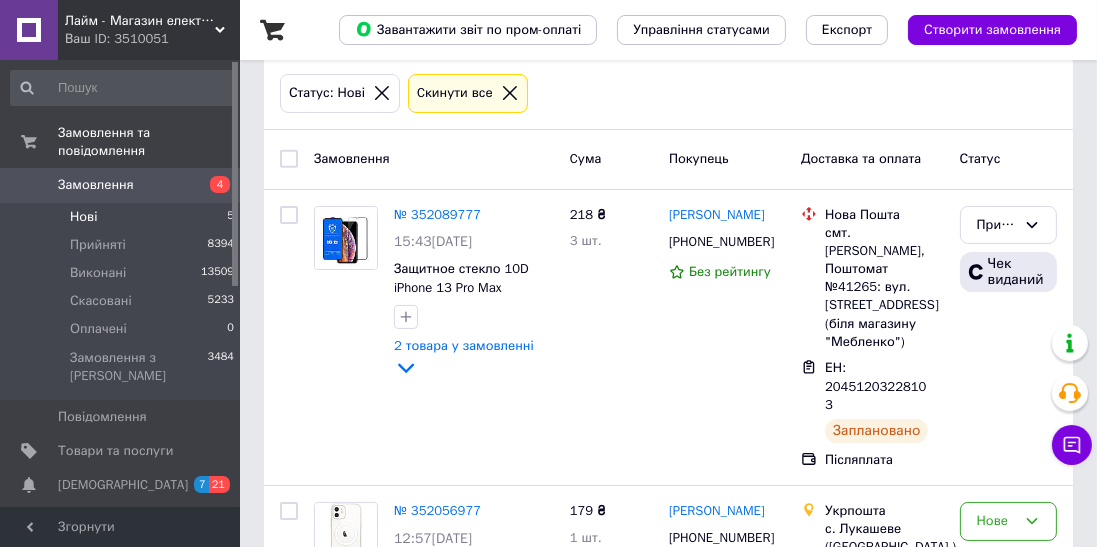 click on "Нові 5" at bounding box center (123, 217) 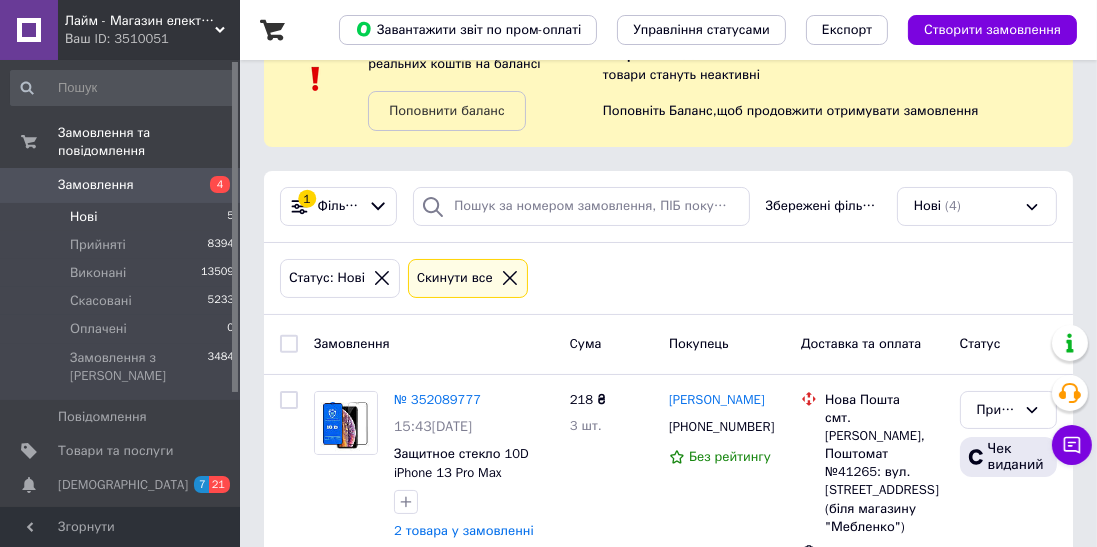 scroll, scrollTop: 72, scrollLeft: 0, axis: vertical 